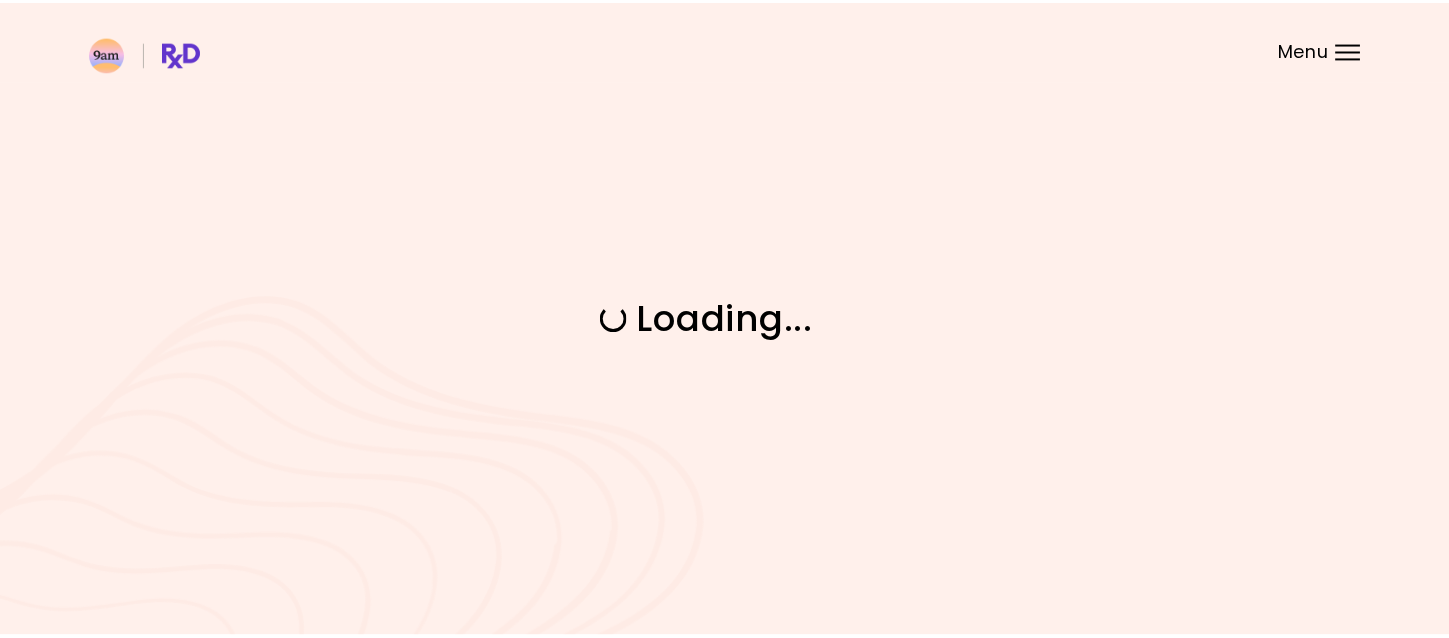 scroll, scrollTop: 0, scrollLeft: 0, axis: both 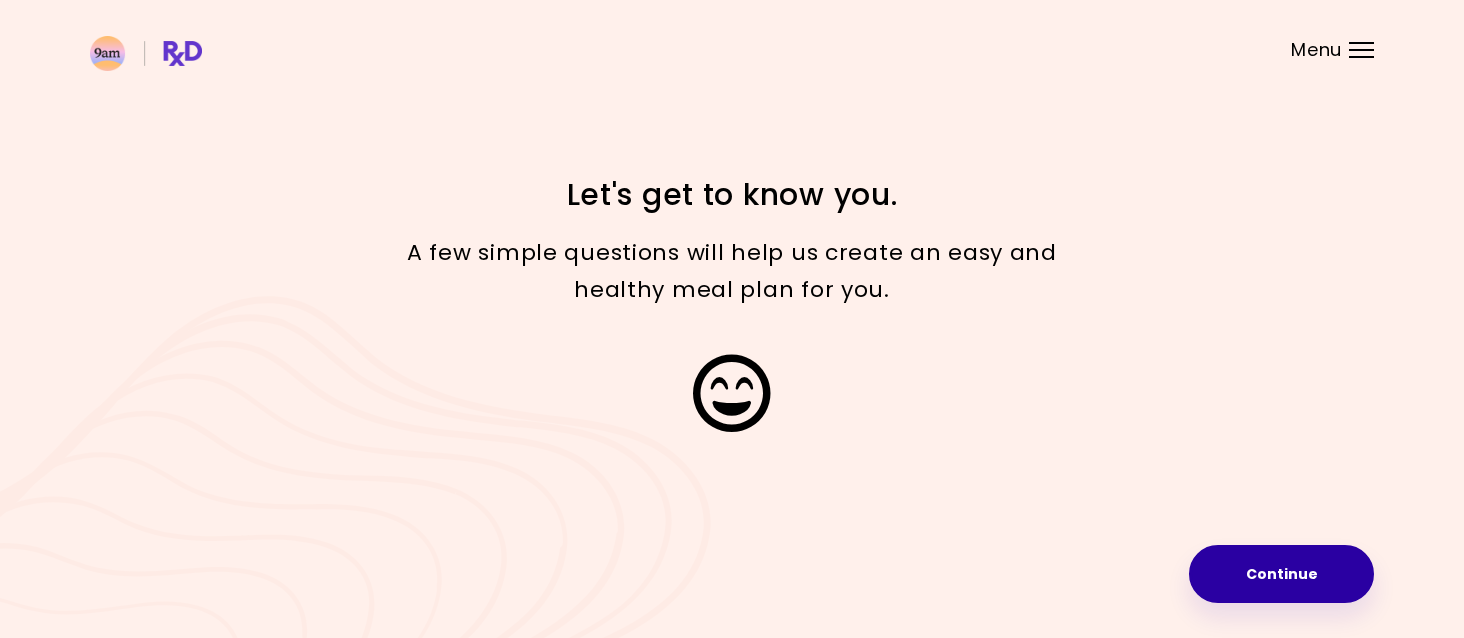 click on "Continue" at bounding box center (1281, 574) 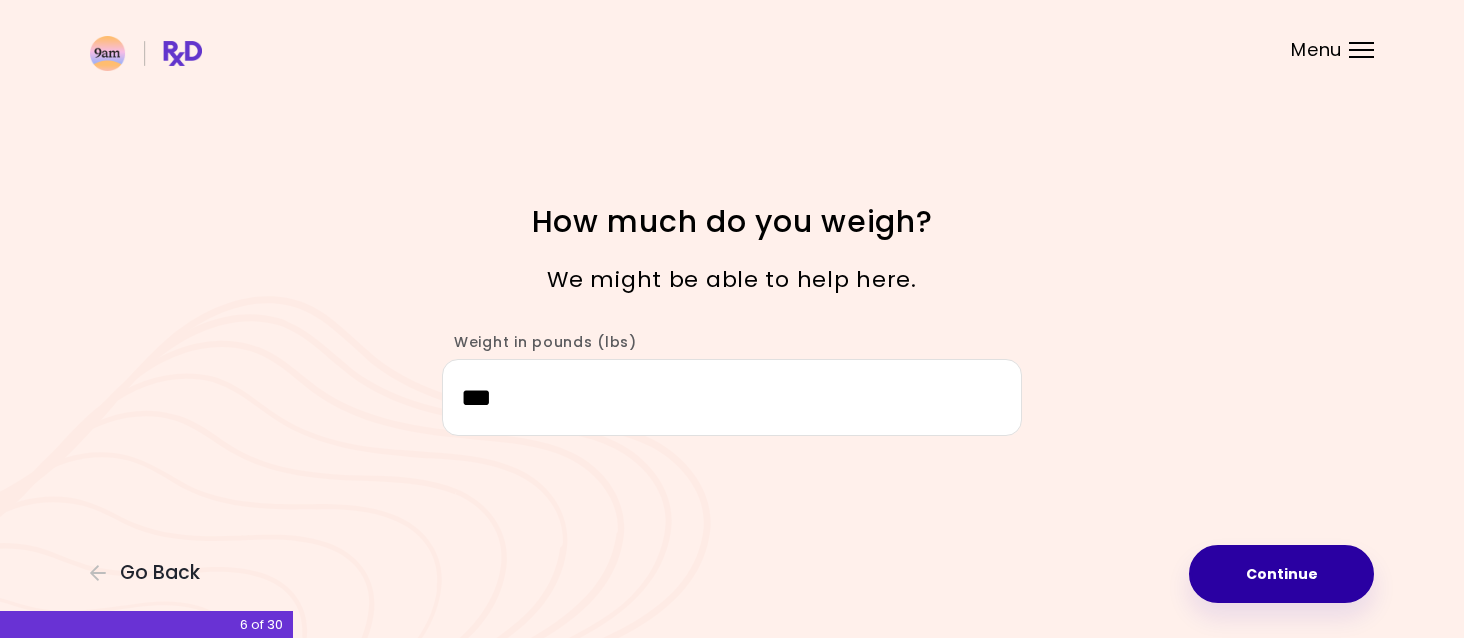 click on "Continue" at bounding box center (1281, 574) 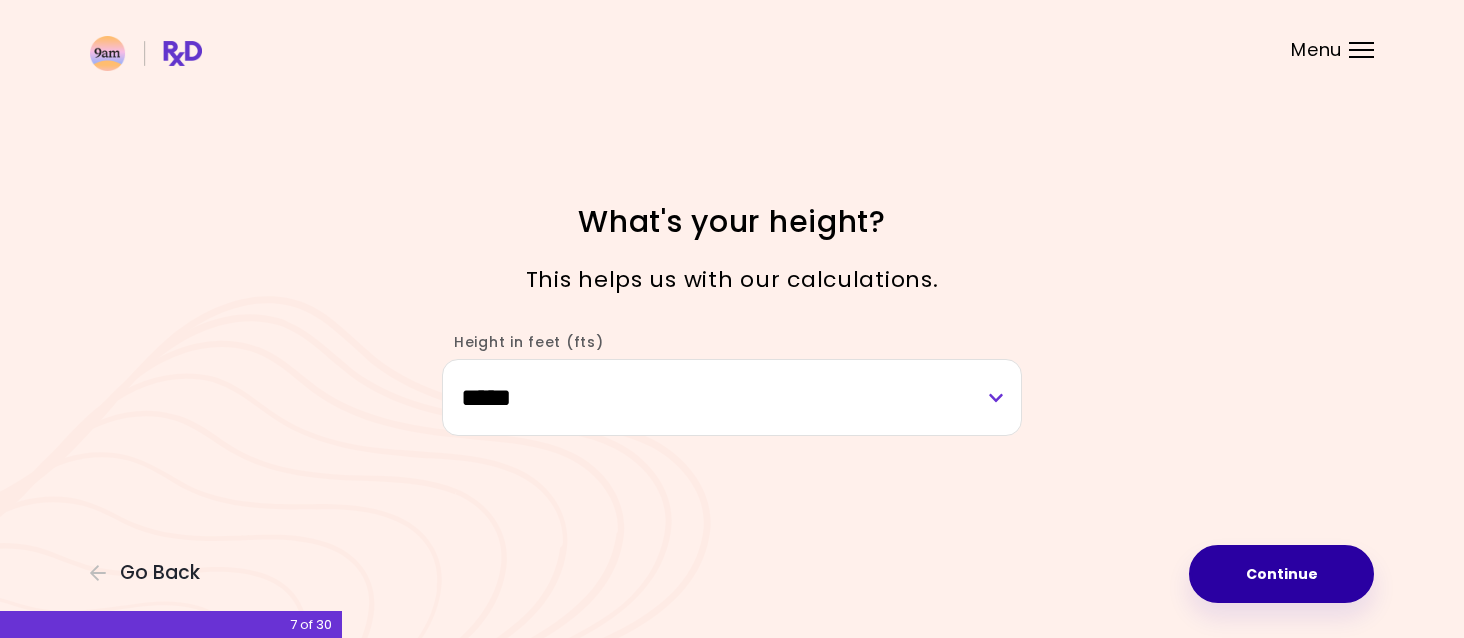 click on "Continue" at bounding box center [1281, 574] 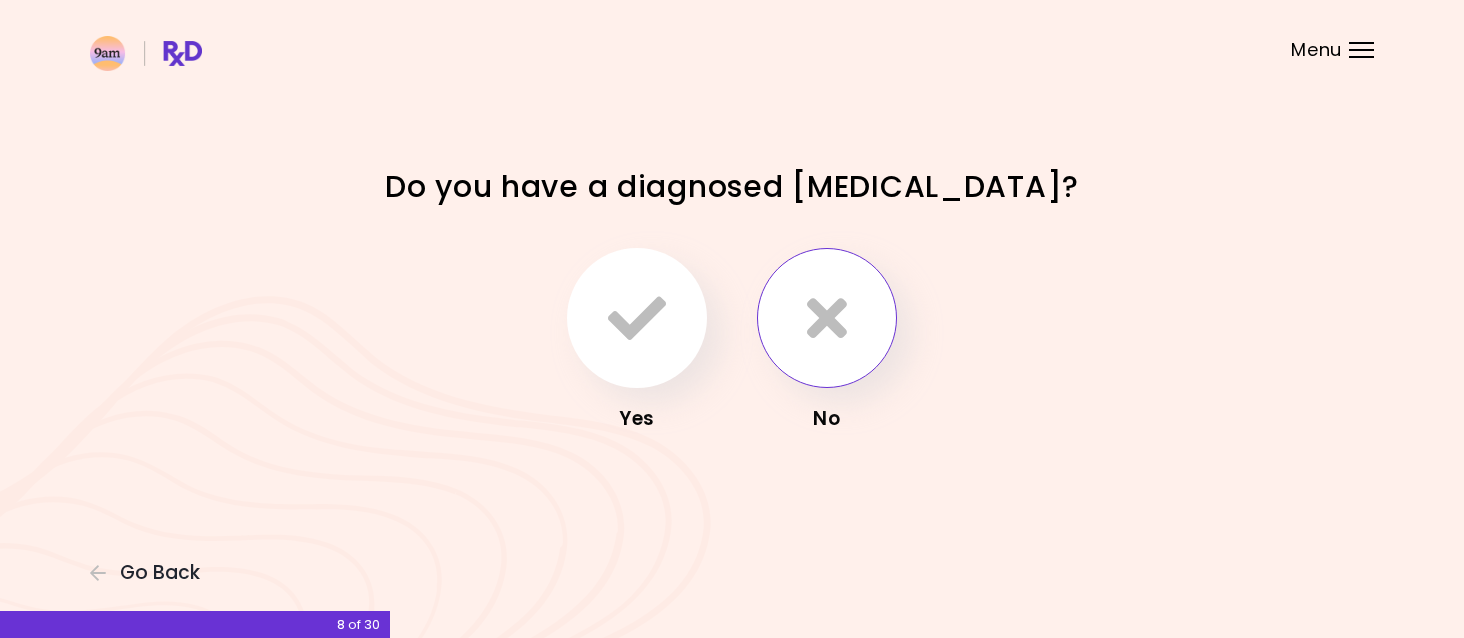 click at bounding box center (827, 318) 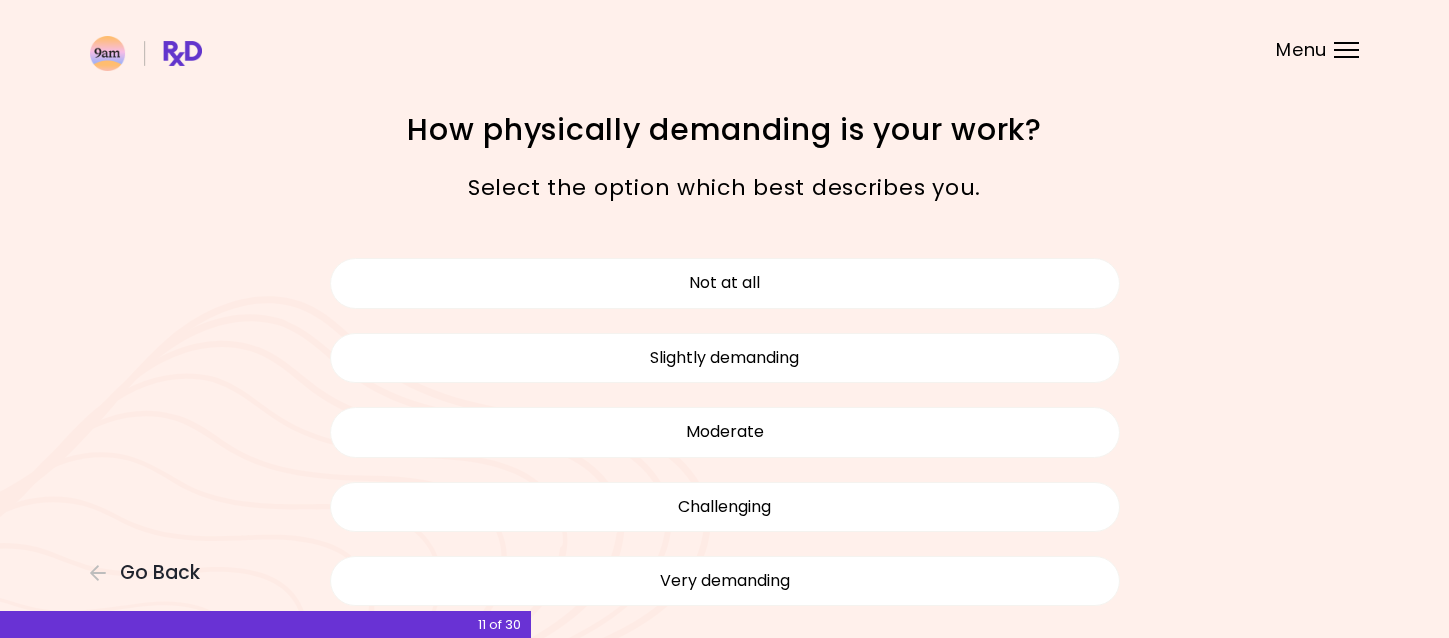 scroll, scrollTop: 100, scrollLeft: 0, axis: vertical 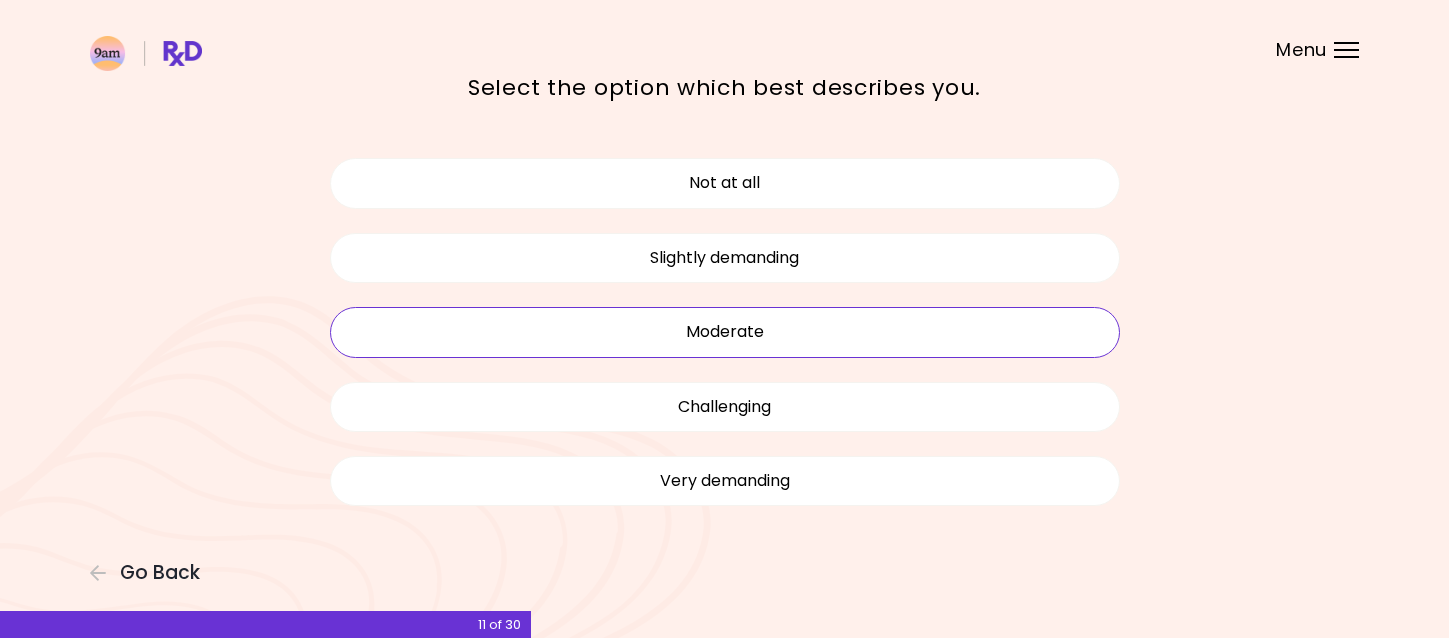 click on "Moderate" at bounding box center [725, 332] 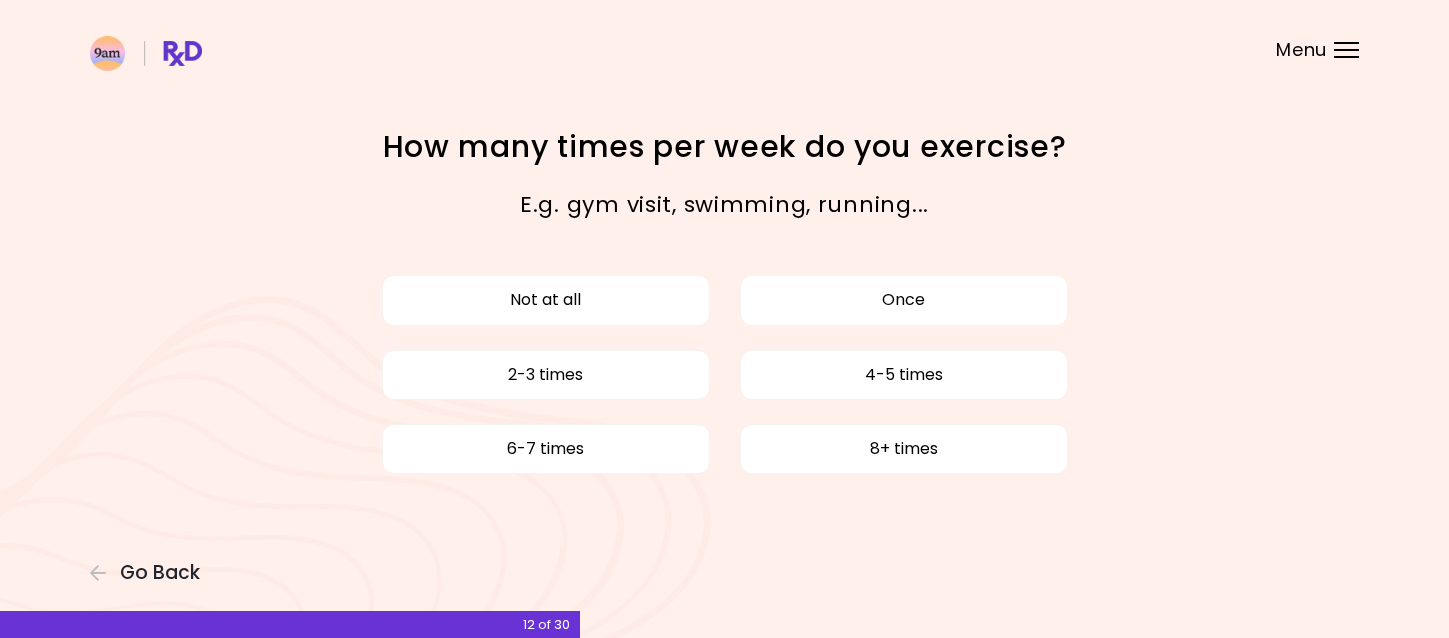scroll, scrollTop: 0, scrollLeft: 0, axis: both 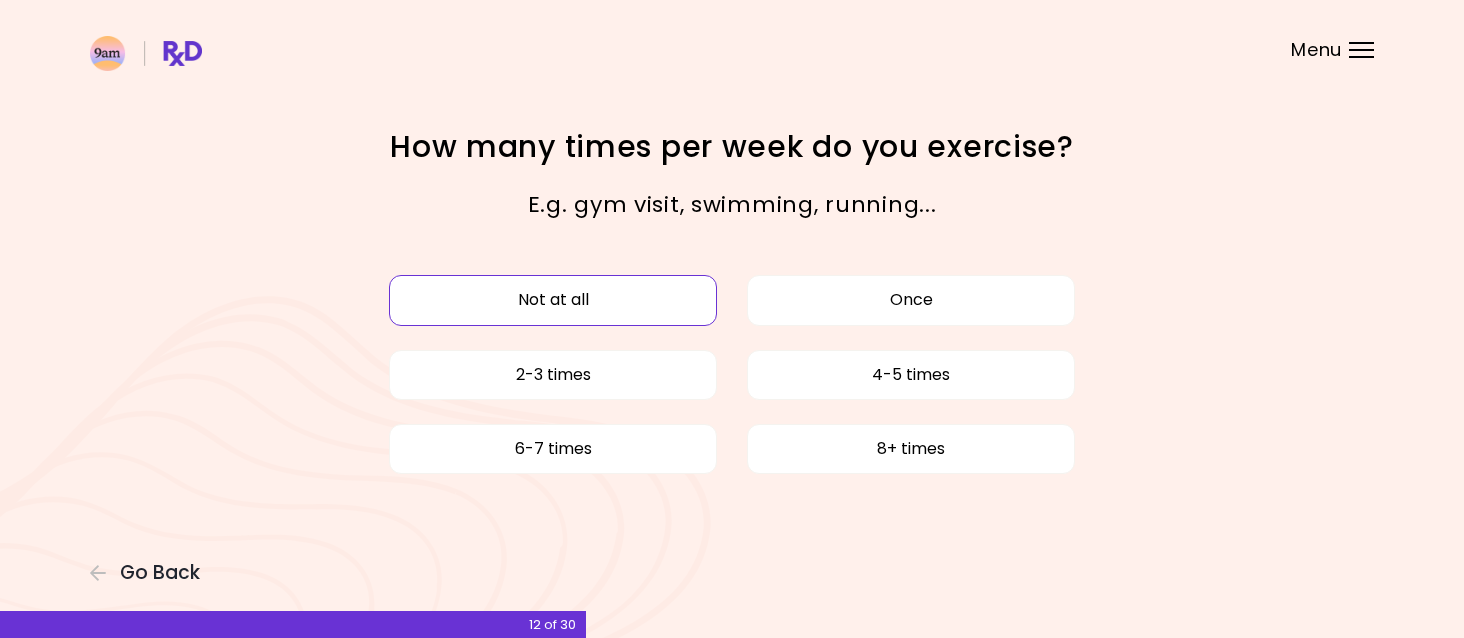 click on "Not at all" at bounding box center (553, 300) 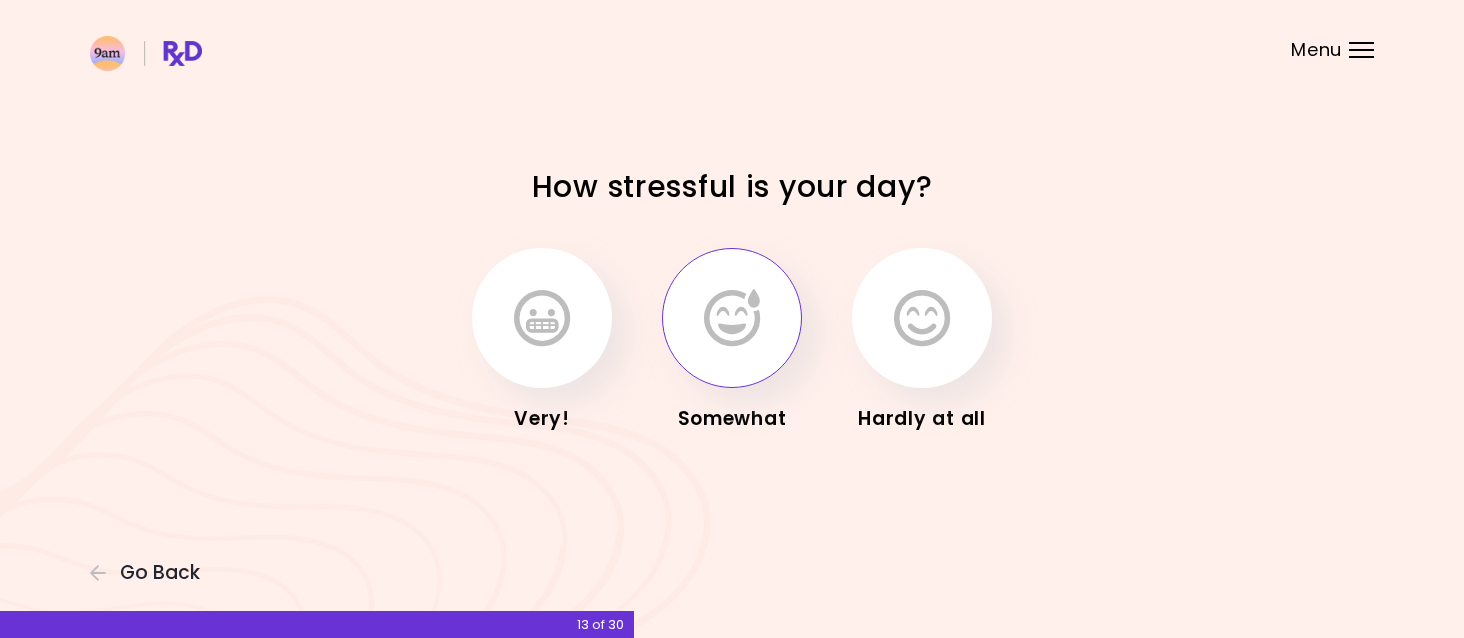 click at bounding box center [732, 318] 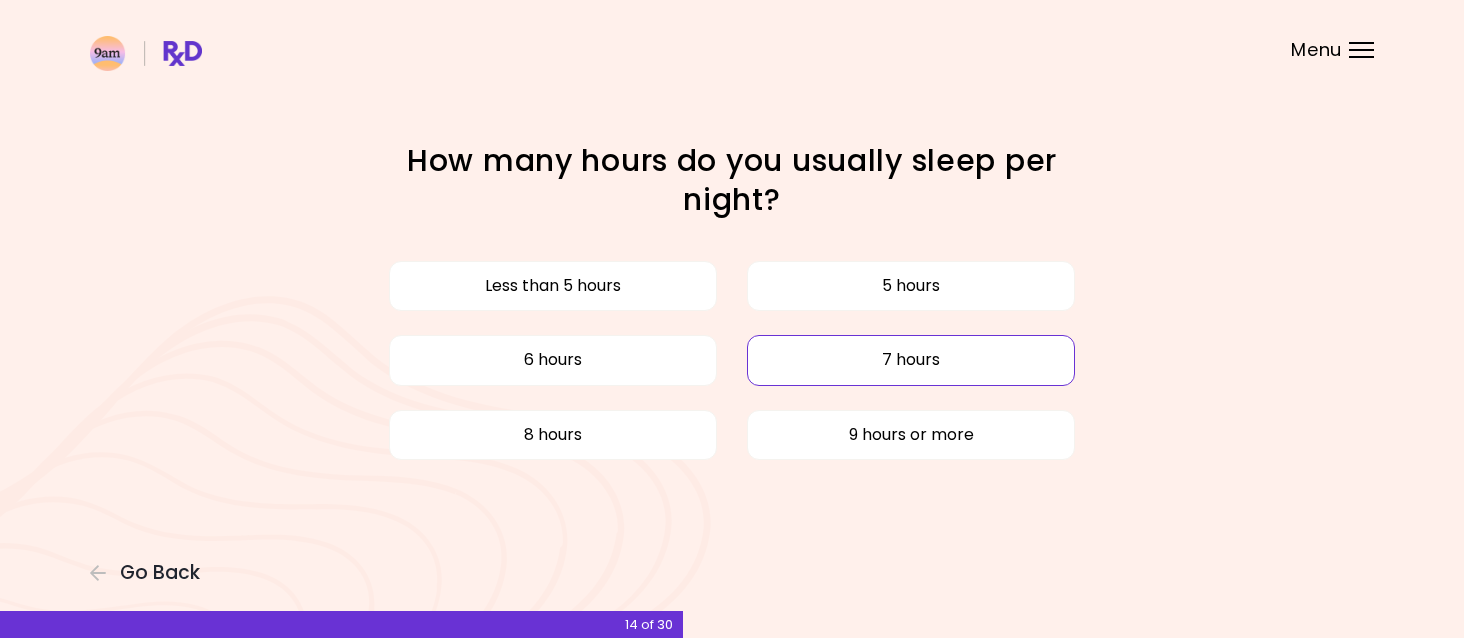 click on "7 hours" at bounding box center (911, 360) 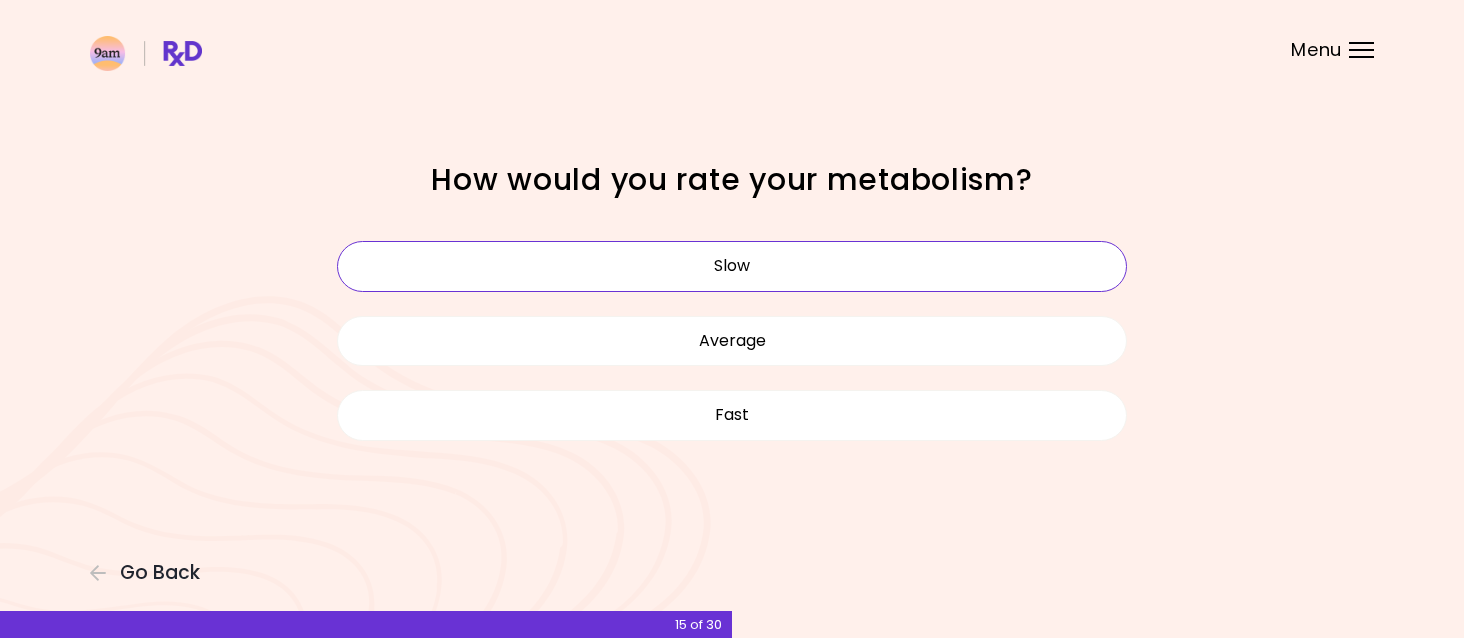 click on "Slow" at bounding box center [732, 266] 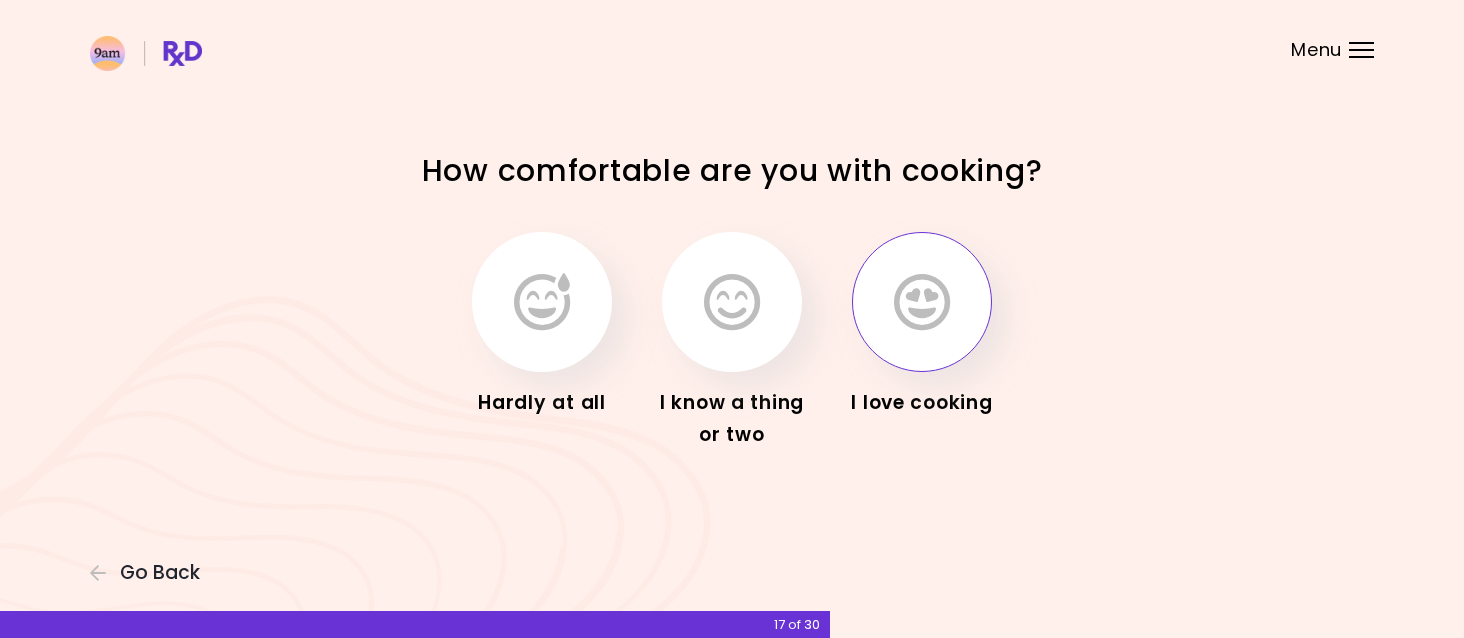 click at bounding box center [922, 302] 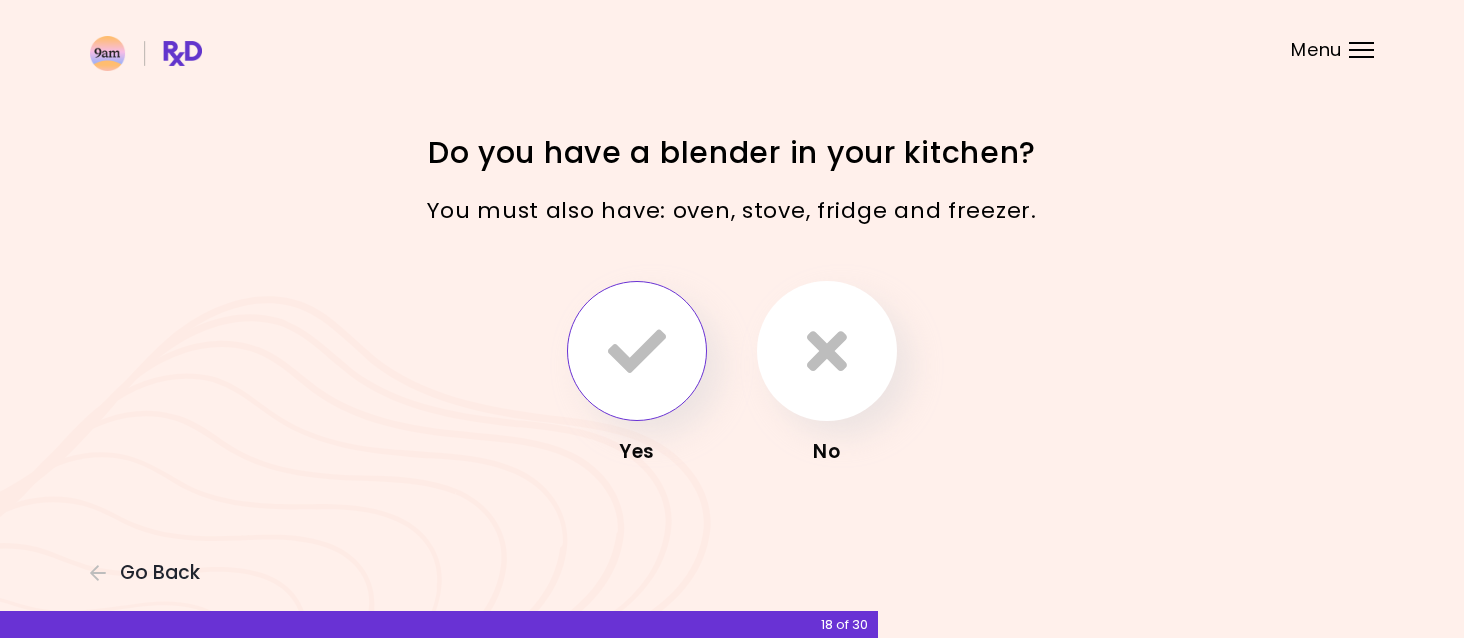 click at bounding box center [637, 351] 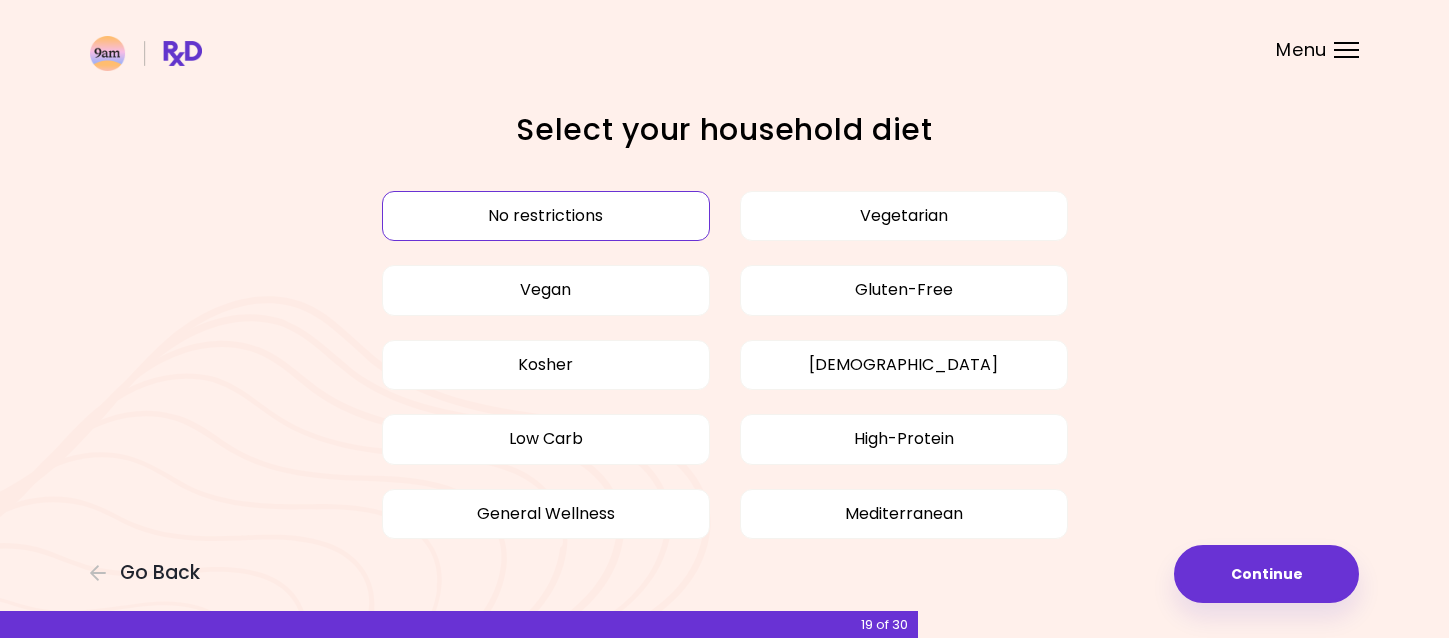 click on "No restrictions" at bounding box center [546, 216] 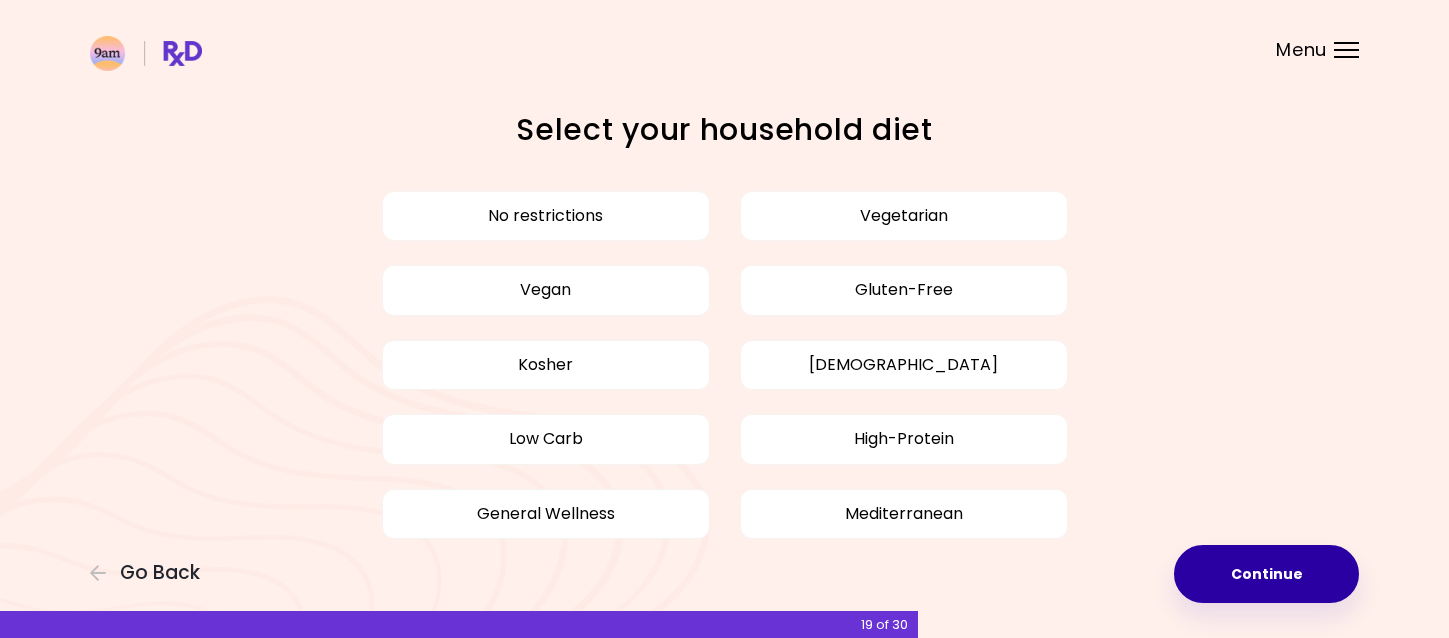 click on "Continue" at bounding box center [1266, 574] 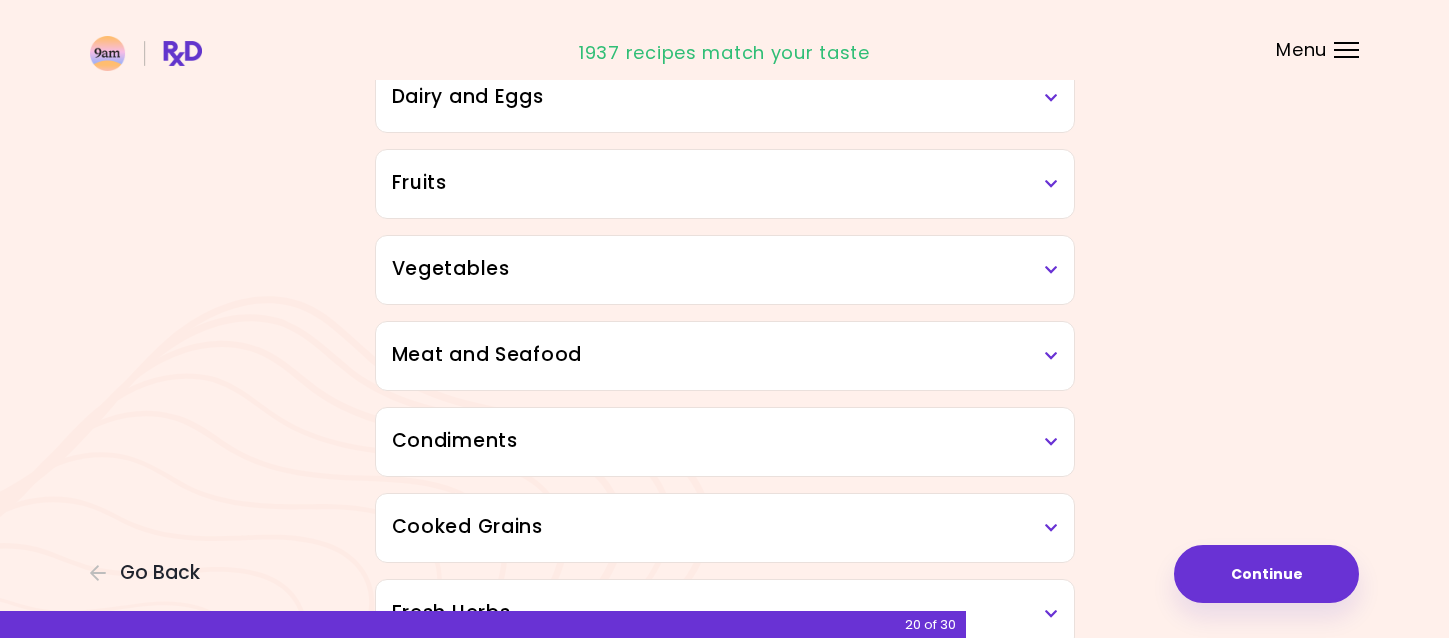 scroll, scrollTop: 300, scrollLeft: 0, axis: vertical 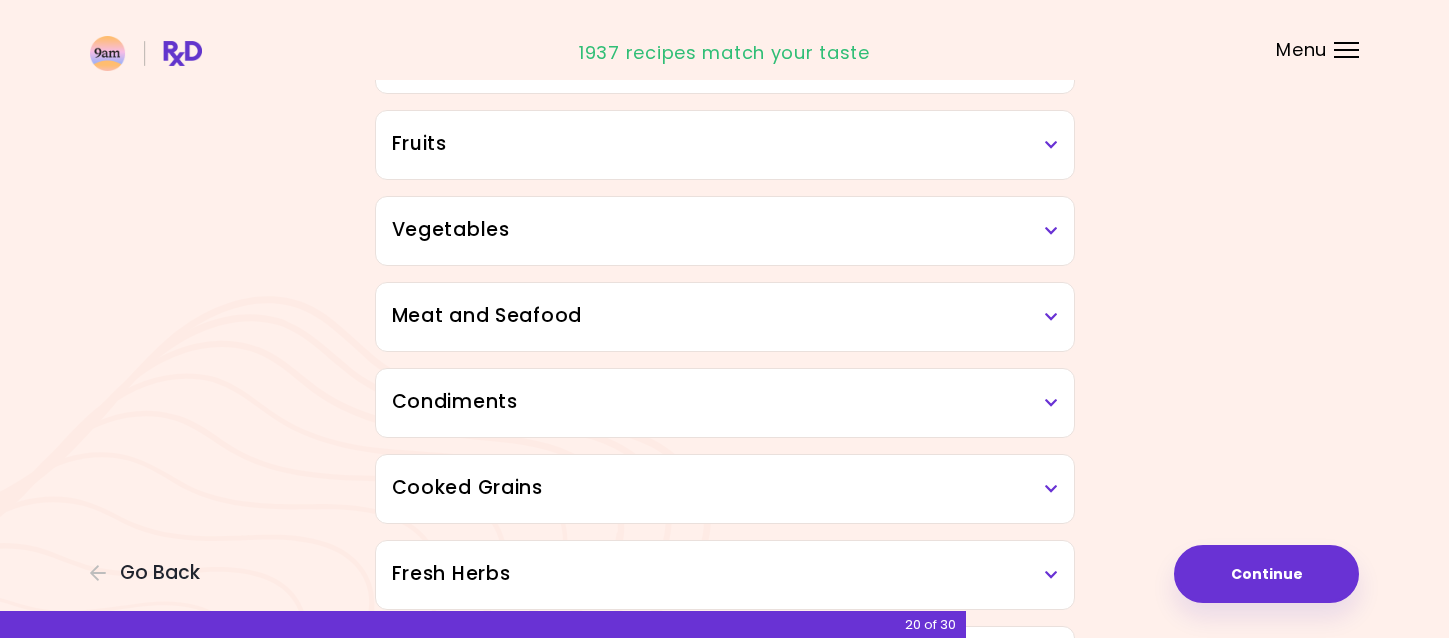click on "Vegetables" at bounding box center [725, 230] 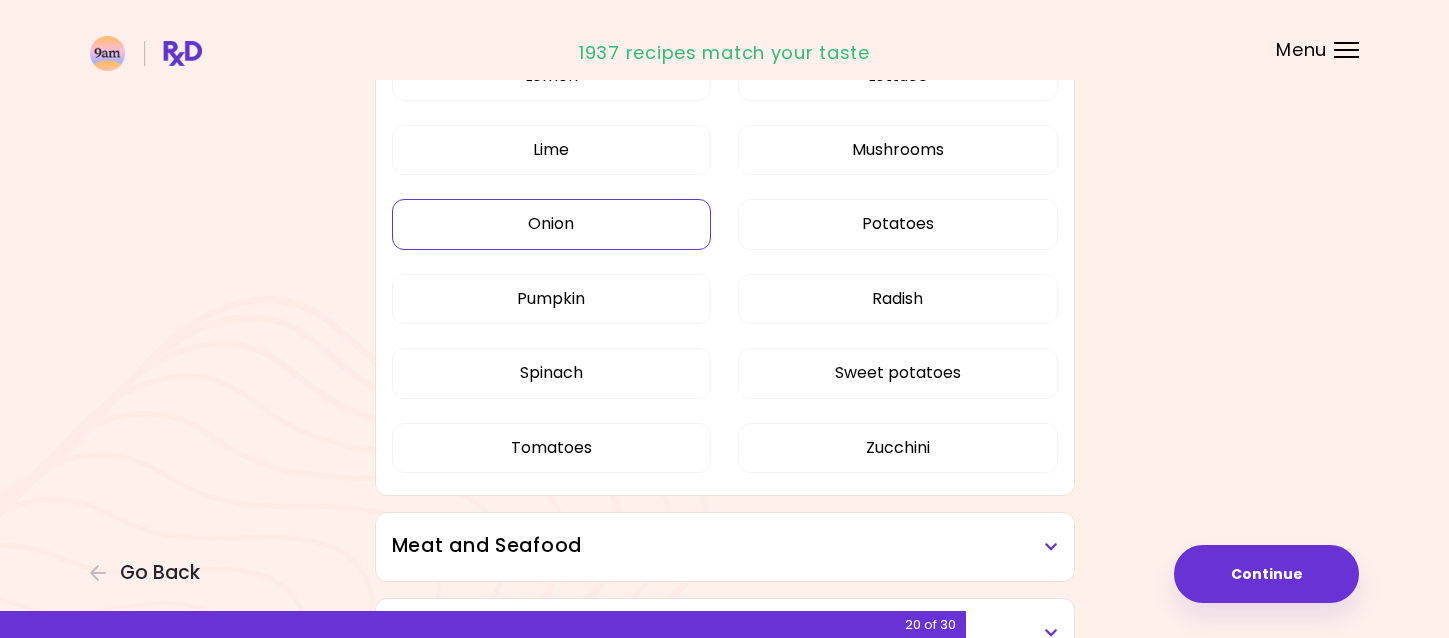 scroll, scrollTop: 1200, scrollLeft: 0, axis: vertical 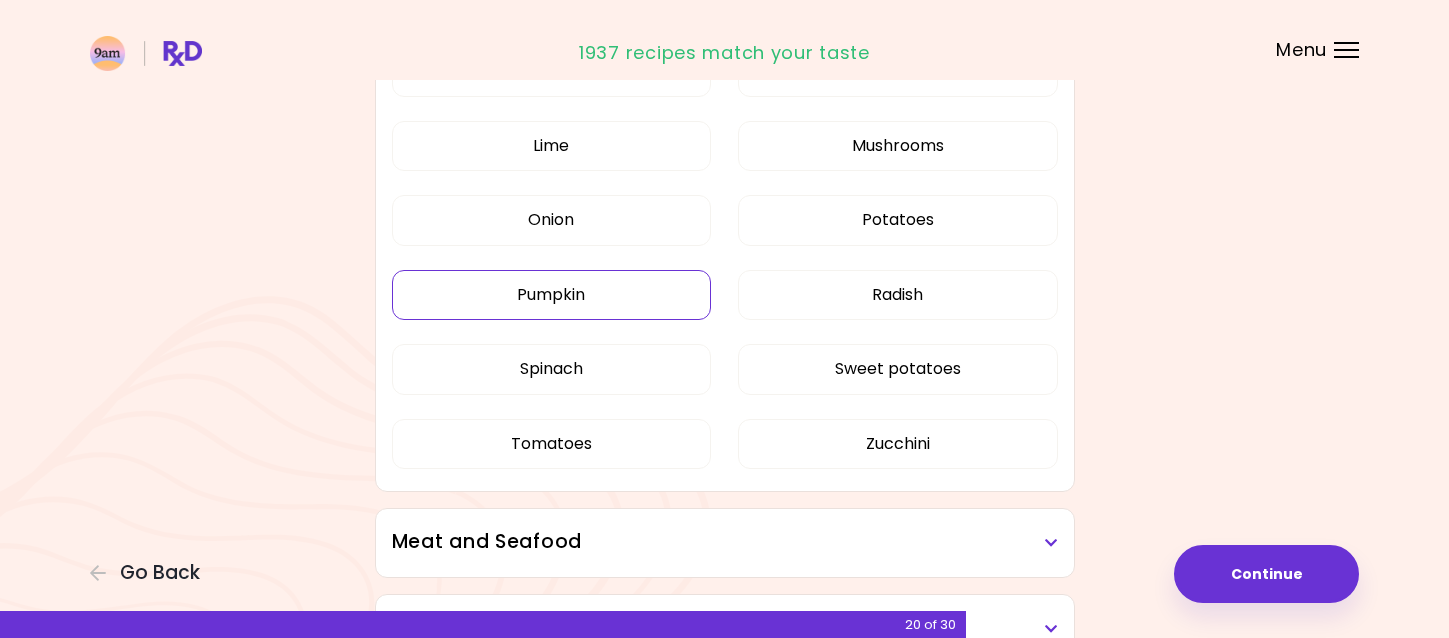 click on "Pumpkin" at bounding box center (552, 295) 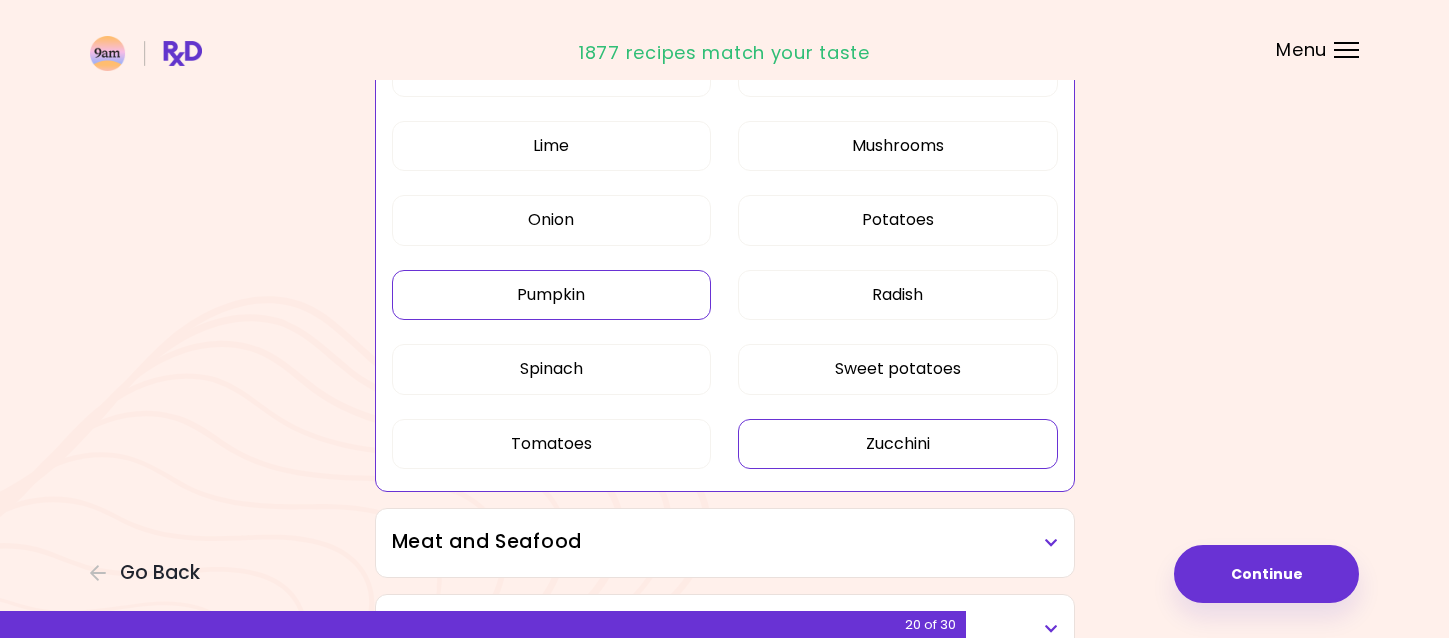 click on "Zucchini" at bounding box center [898, 444] 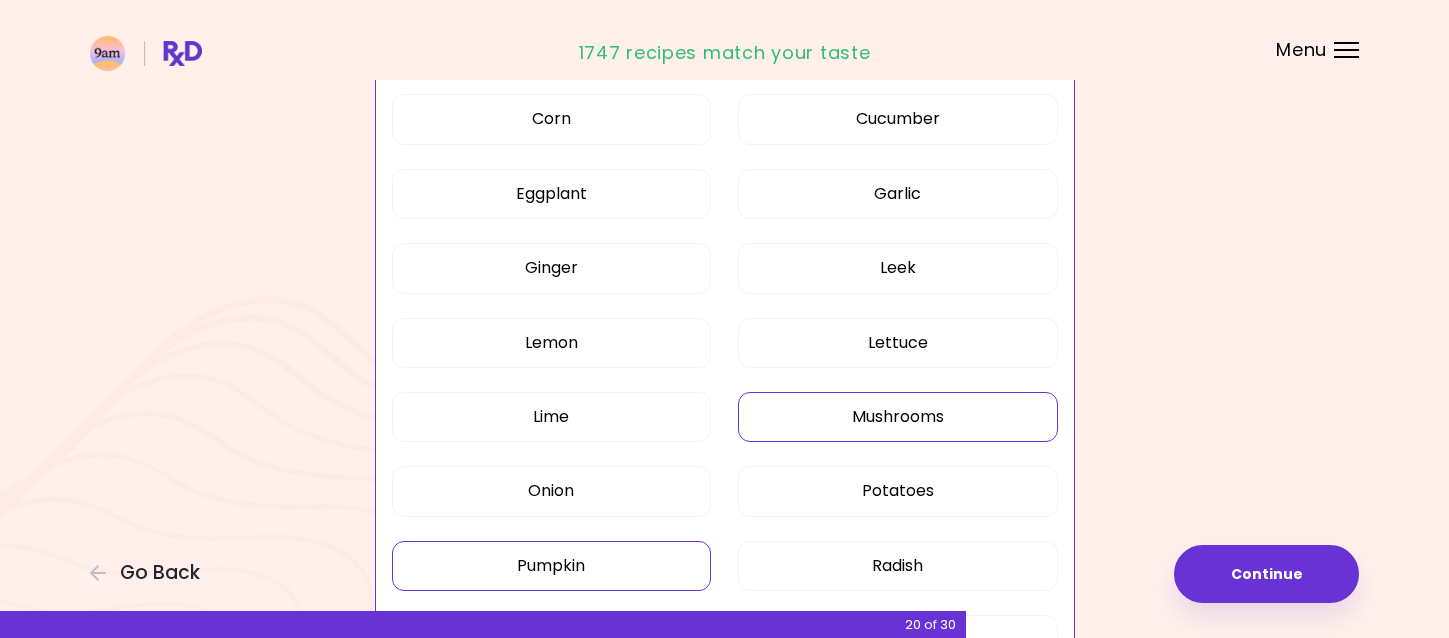 scroll, scrollTop: 900, scrollLeft: 0, axis: vertical 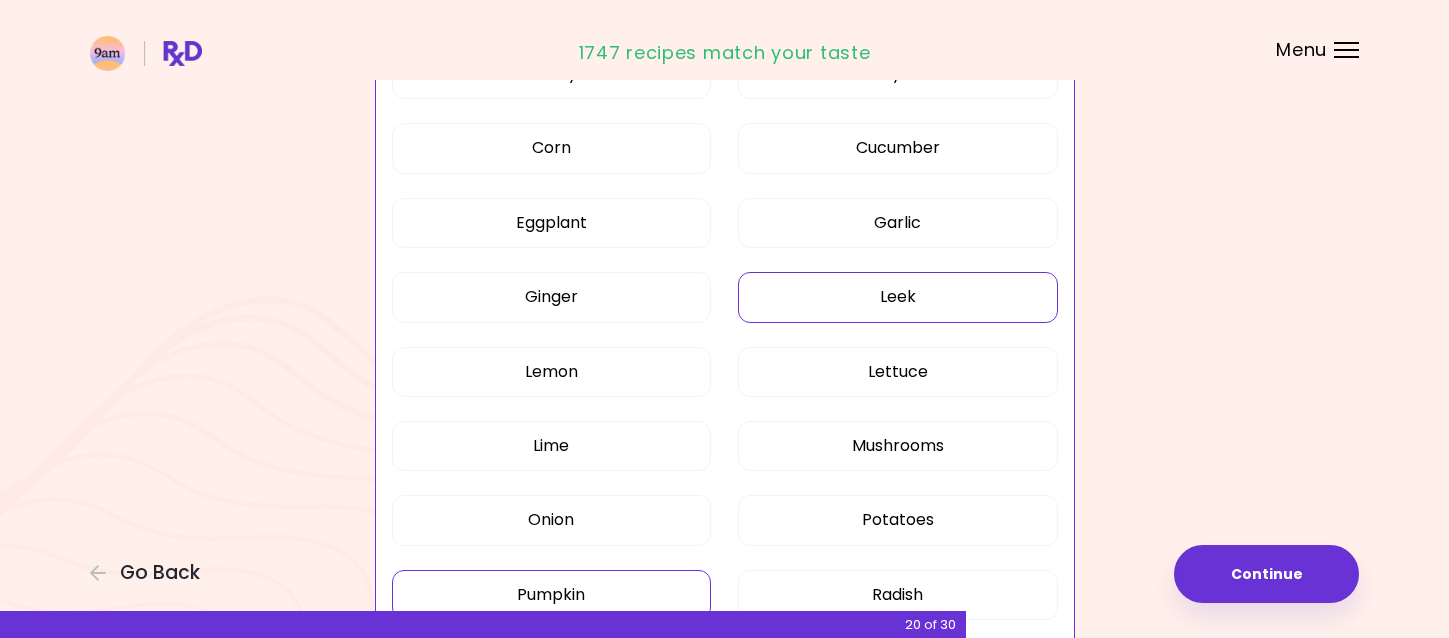 click on "Leek" at bounding box center (898, 297) 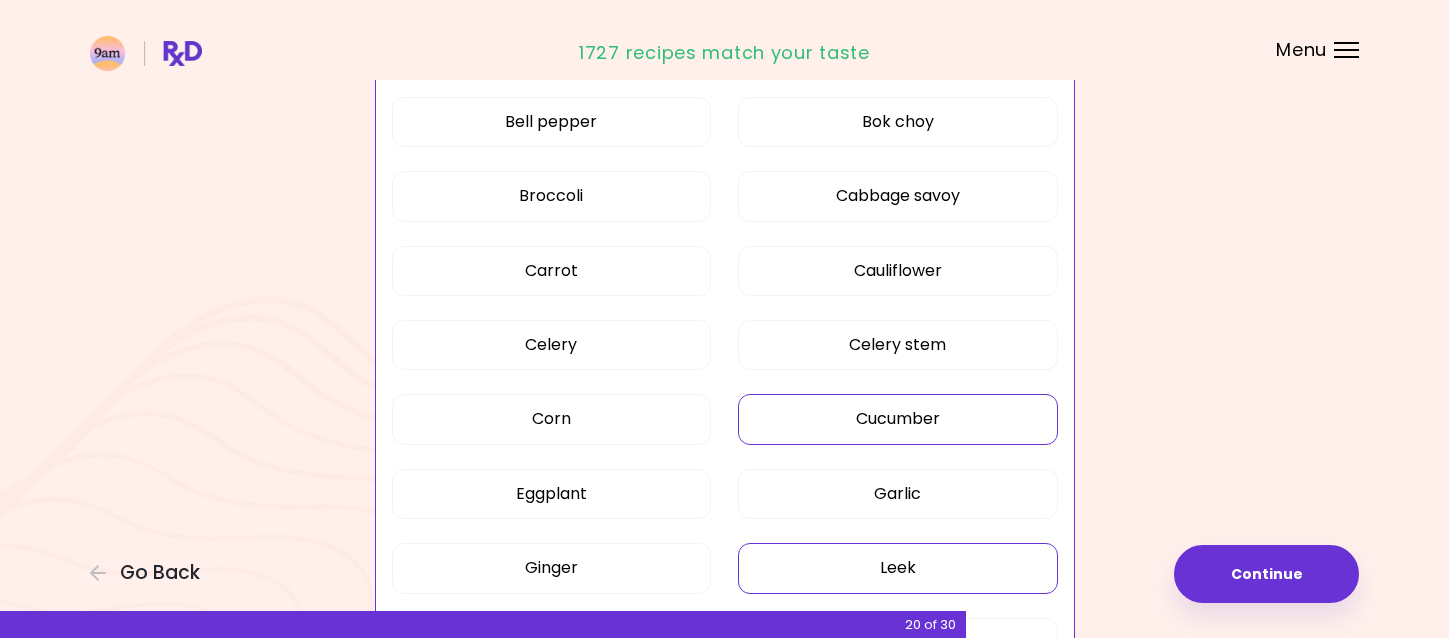 scroll, scrollTop: 600, scrollLeft: 0, axis: vertical 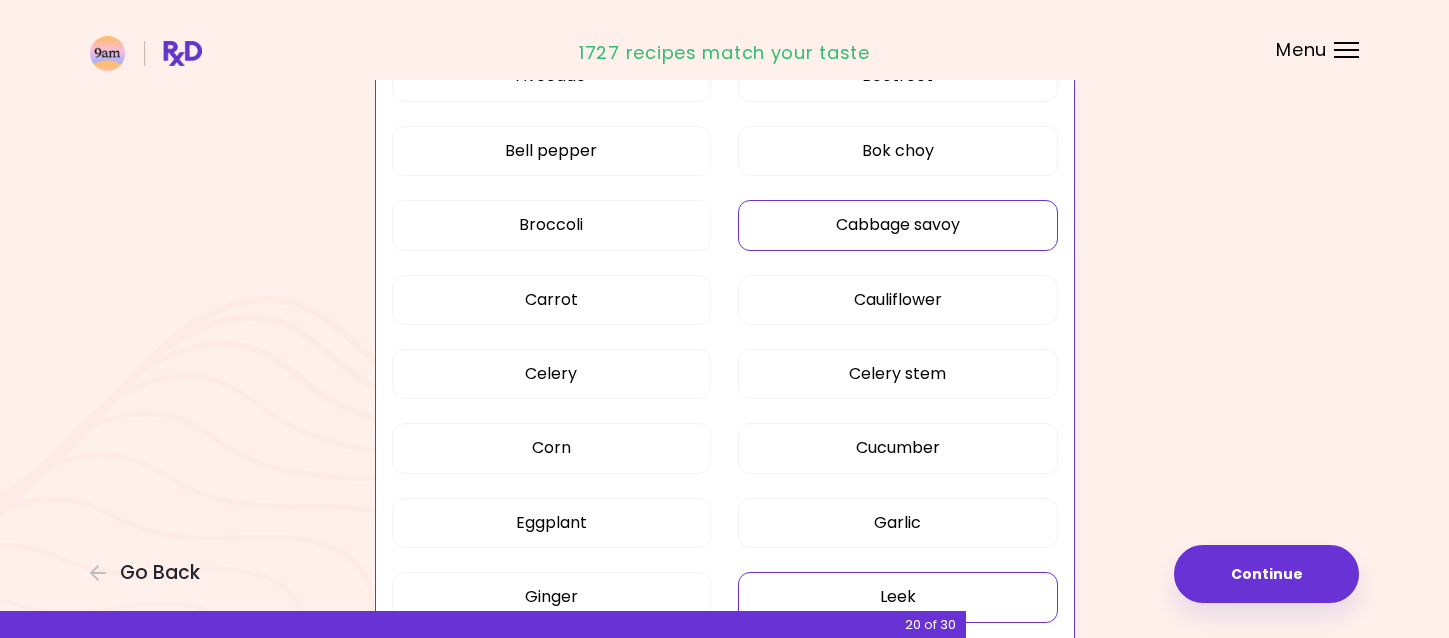 click on "Cabbage savoy" at bounding box center [898, 225] 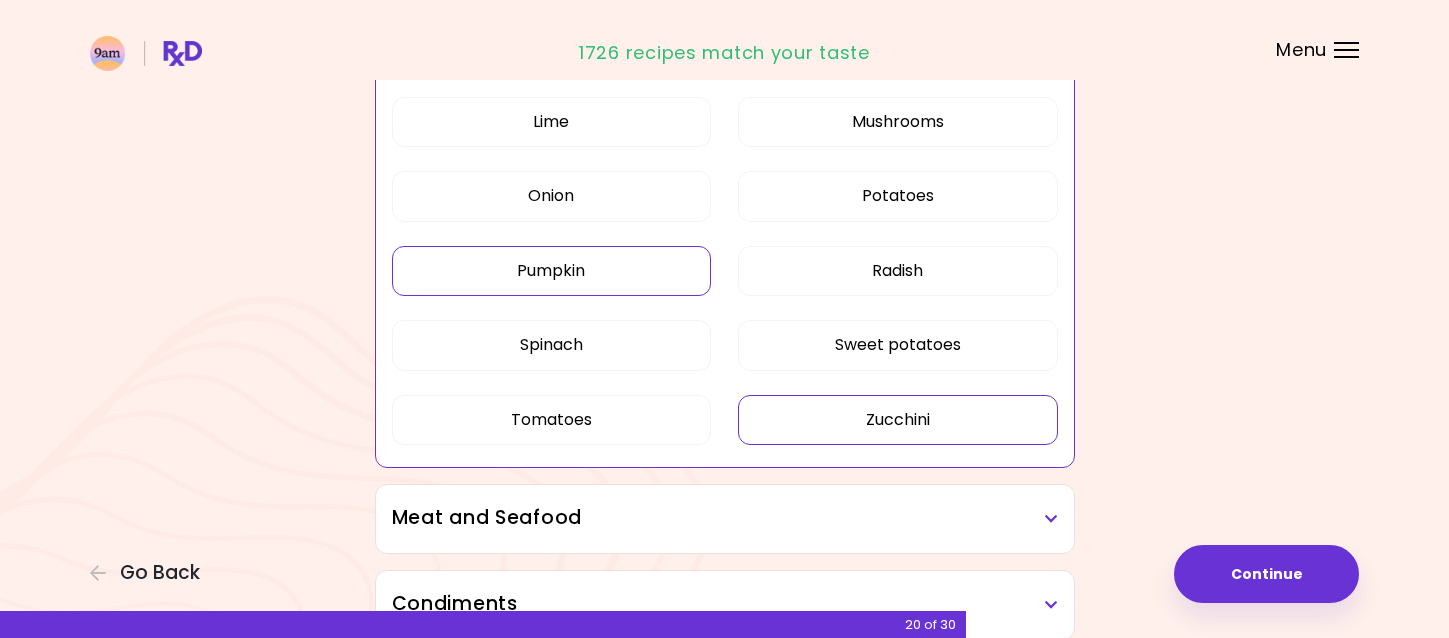 scroll, scrollTop: 1400, scrollLeft: 0, axis: vertical 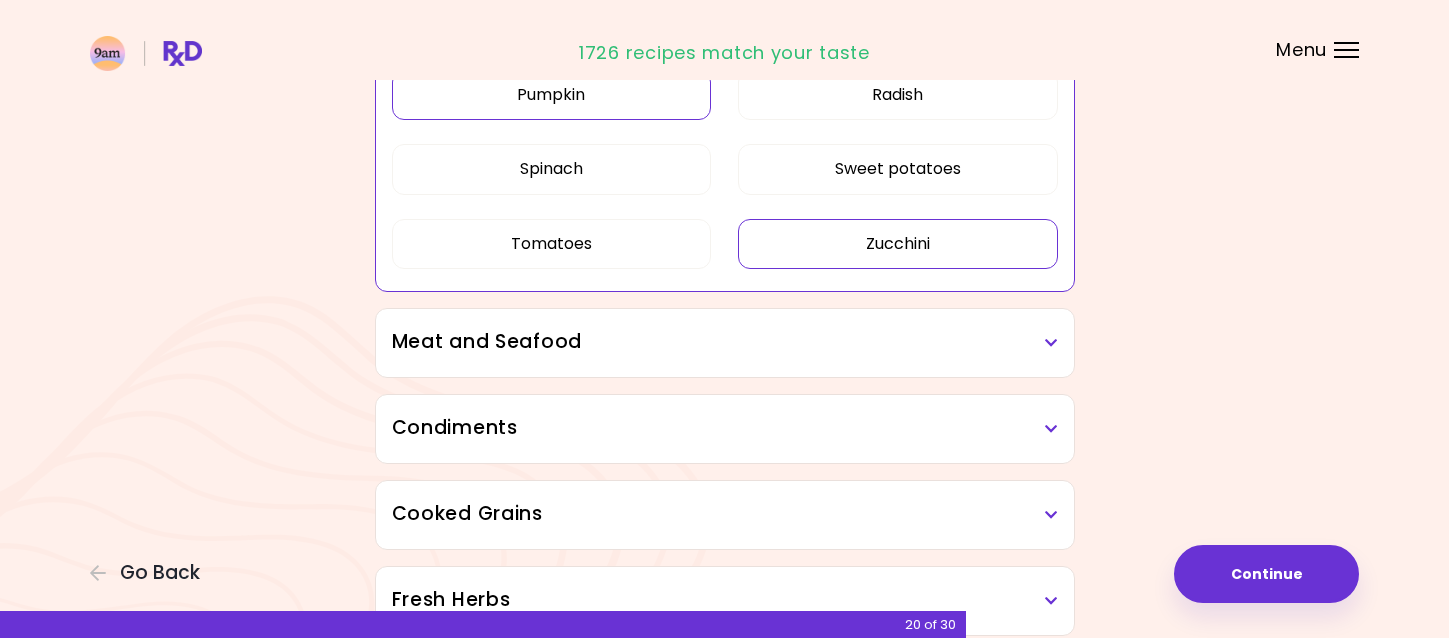click on "Focusable invisible element Do you dislike any of the following ingredients? Dried Herbs and Spices Adobo Annatto seeds Chilli Cinnamon Cumin [PERSON_NAME] Italian seasoning Paprika, powder Dairy and Eggs Almond milk Cheddar cheese Cottage cheese Cream Eggs Emental cheese Feta cheese Milk Mozzarella cheese Oat milk Parmesan cheese Queso fresco Soy milk Tempeh Tofu Yoghurt Fruits Apples Bananas Blueberries Grapes Kiwi Melon Orange Pears Plantains Raspberries Strawberries Vegetables Artichoke Arugula Avocado Beetroot Bell pepper Bok choy Broccoli Cabbage savoy Carrot Cauliflower Celery Celery stem Corn Cucumber Eggplant Garlic [PERSON_NAME] Lemon Lettuce Lime Mushrooms Onion Potatoes Pumpkin Radish Spinach Sweet potatoes Tomatoes Zucchini Meat and Seafood Bacon Beef Chicken Cod Pork Salmon Sea bass Shrimps Squid Tuna Turkey Condiments Balsamic vinegar Barbeque sauce Hoisin sauce Honey Meat bouillon Mustard Oyster sauce Peanut butter Pickles Rice vinegar Soy sauce Tahini Teriyaki sauce Vegetable bouillon Cooked Grains 20" at bounding box center (724, 17) 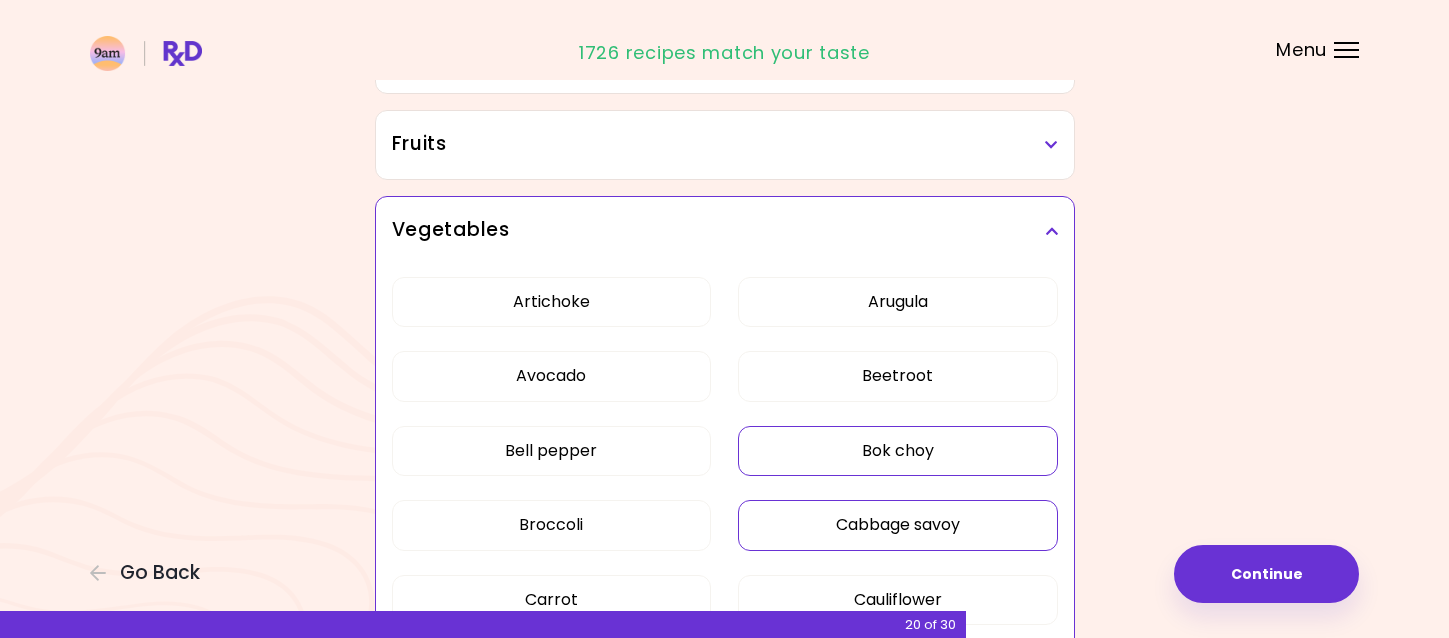 scroll, scrollTop: 0, scrollLeft: 0, axis: both 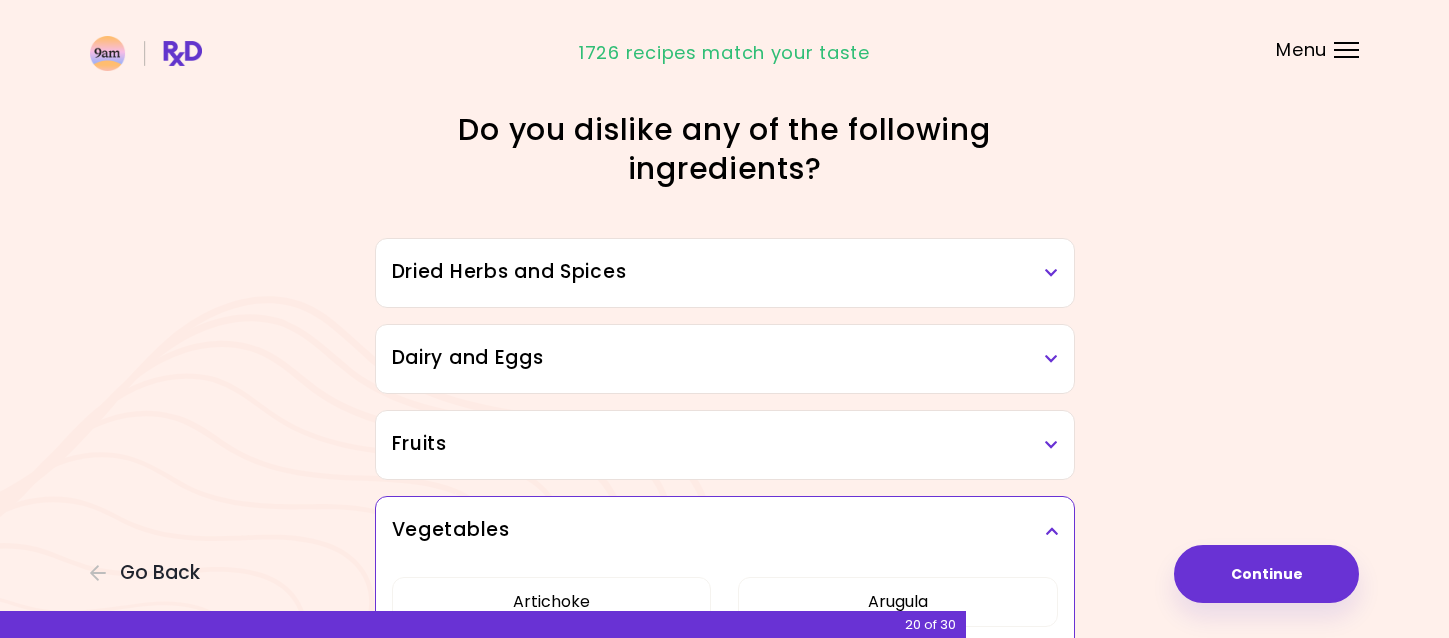 click on "Dairy and Eggs" at bounding box center [725, 358] 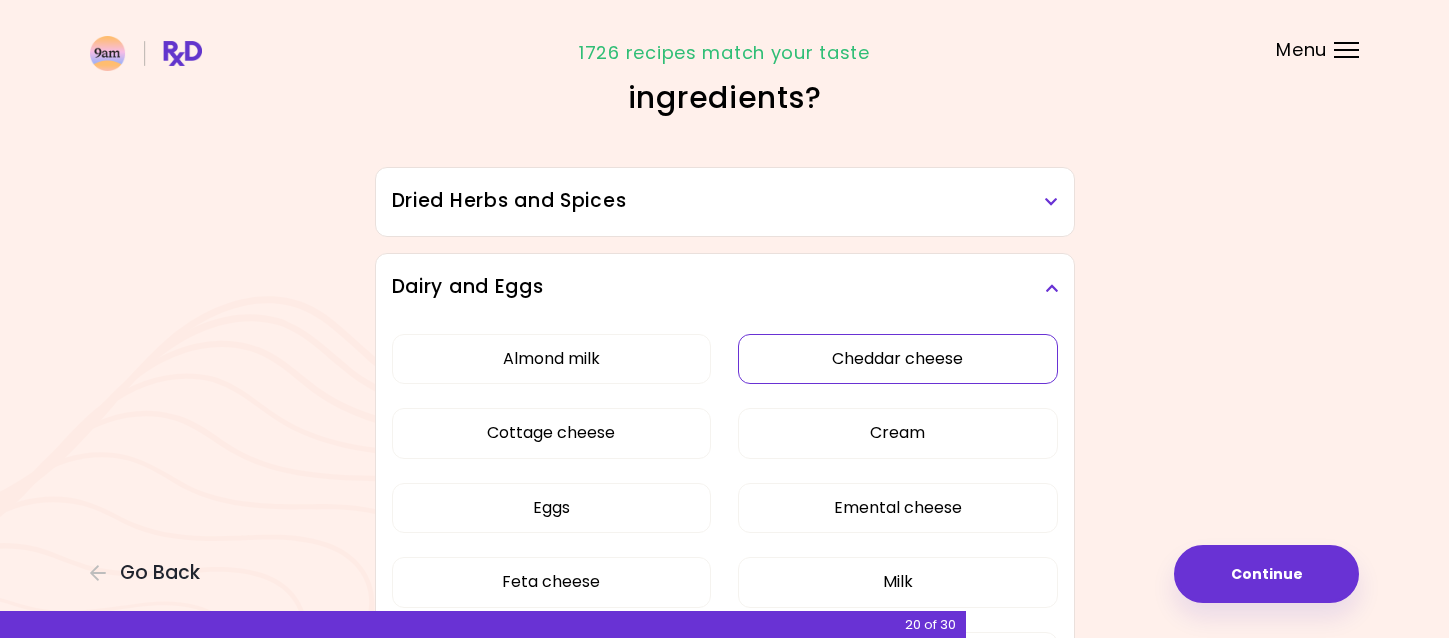 scroll, scrollTop: 100, scrollLeft: 0, axis: vertical 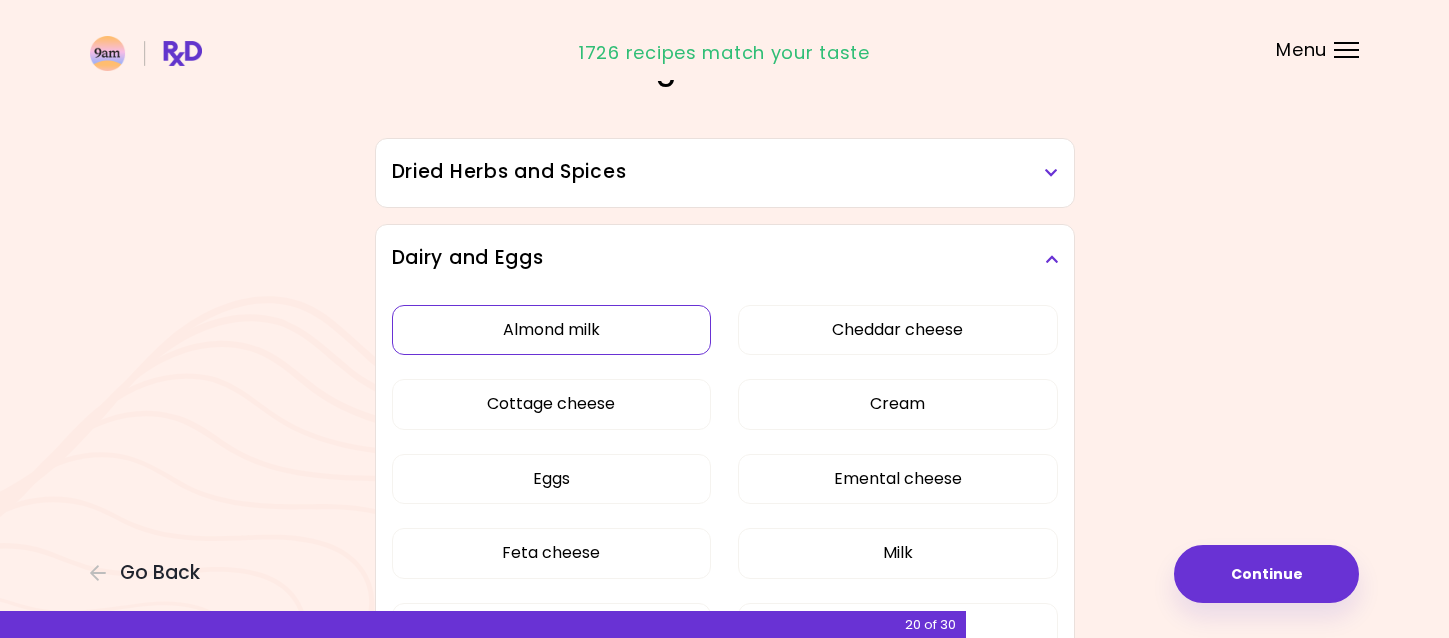 click on "Almond milk" at bounding box center (552, 330) 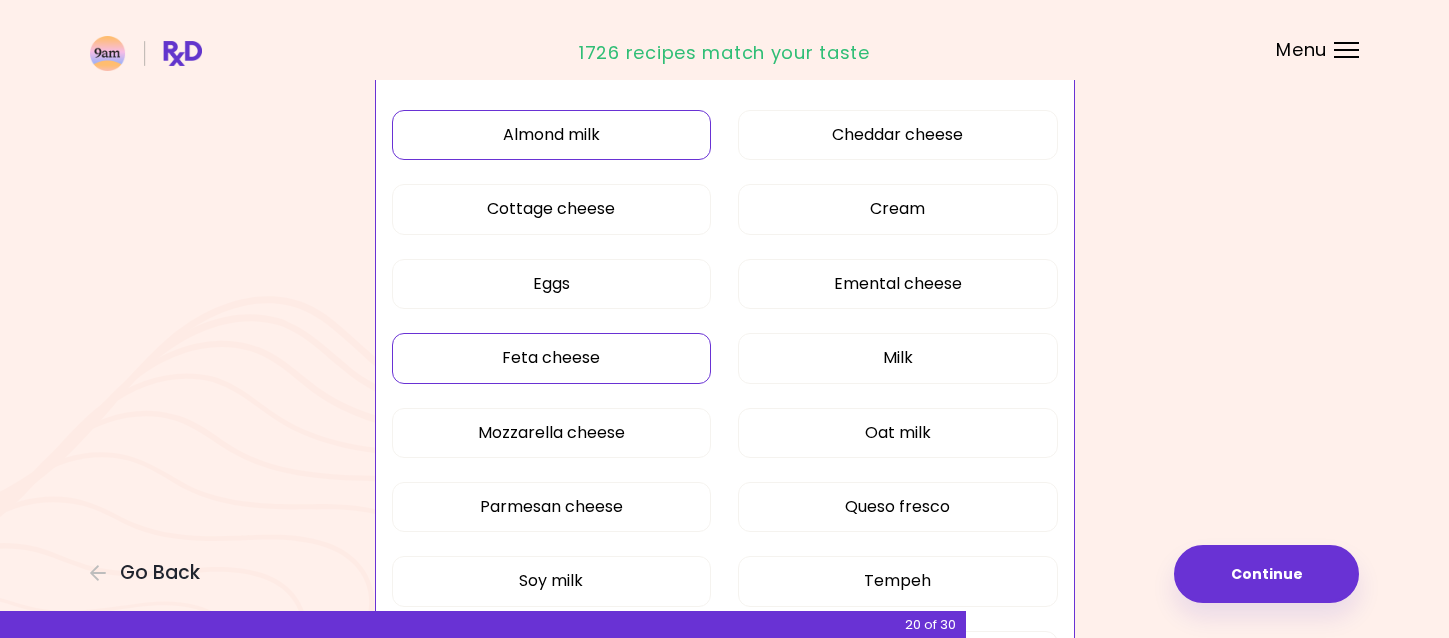 scroll, scrollTop: 300, scrollLeft: 0, axis: vertical 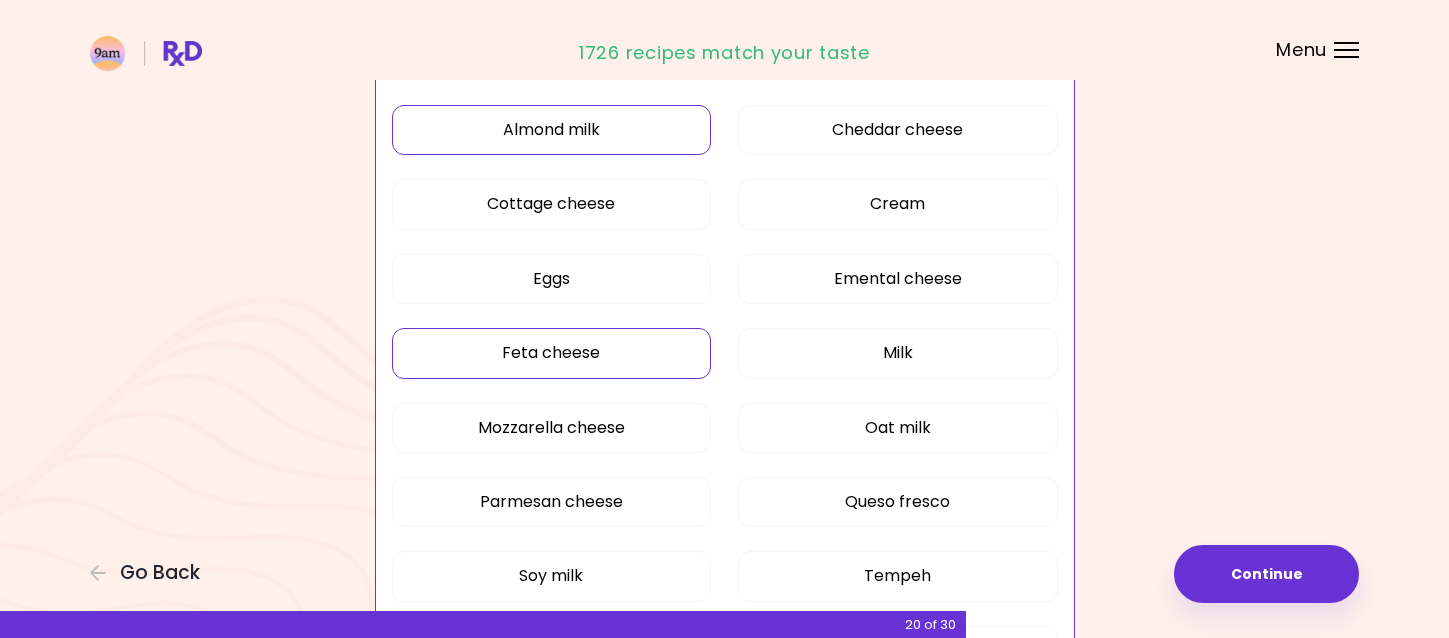 click on "Feta cheese" at bounding box center (552, 353) 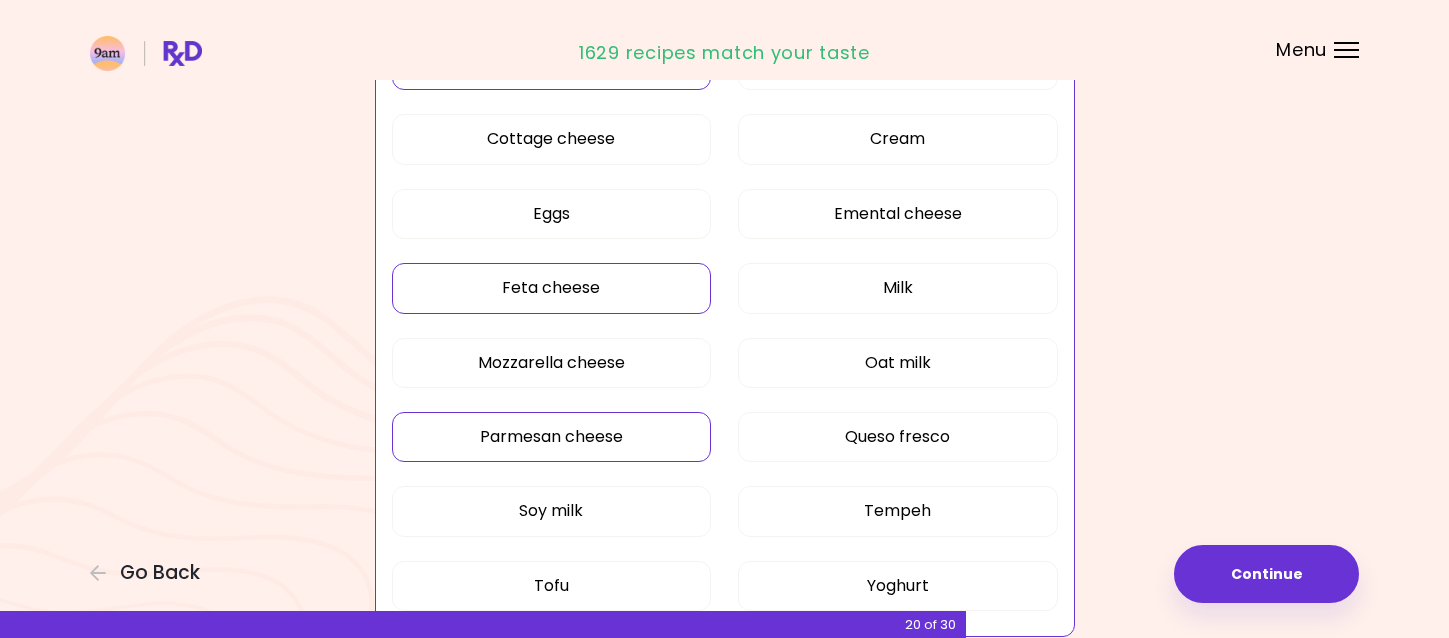 scroll, scrollTop: 400, scrollLeft: 0, axis: vertical 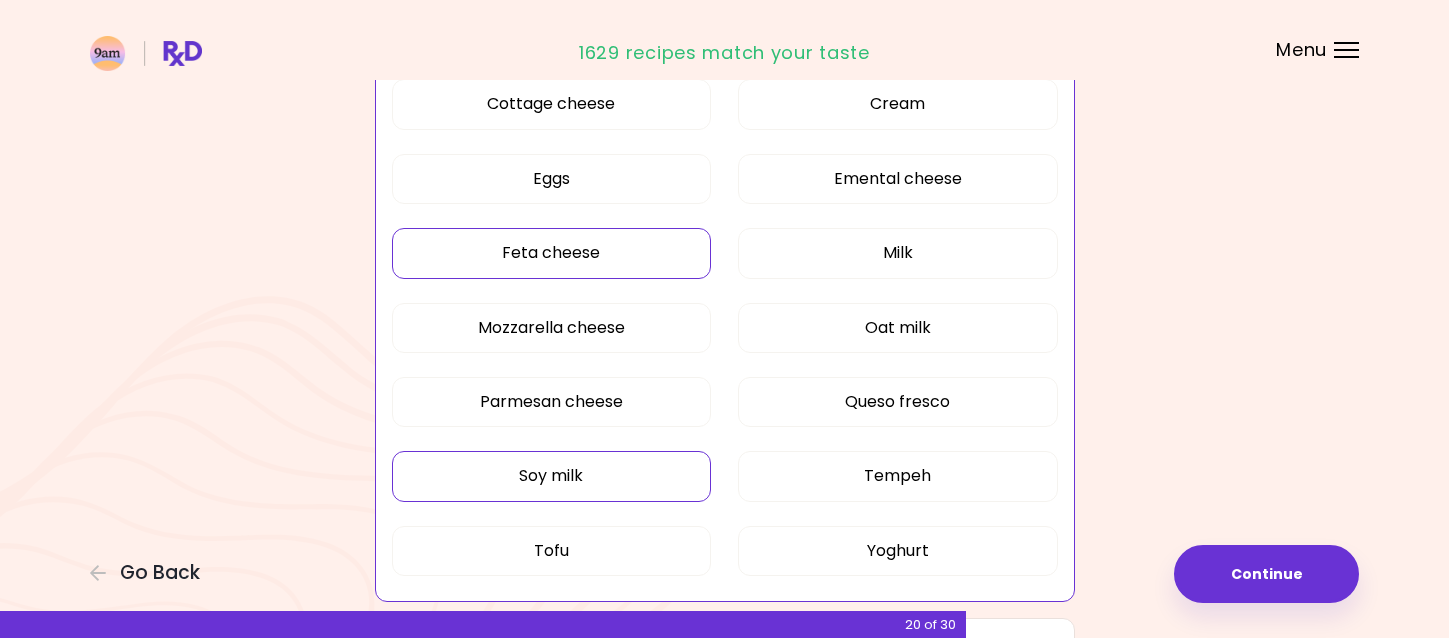 click on "Soy milk" at bounding box center [552, 476] 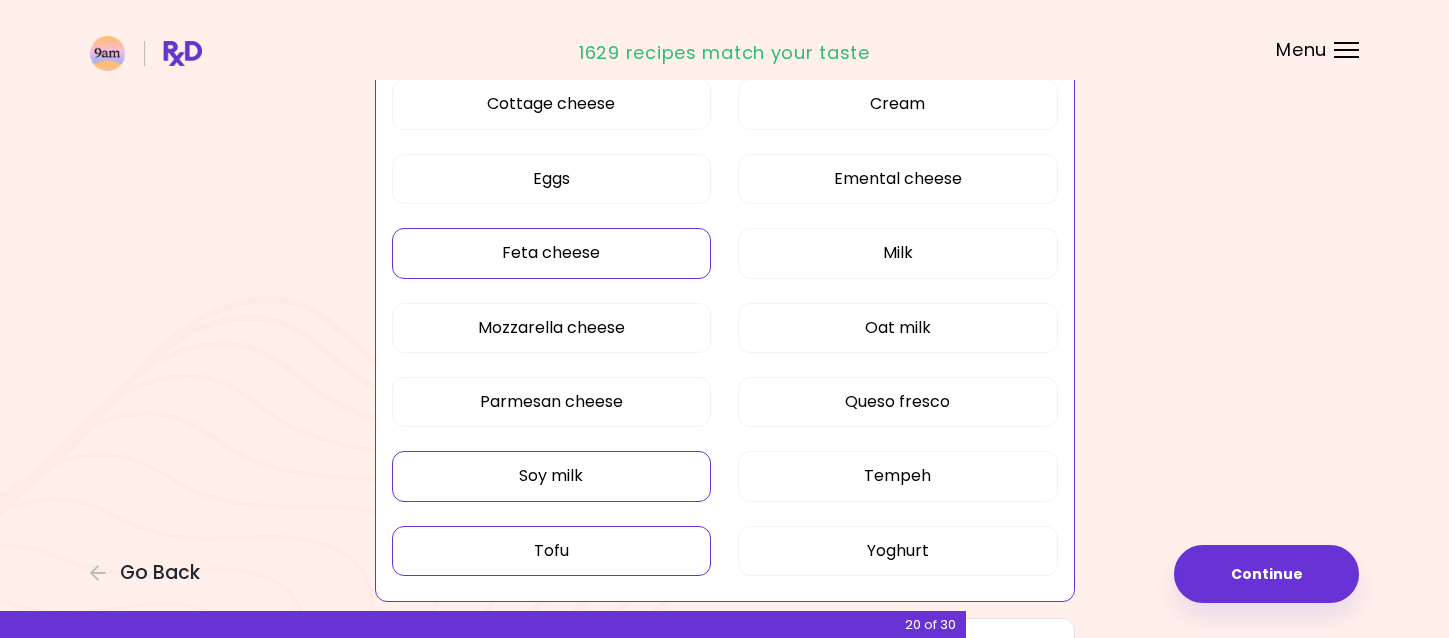click on "Tofu" at bounding box center (552, 551) 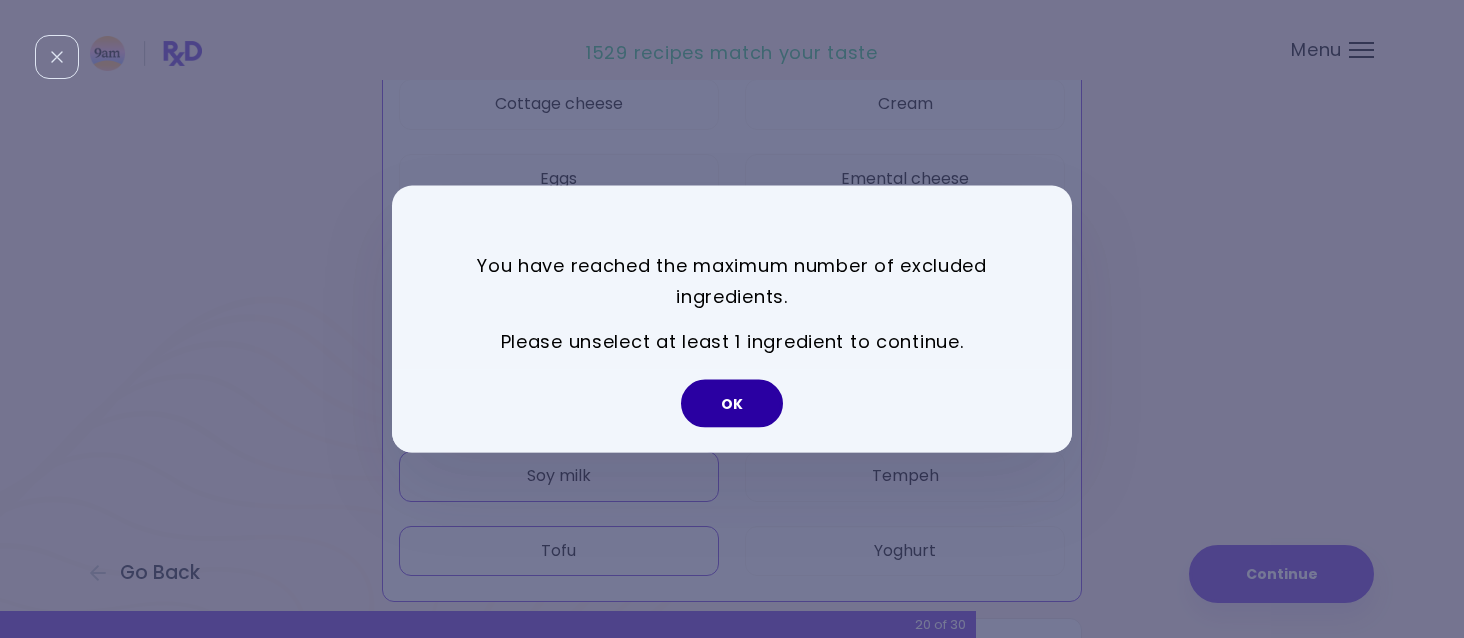click on "OK" at bounding box center (732, 403) 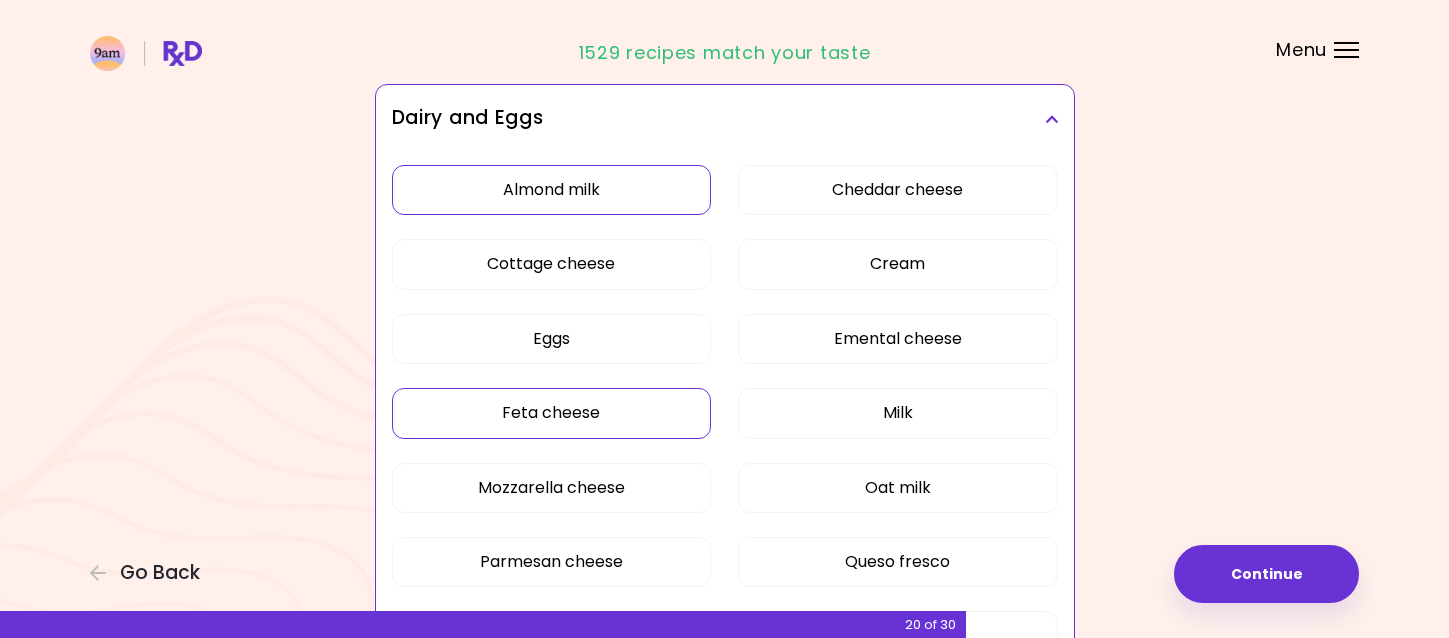 scroll, scrollTop: 0, scrollLeft: 0, axis: both 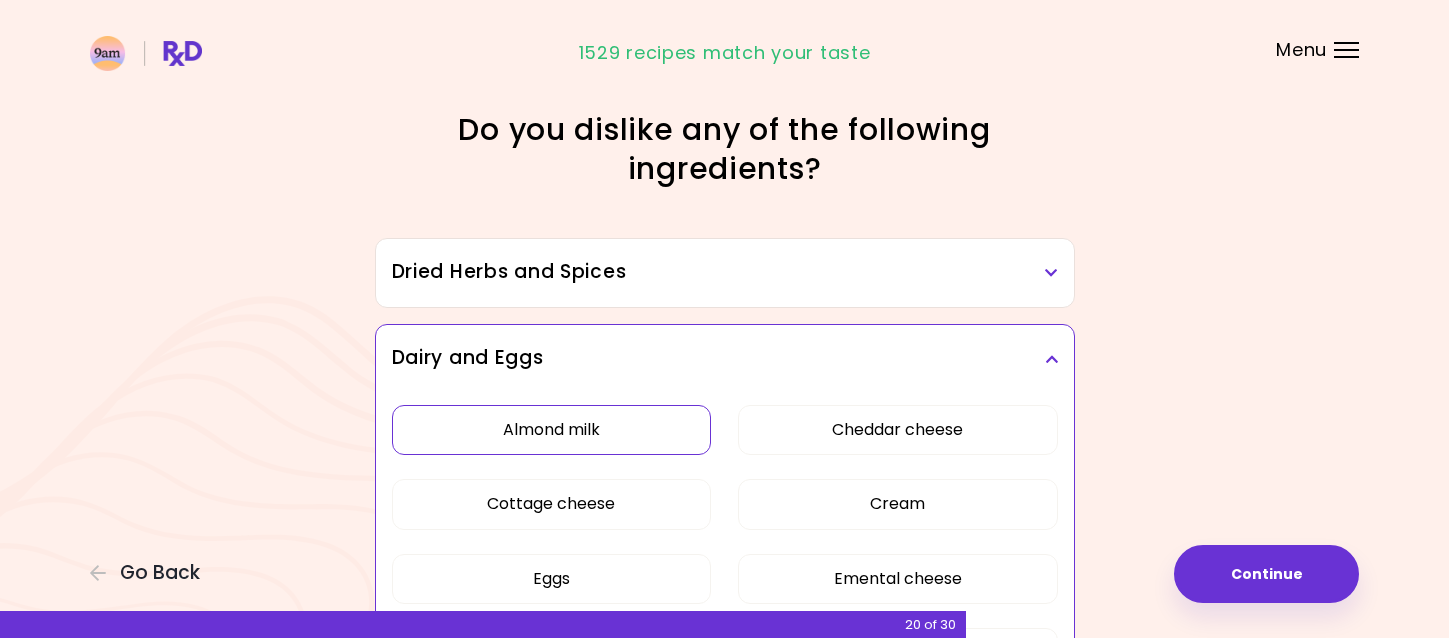 click on "Almond milk" at bounding box center [552, 430] 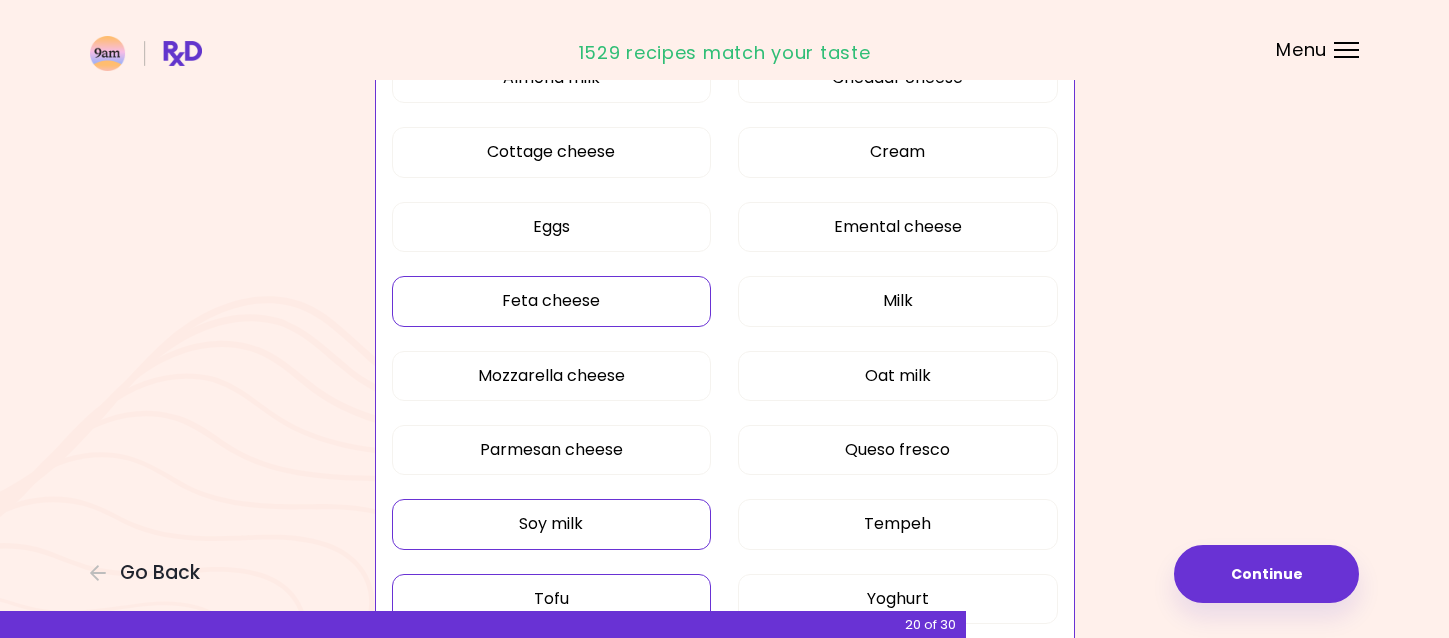scroll, scrollTop: 400, scrollLeft: 0, axis: vertical 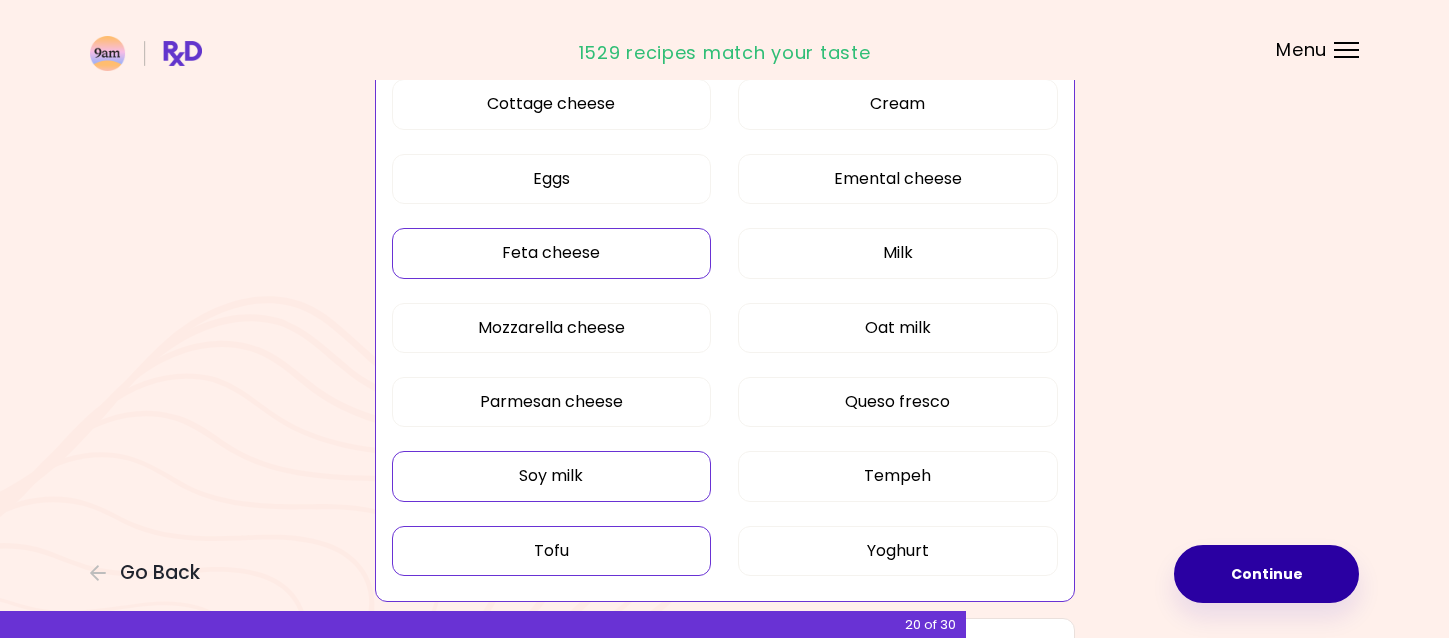 click on "Continue" at bounding box center [1266, 574] 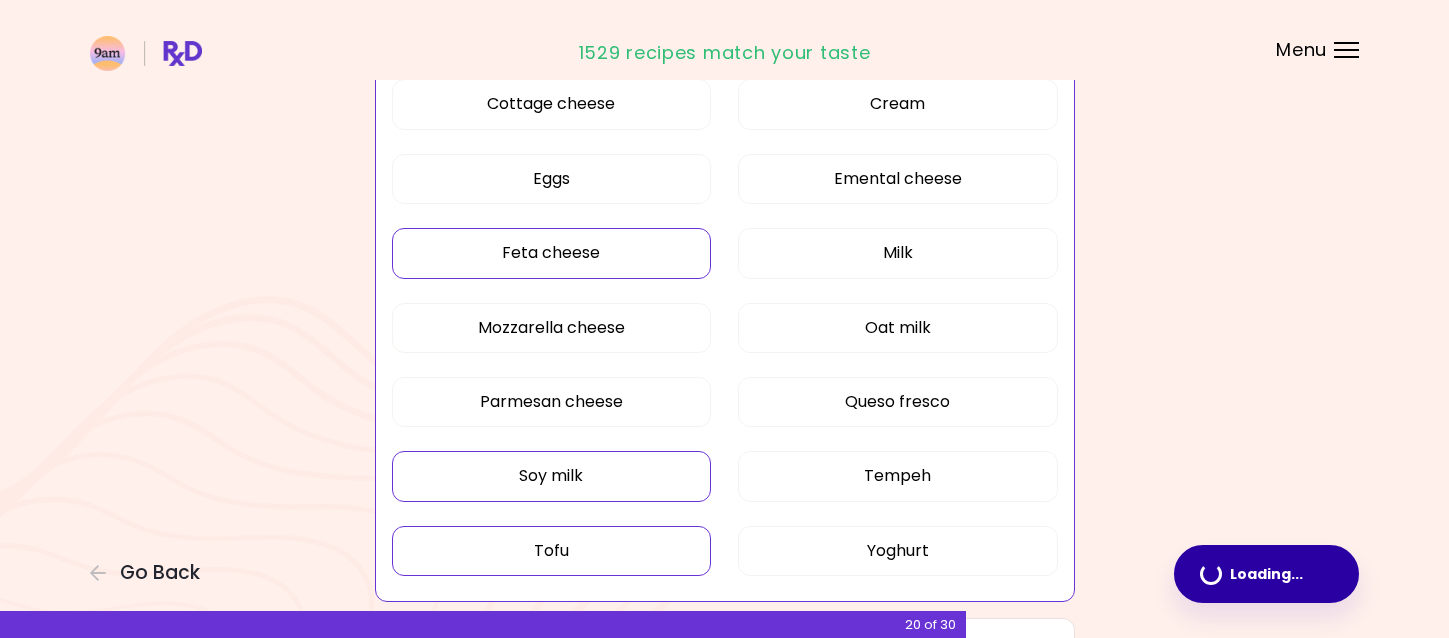 scroll, scrollTop: 0, scrollLeft: 0, axis: both 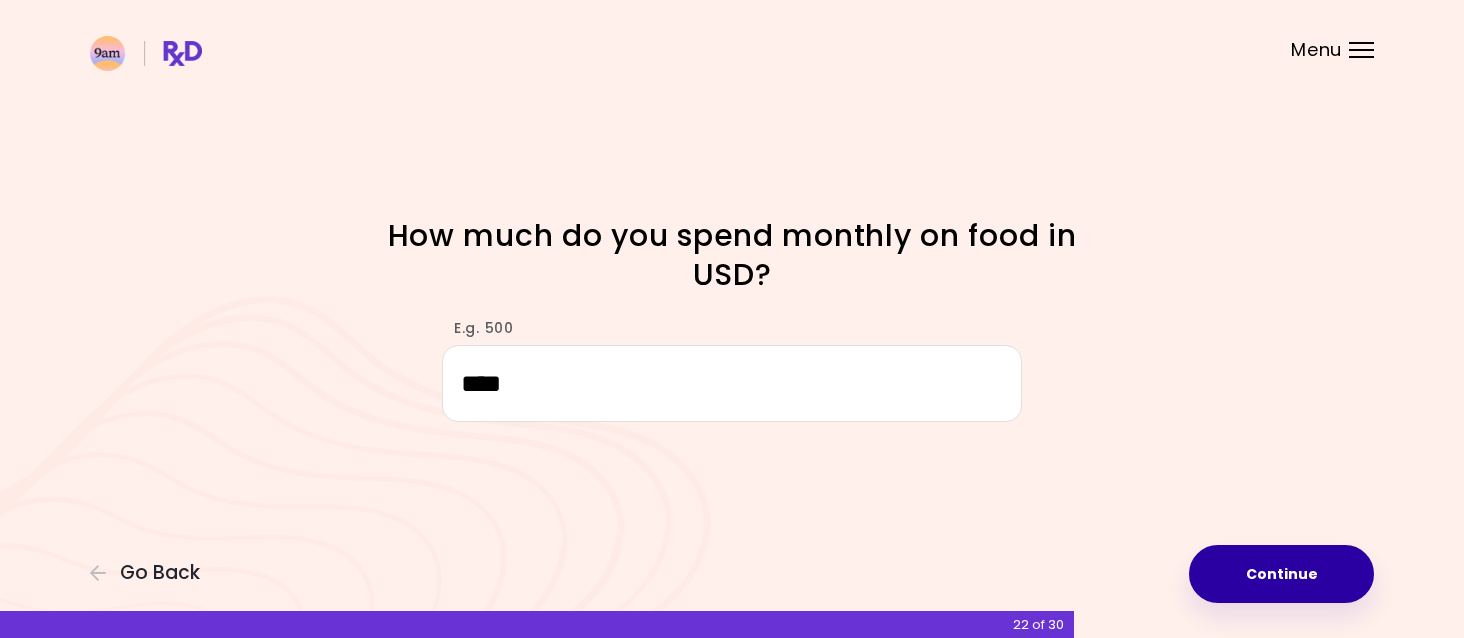 click on "Continue" at bounding box center (1281, 574) 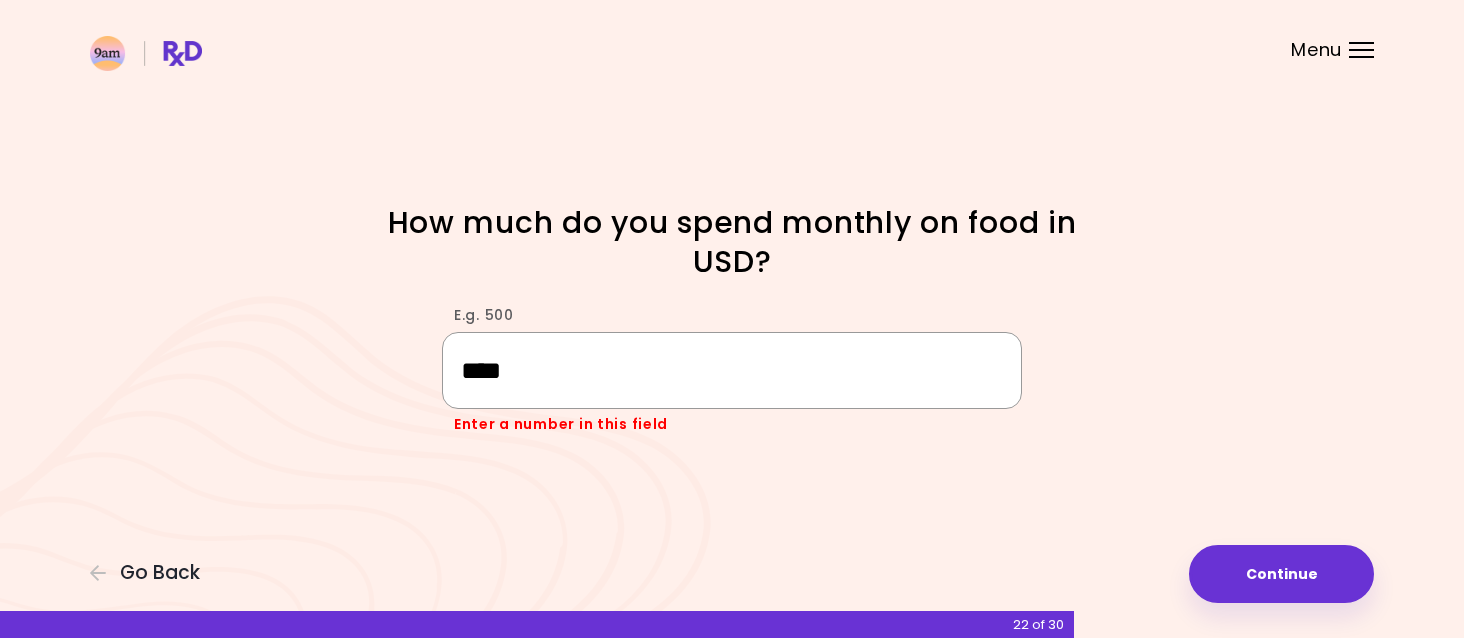click on "****" at bounding box center (732, 370) 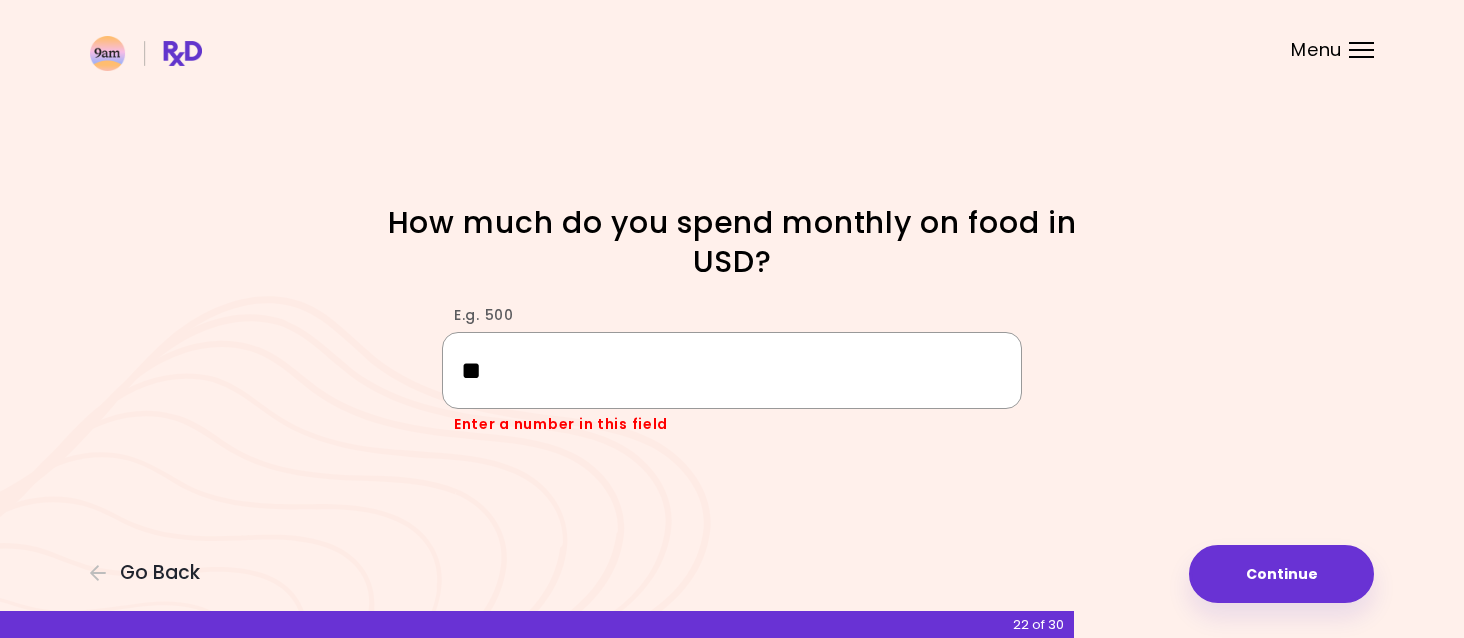 type on "*" 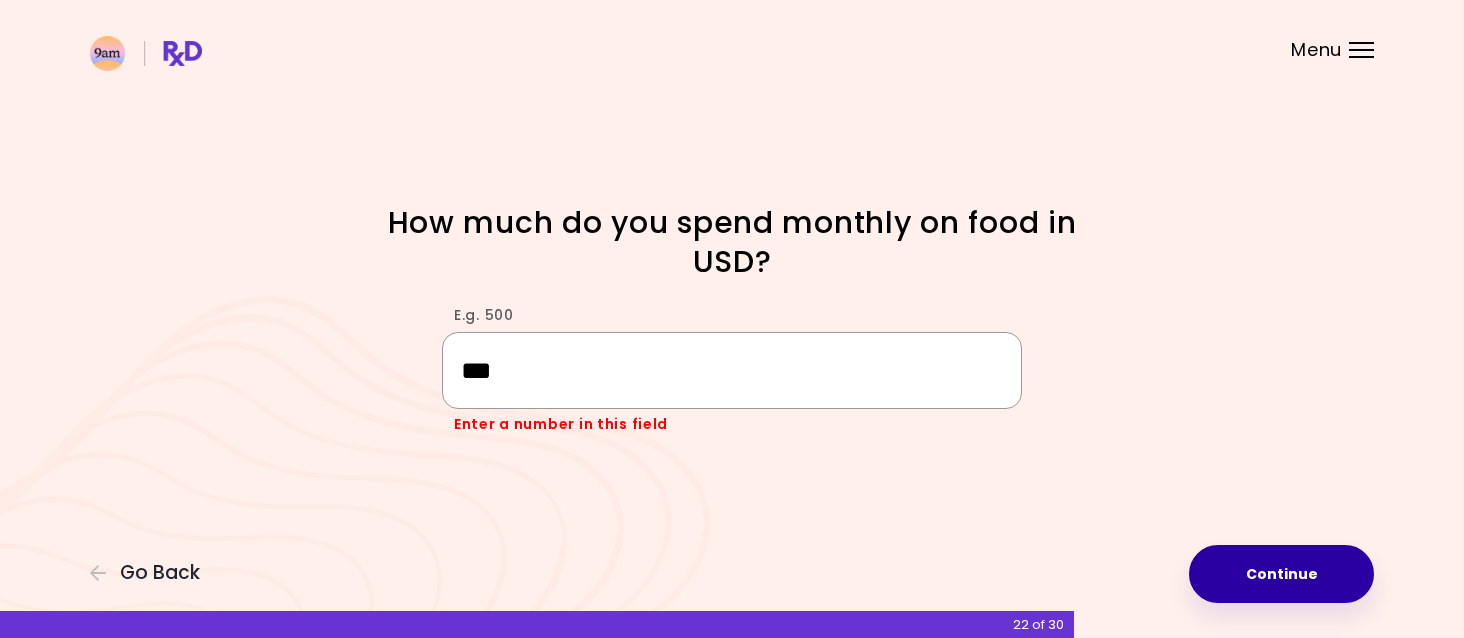 type on "***" 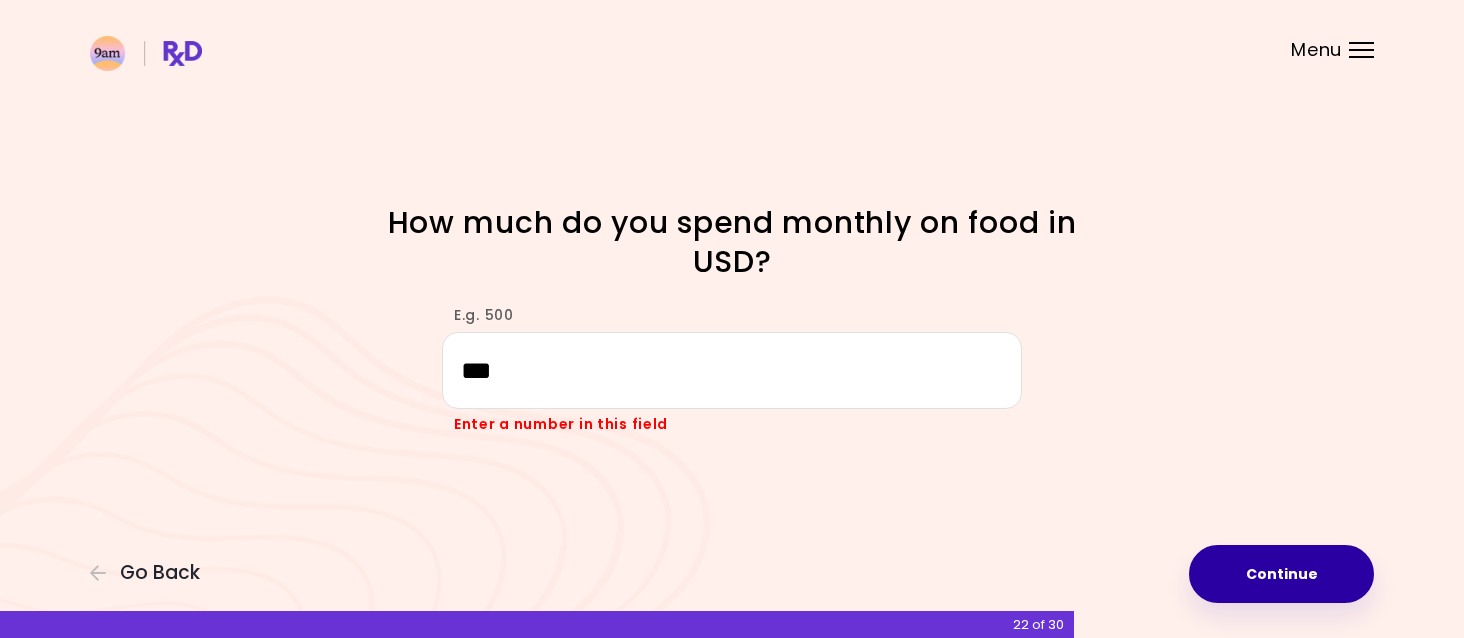 click on "Continue" at bounding box center (1281, 574) 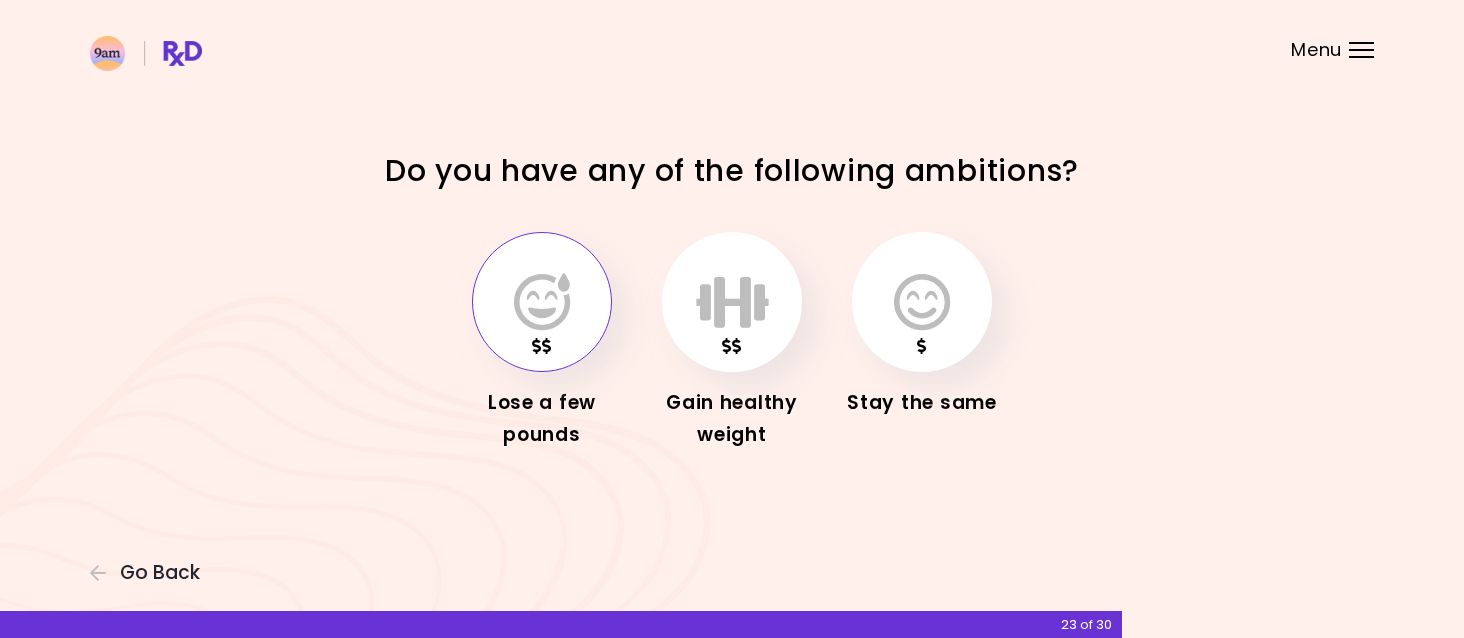 click at bounding box center (542, 302) 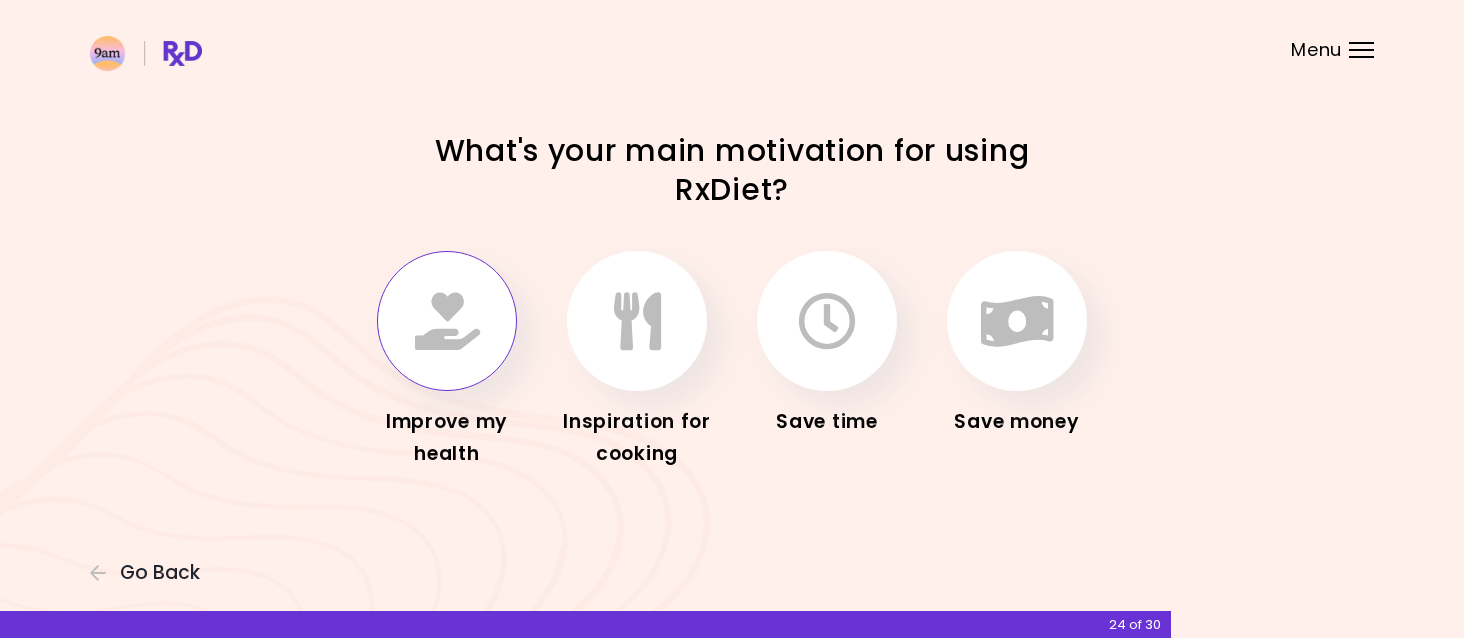 click at bounding box center [447, 321] 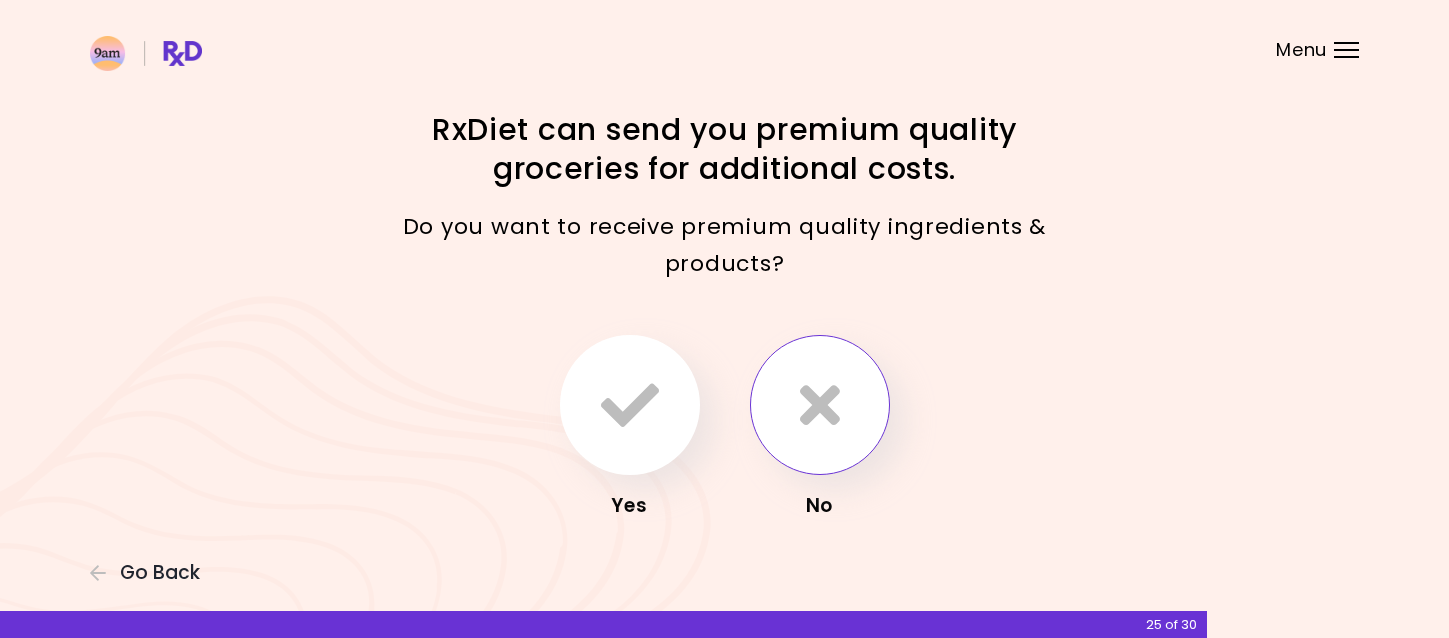 click at bounding box center (820, 405) 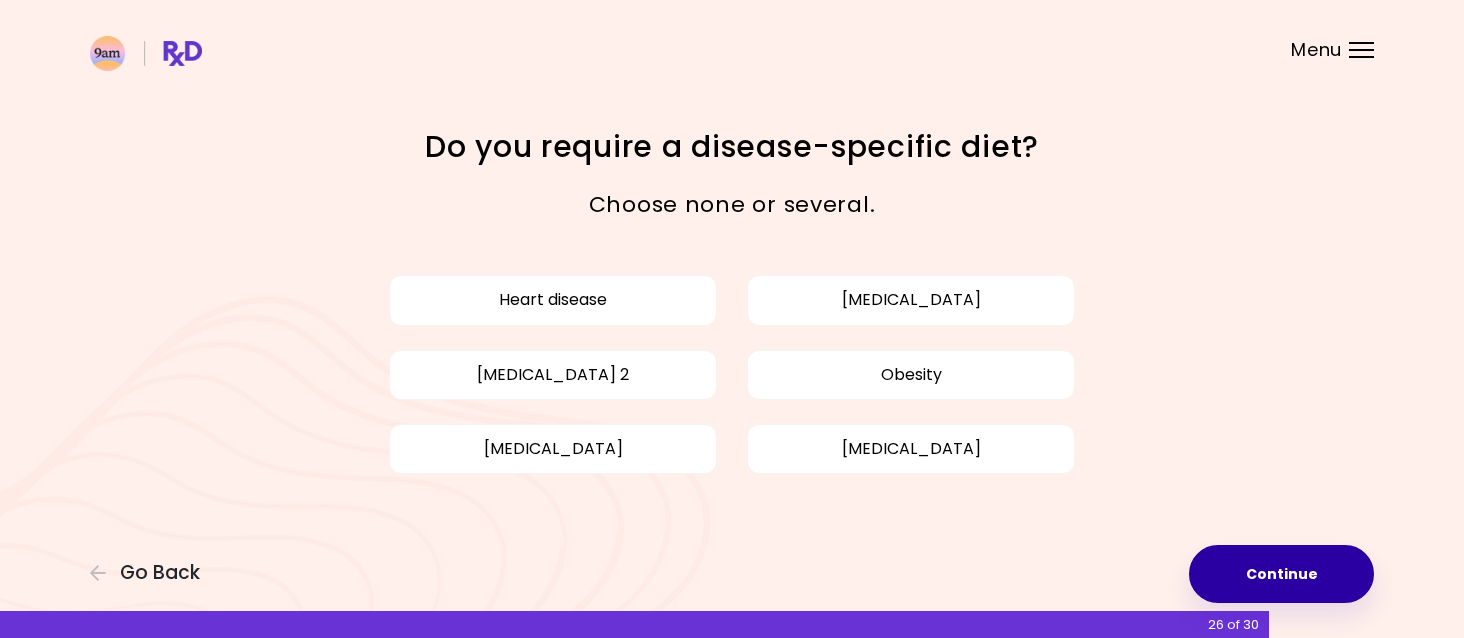 click on "Continue" at bounding box center (1281, 574) 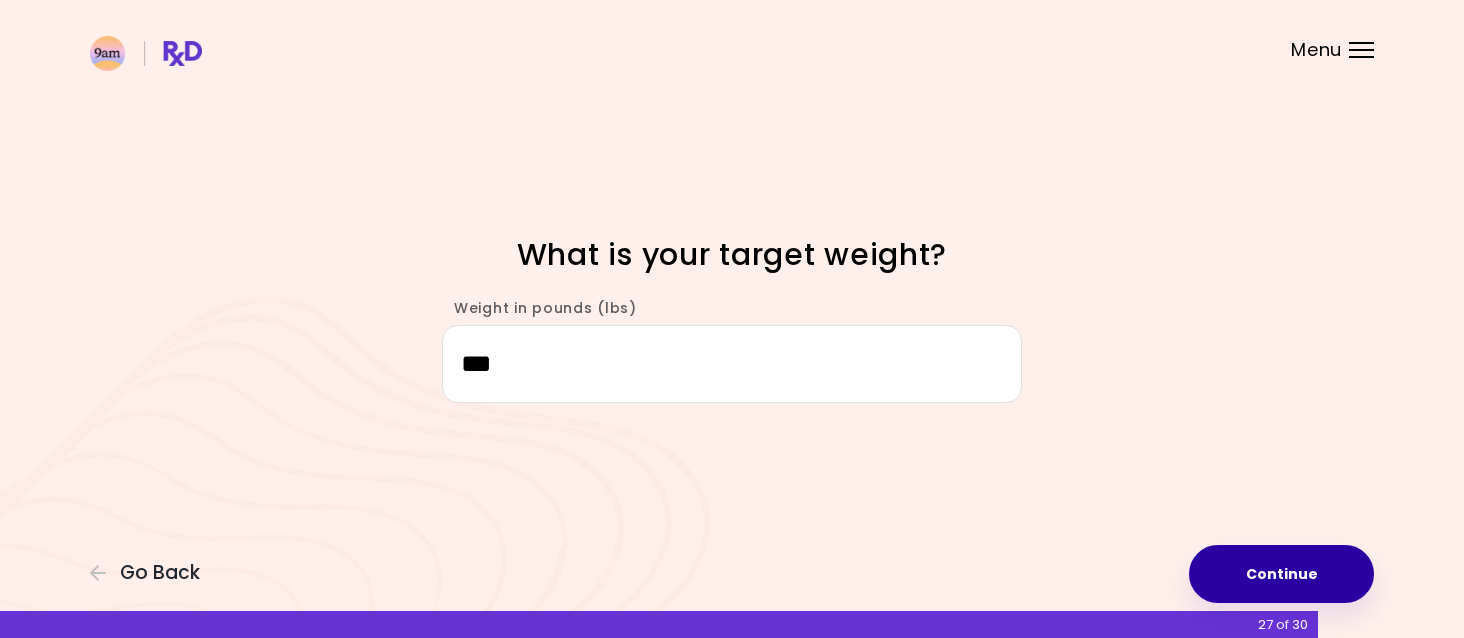 type on "***" 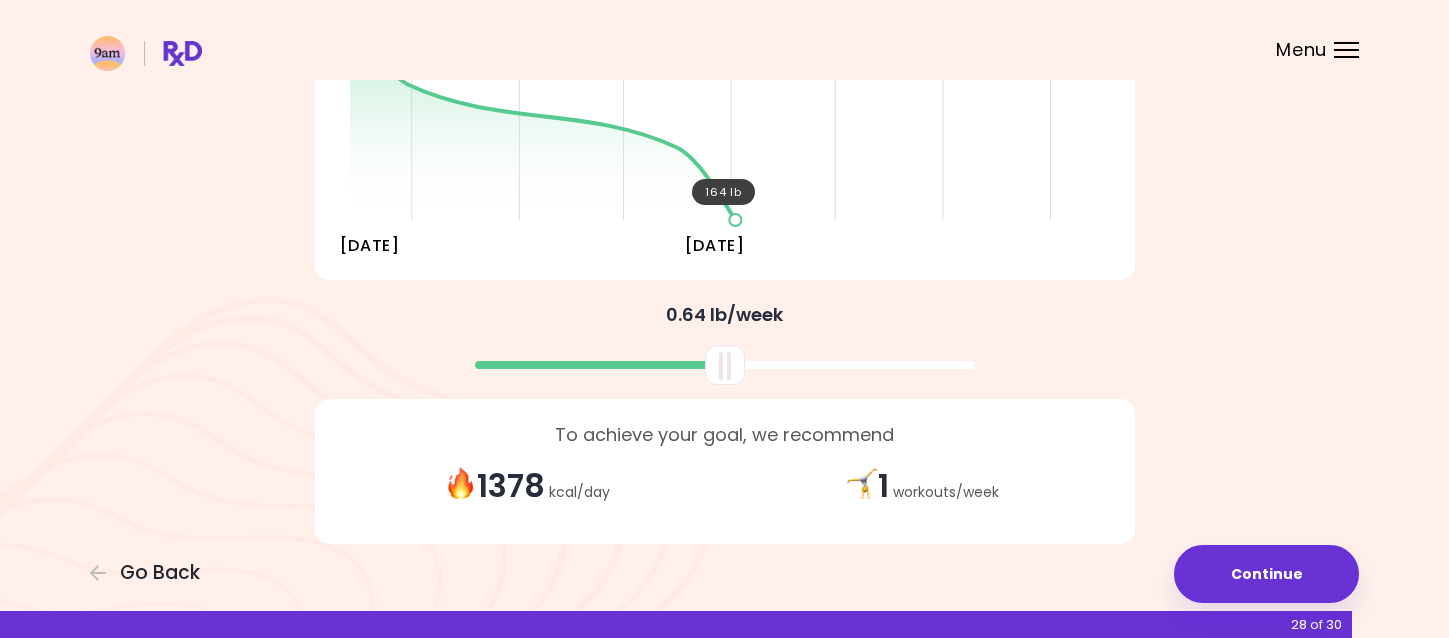 scroll, scrollTop: 396, scrollLeft: 0, axis: vertical 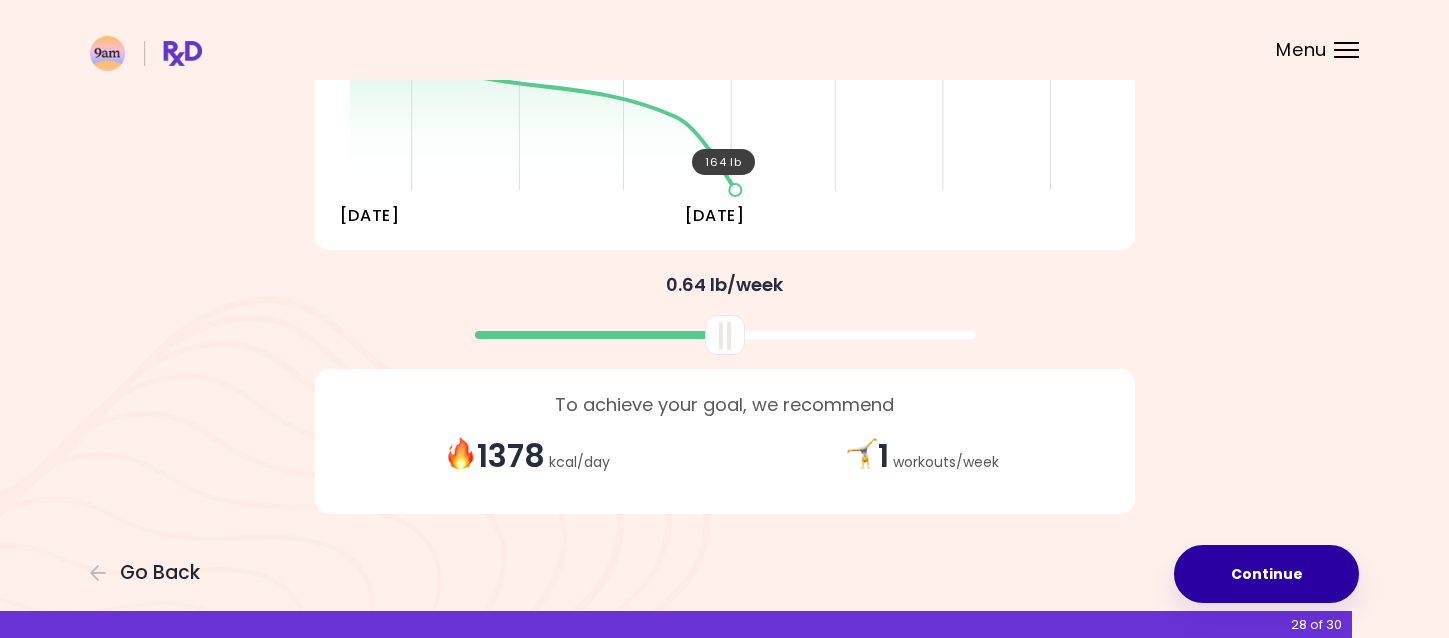 click on "Continue" at bounding box center [1266, 574] 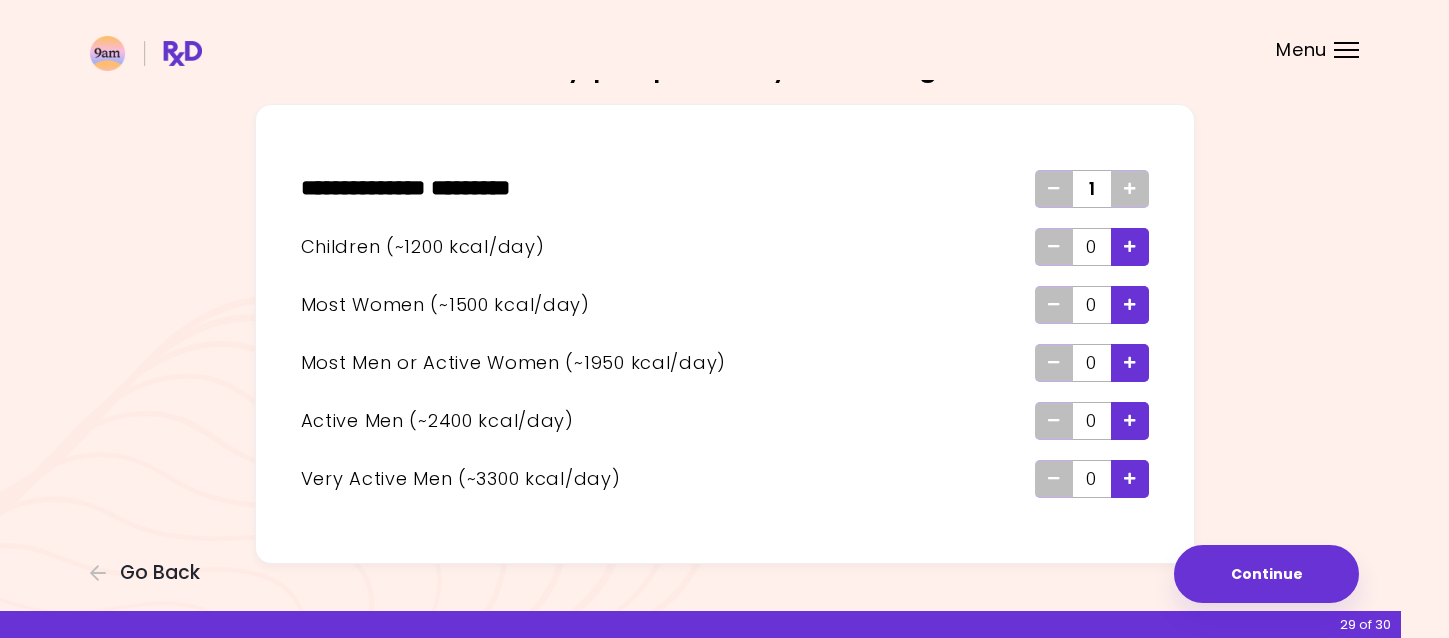 scroll, scrollTop: 100, scrollLeft: 0, axis: vertical 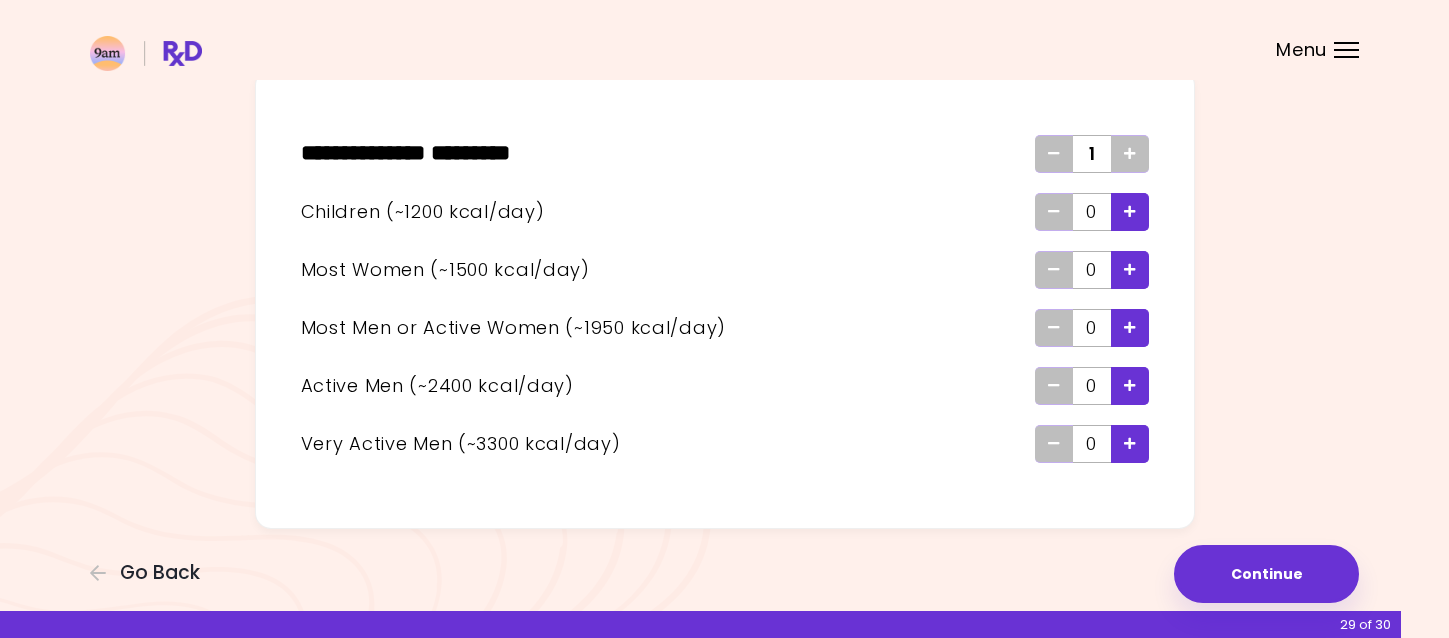click at bounding box center [1130, 327] 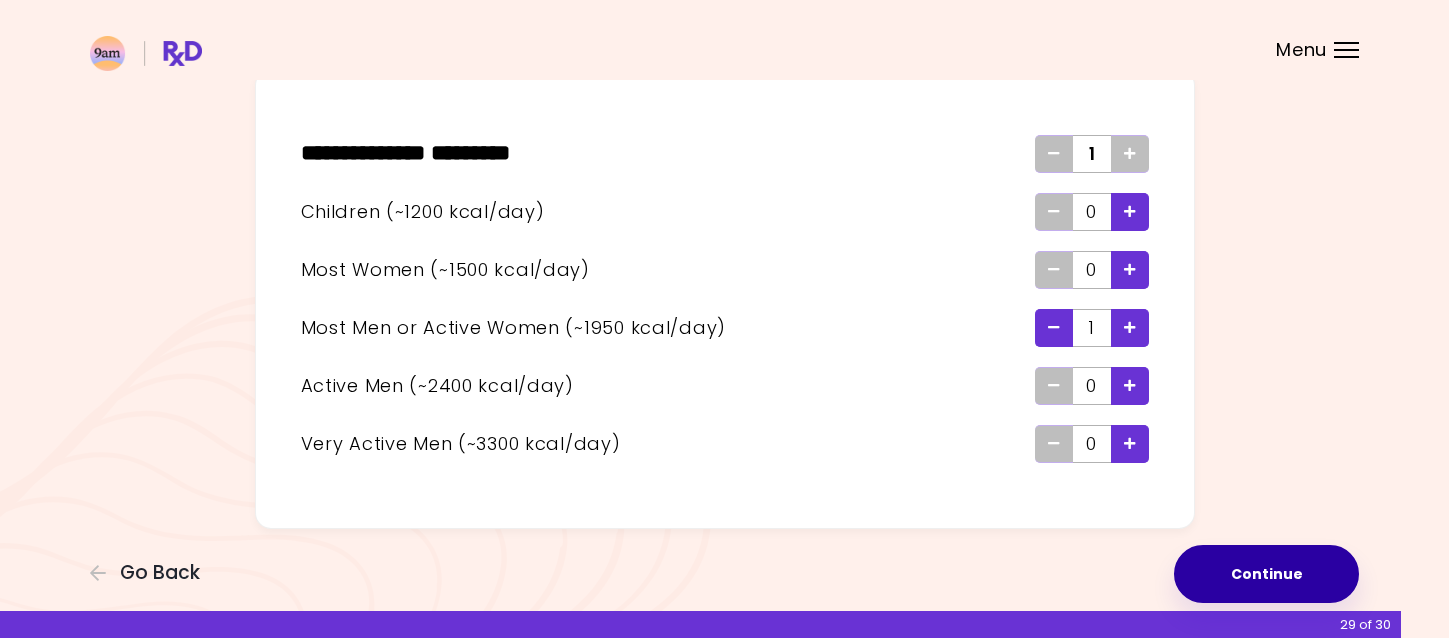 click on "Continue" at bounding box center (1266, 574) 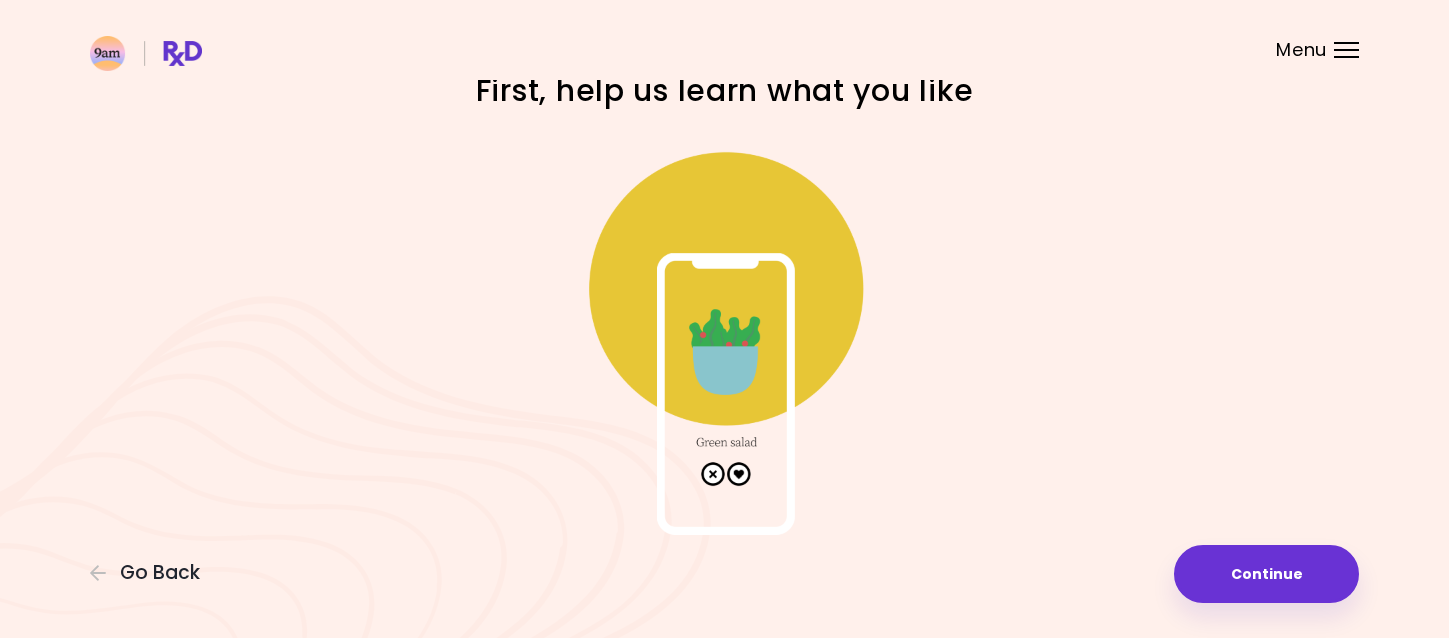 scroll, scrollTop: 56, scrollLeft: 0, axis: vertical 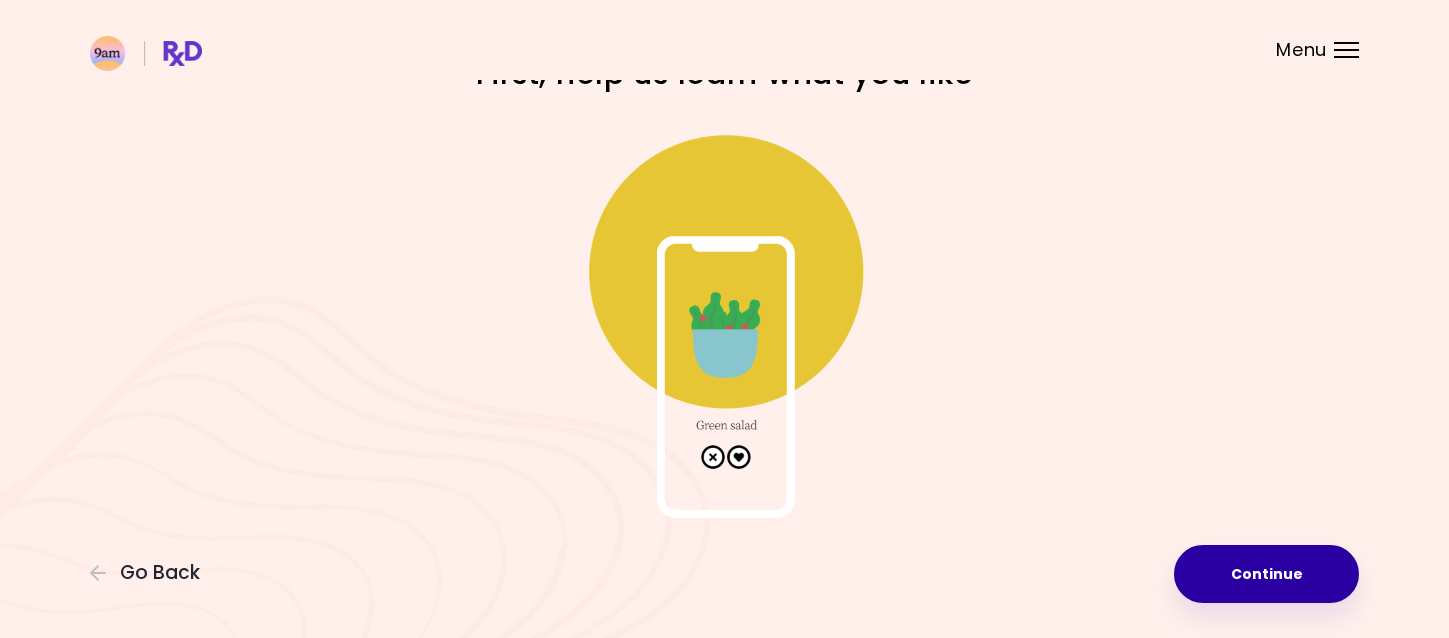 click on "Continue" at bounding box center (1266, 574) 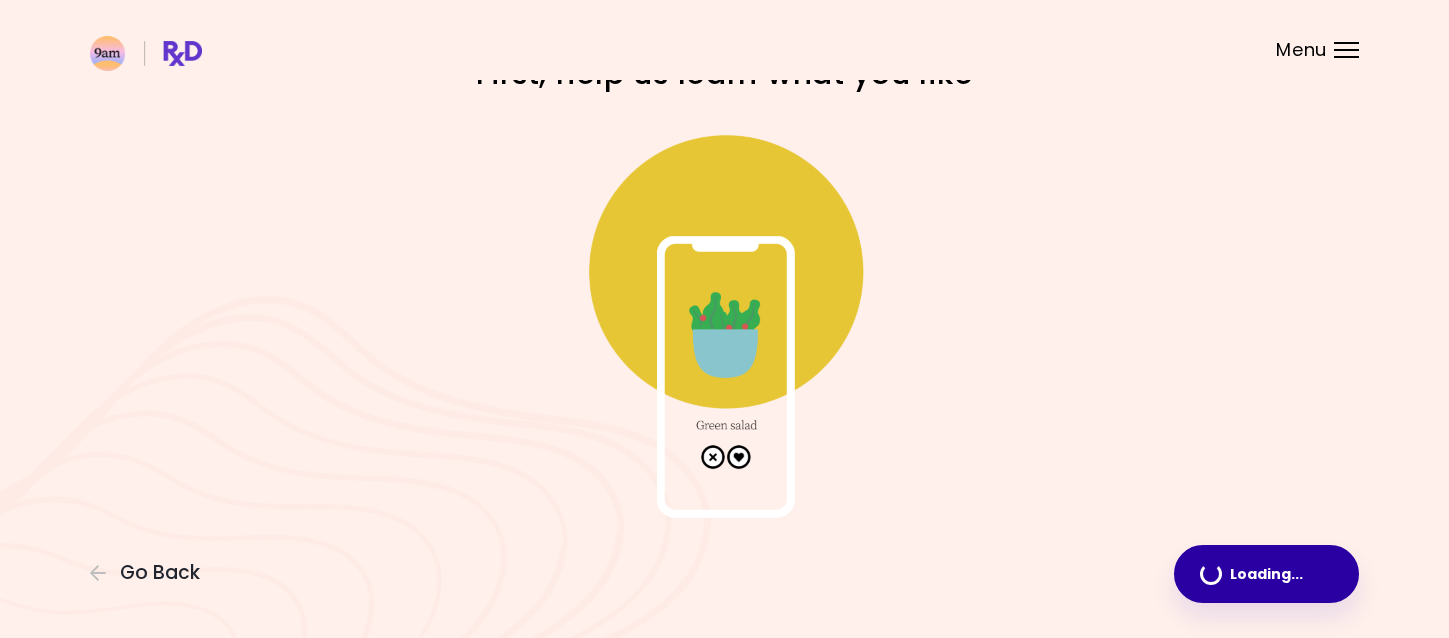 scroll, scrollTop: 0, scrollLeft: 0, axis: both 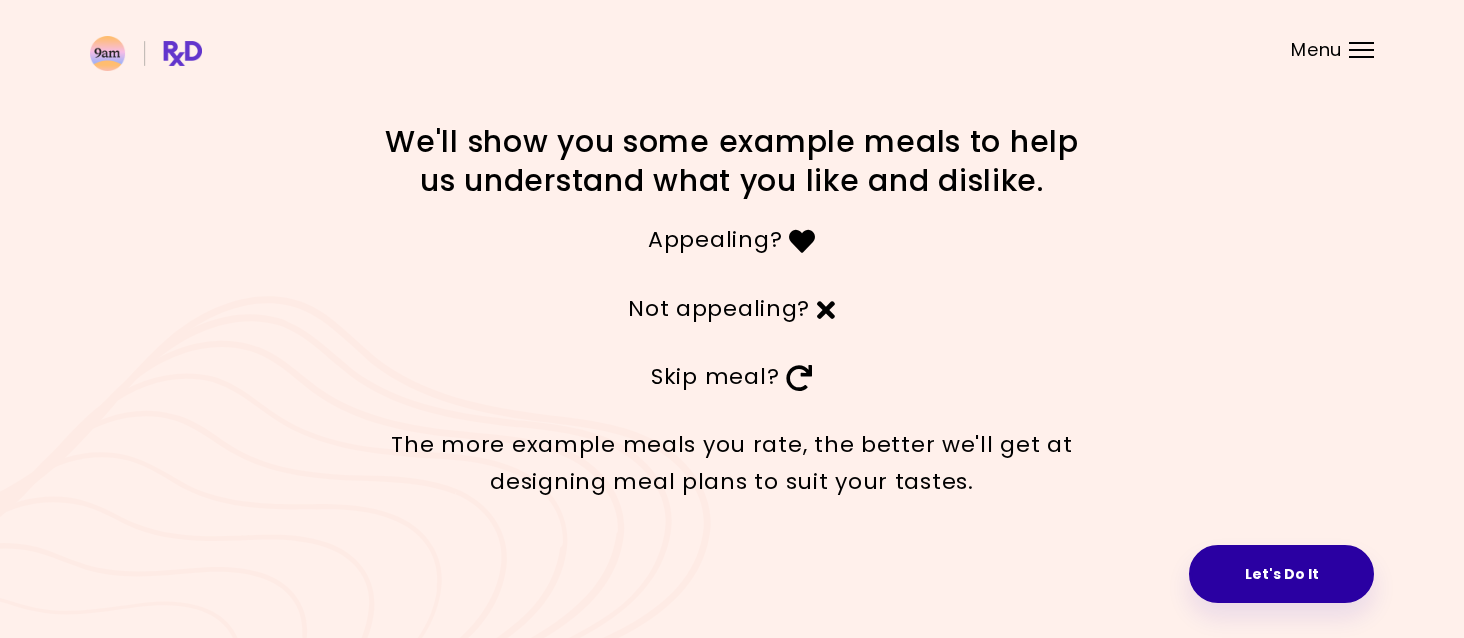 click on "Let's Do It" at bounding box center (1281, 574) 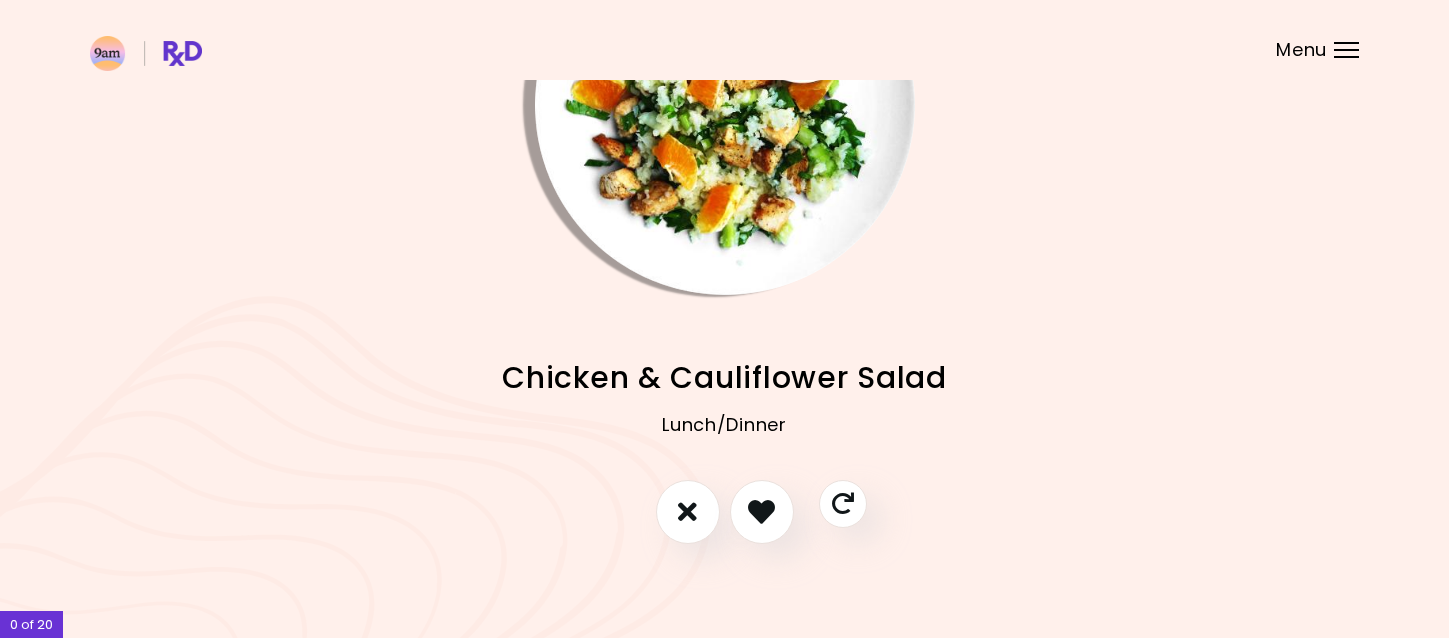 scroll, scrollTop: 180, scrollLeft: 0, axis: vertical 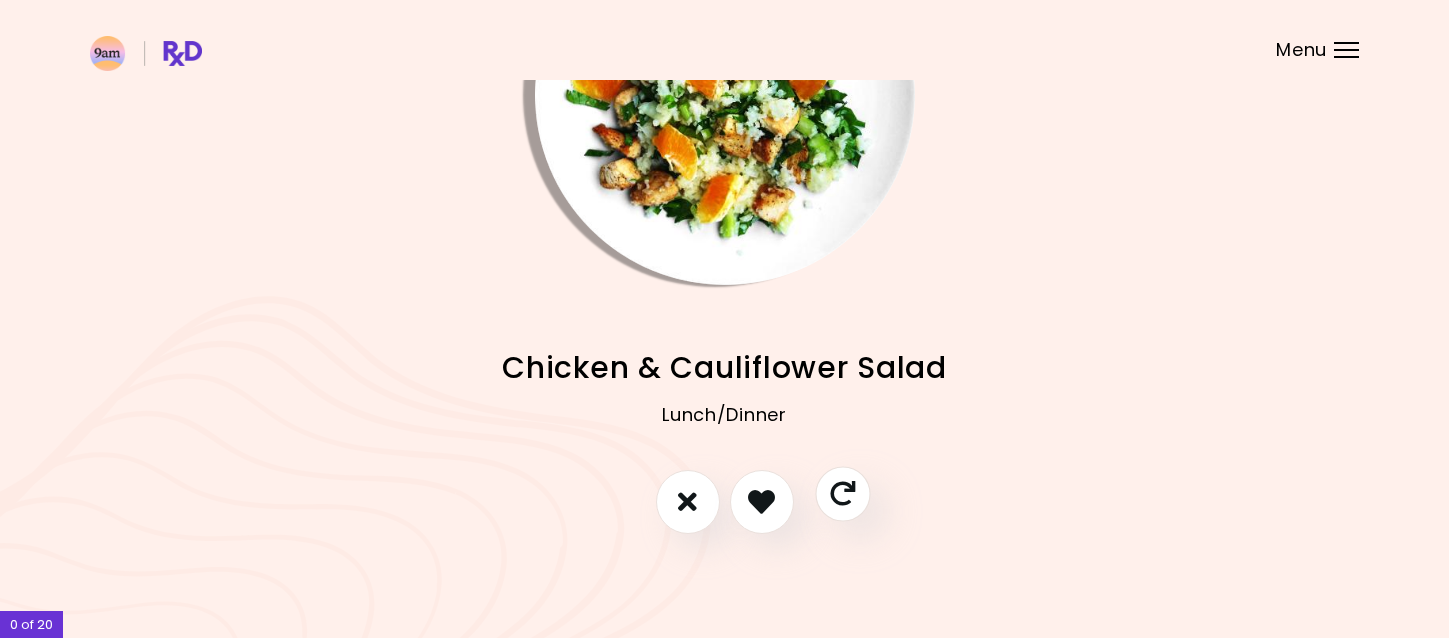 click at bounding box center [842, 493] 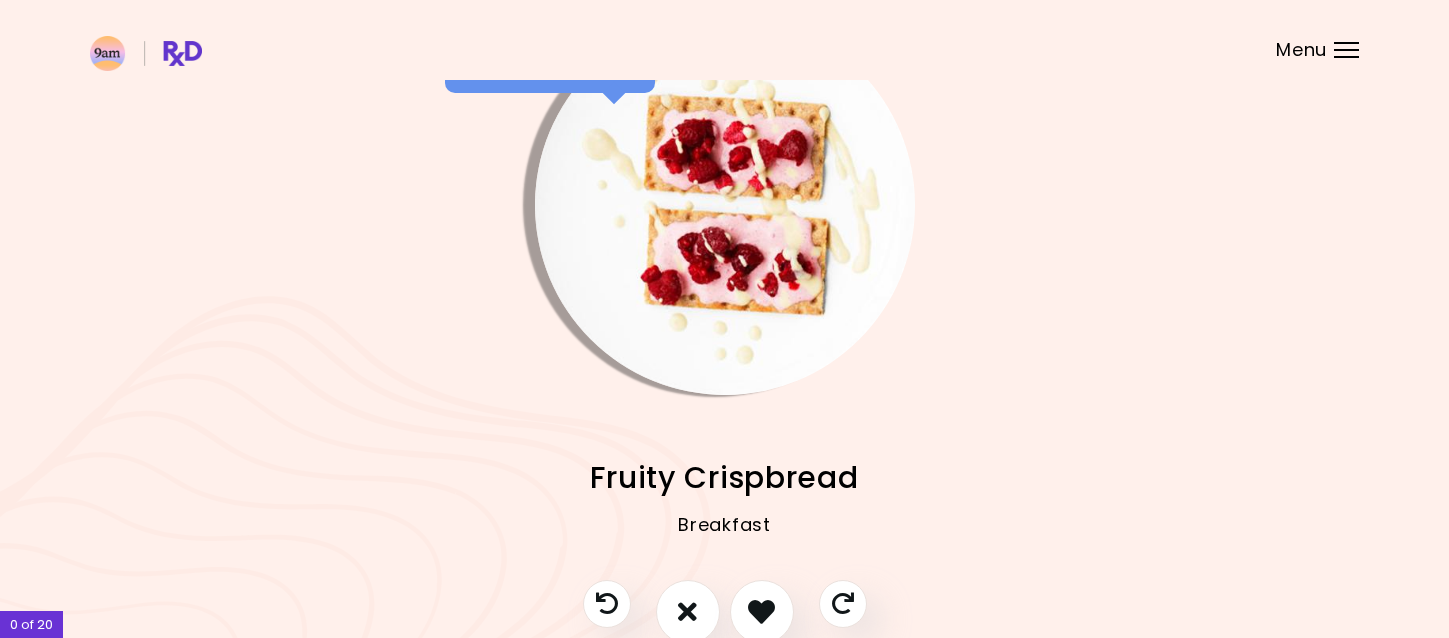 scroll, scrollTop: 100, scrollLeft: 0, axis: vertical 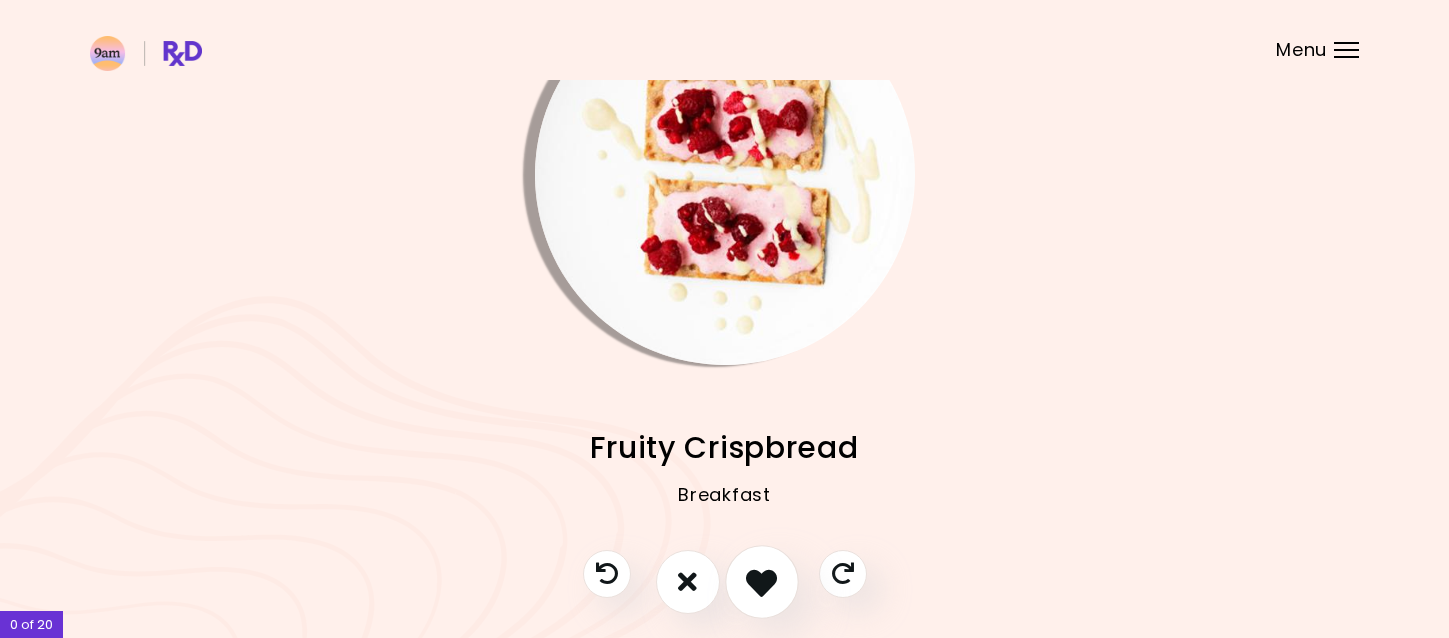 click at bounding box center (761, 581) 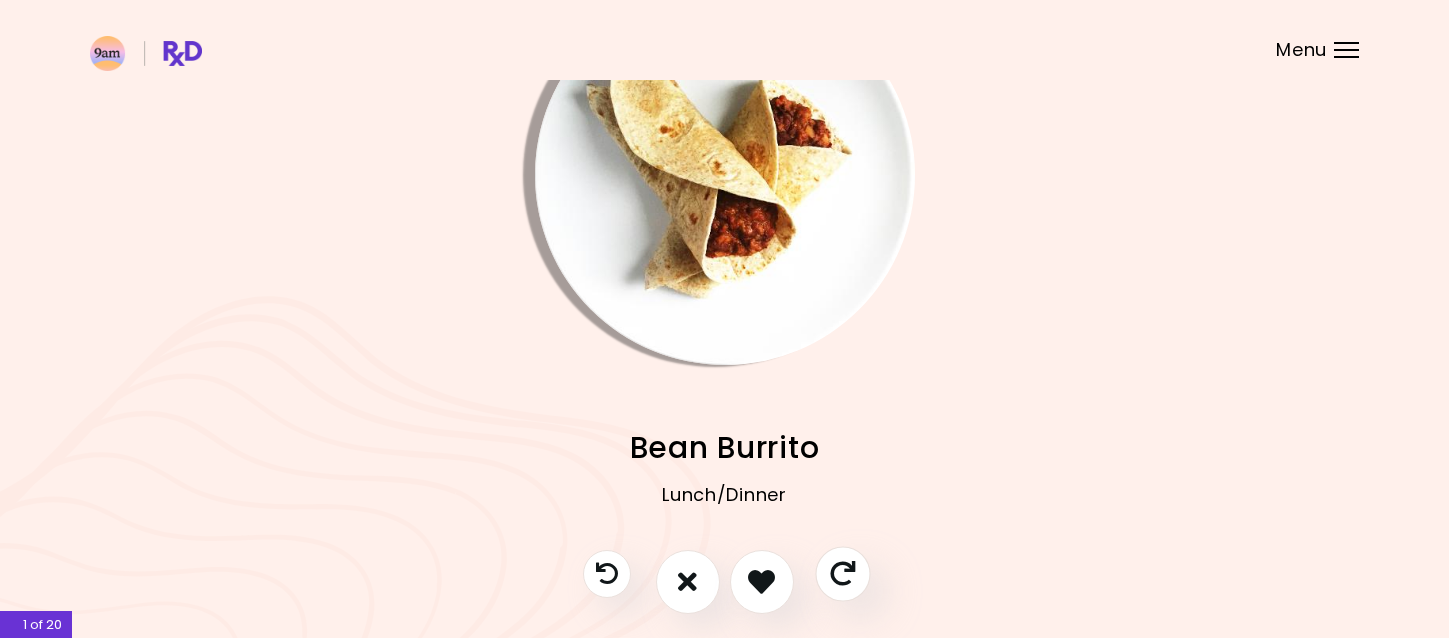 click at bounding box center [842, 573] 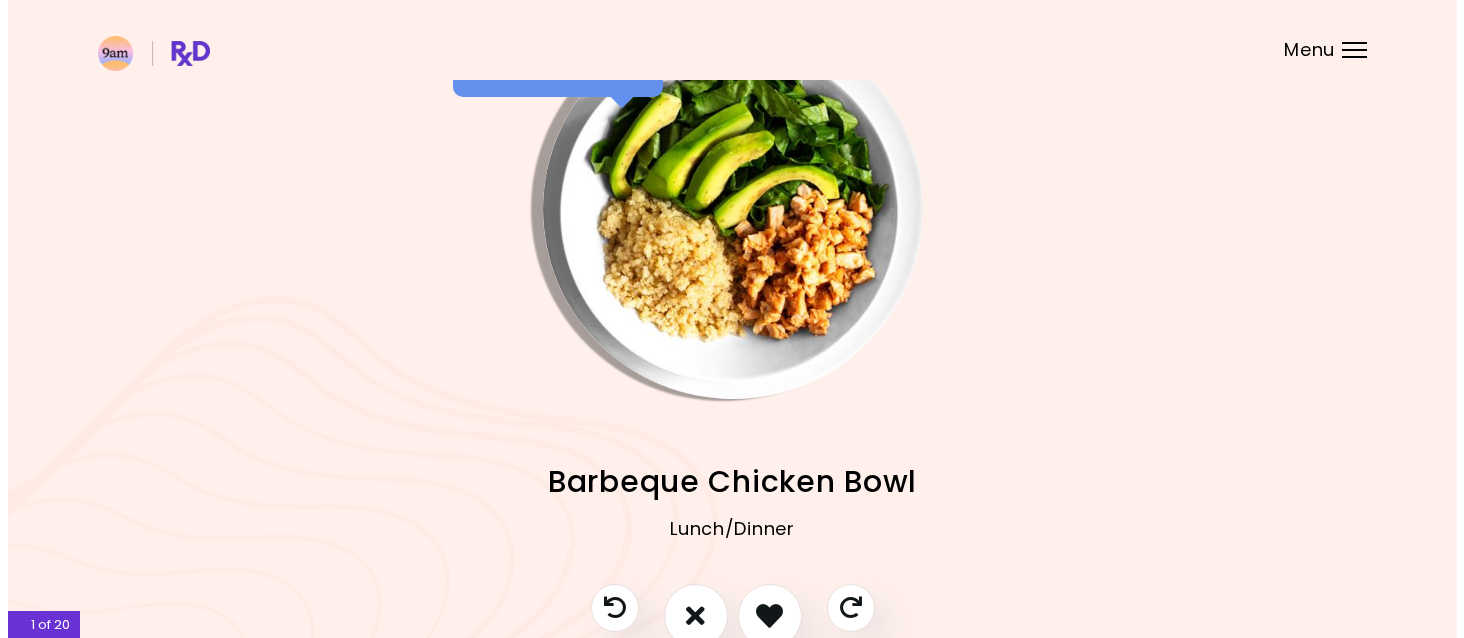 scroll, scrollTop: 100, scrollLeft: 0, axis: vertical 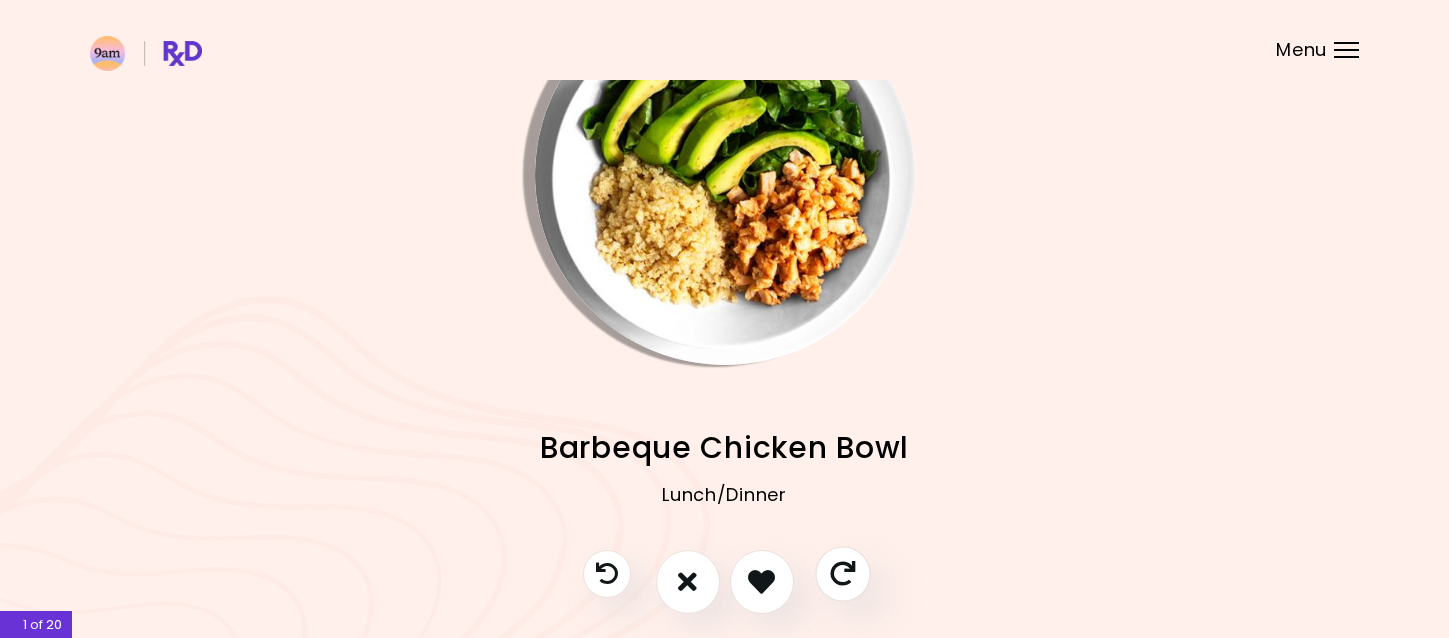 click at bounding box center [842, 573] 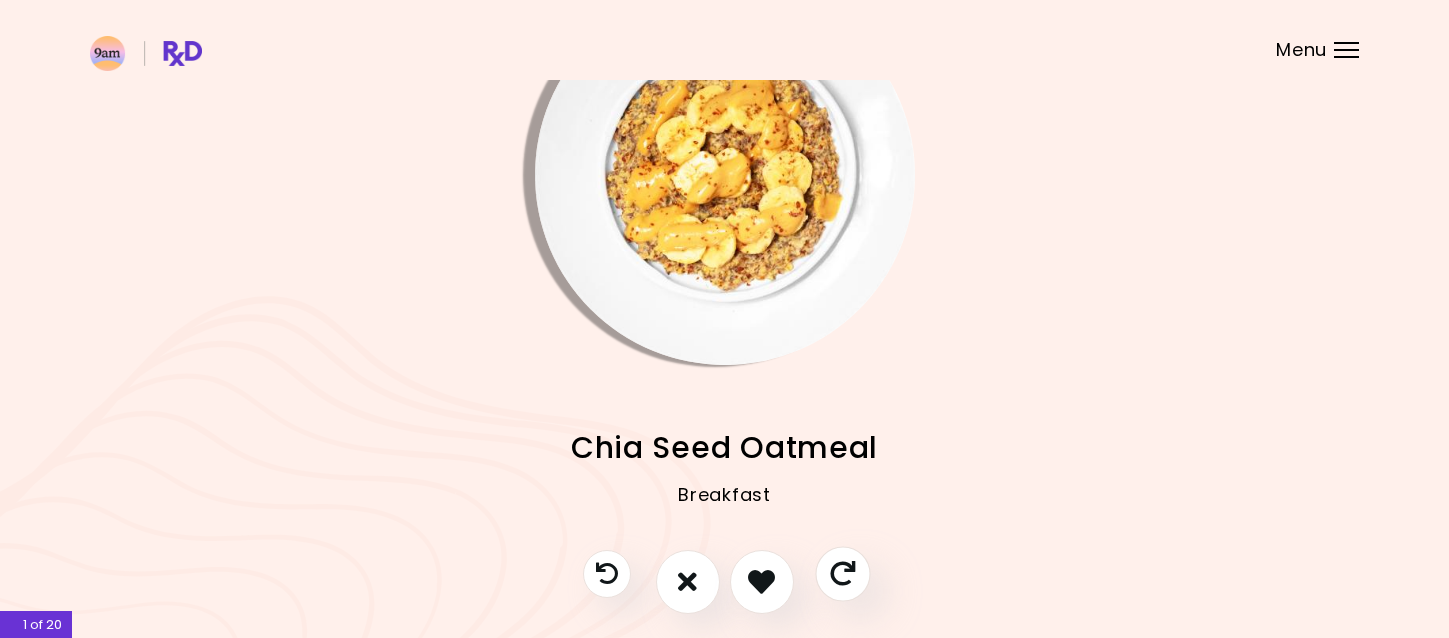 click at bounding box center [842, 573] 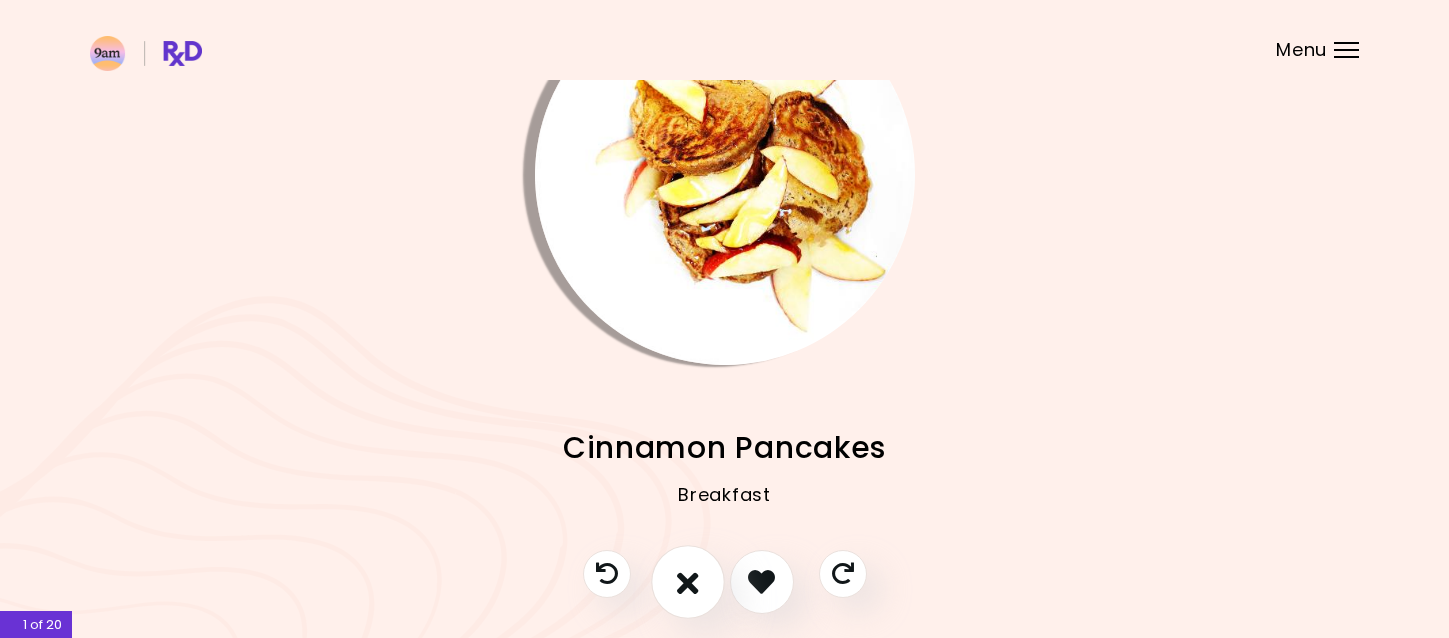 click at bounding box center (688, 581) 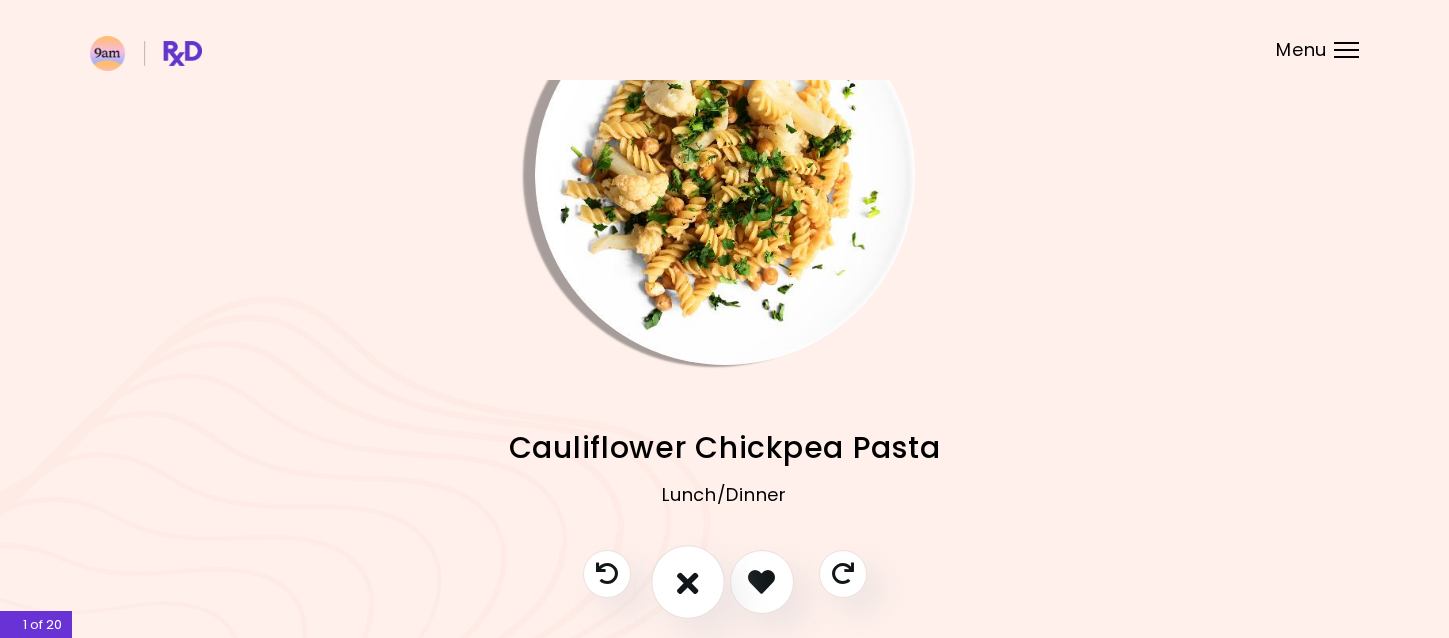 click at bounding box center (688, 581) 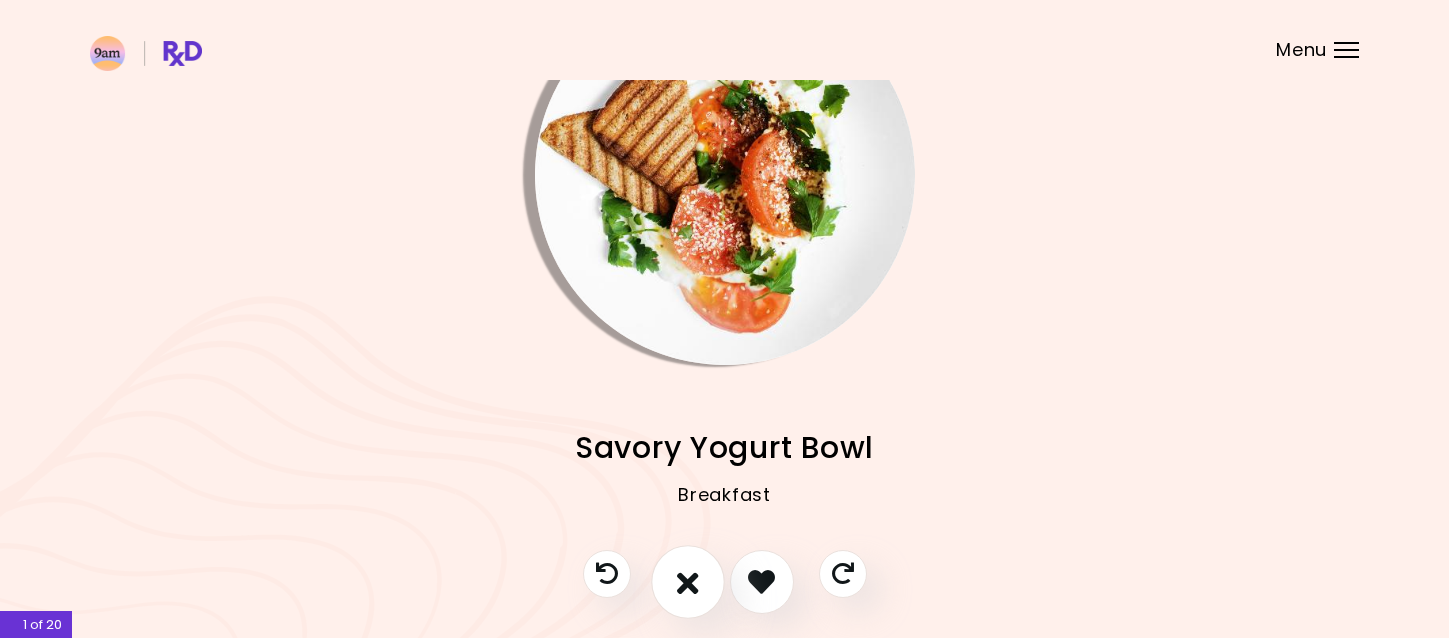 click at bounding box center [688, 581] 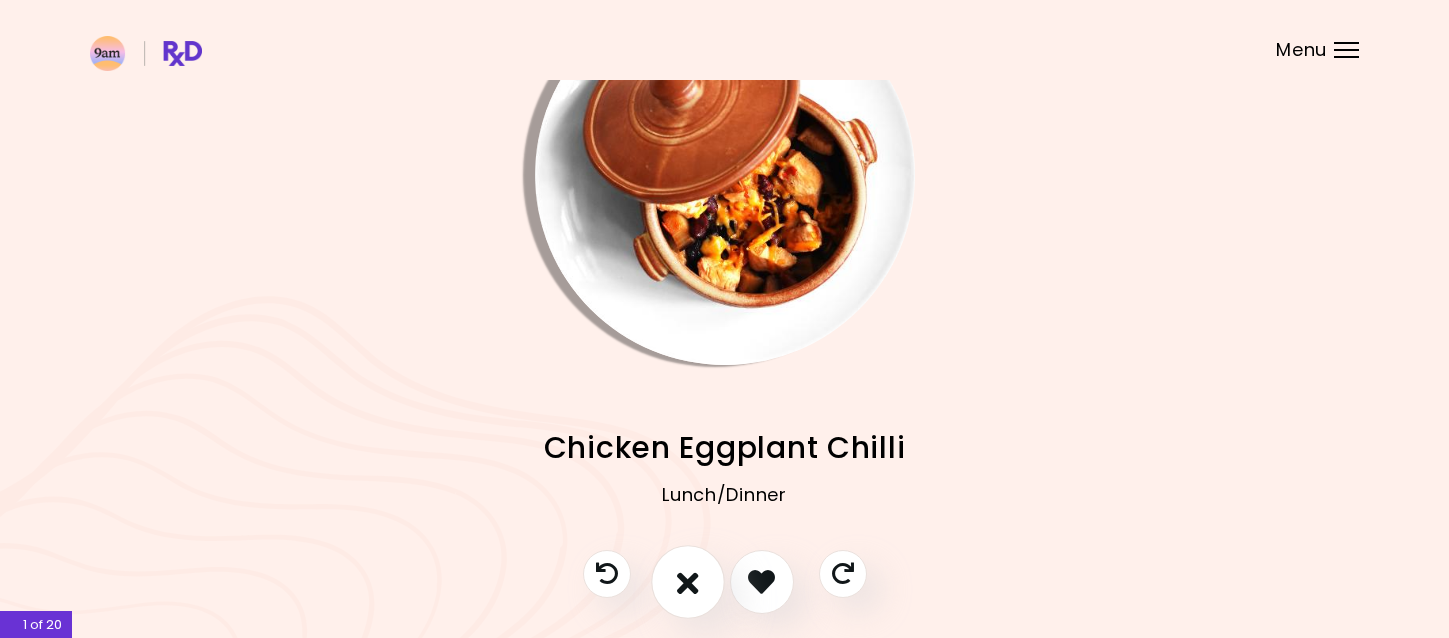 click at bounding box center [688, 581] 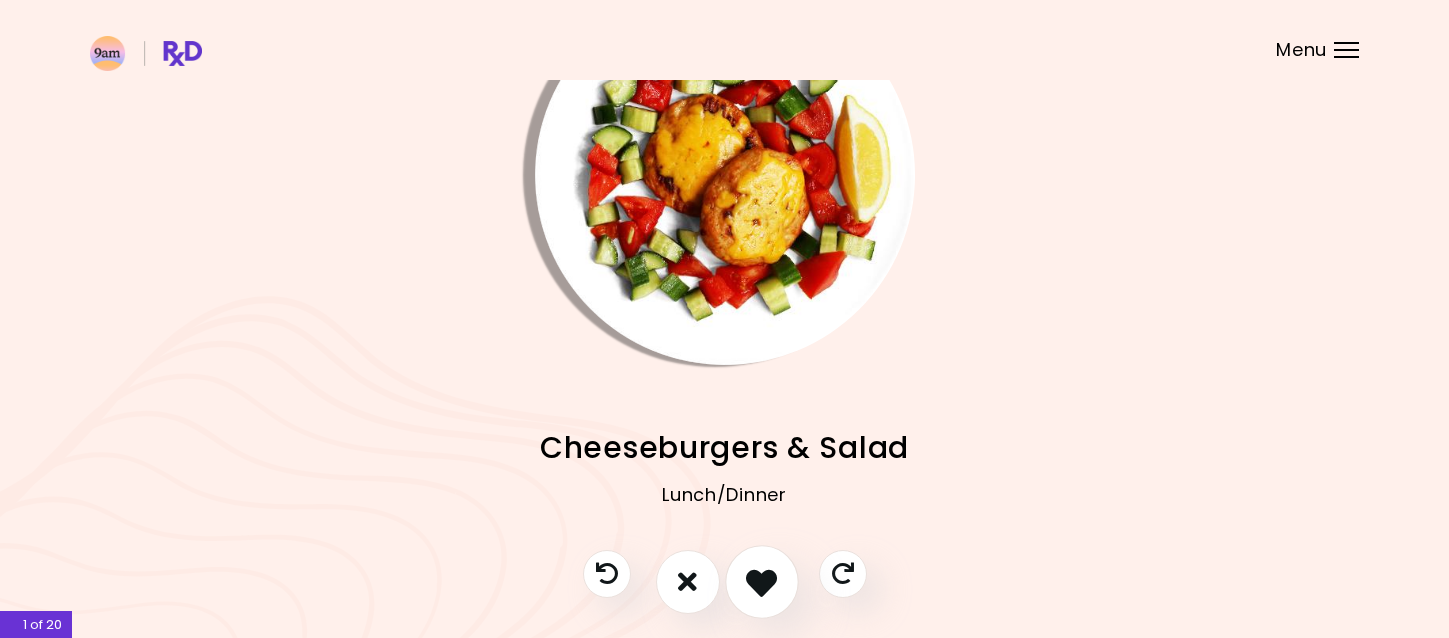click at bounding box center (761, 581) 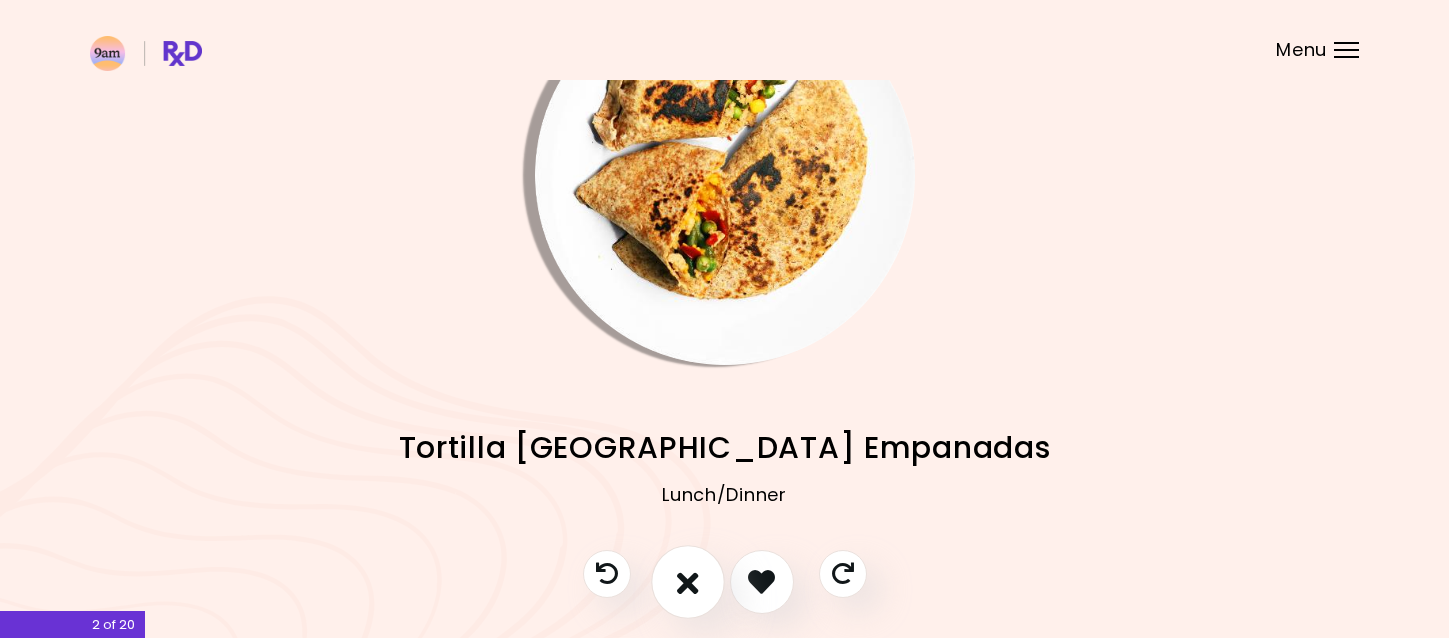 click at bounding box center (688, 581) 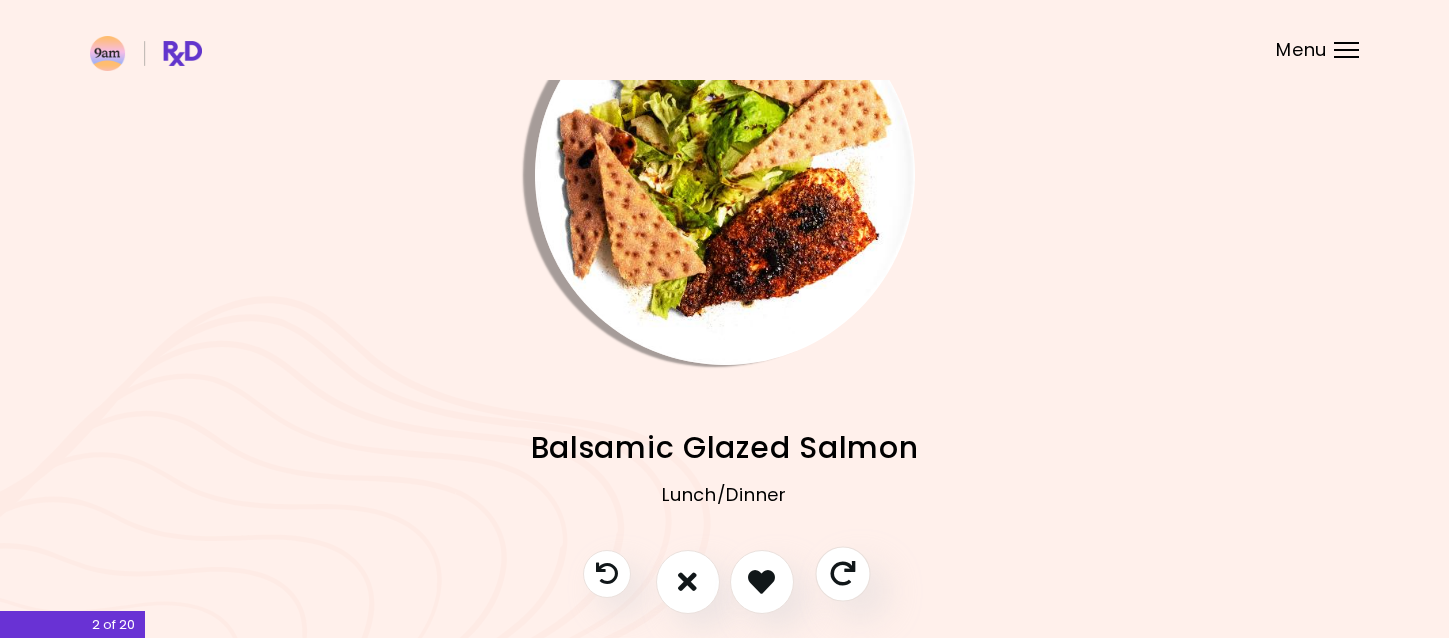click at bounding box center (842, 573) 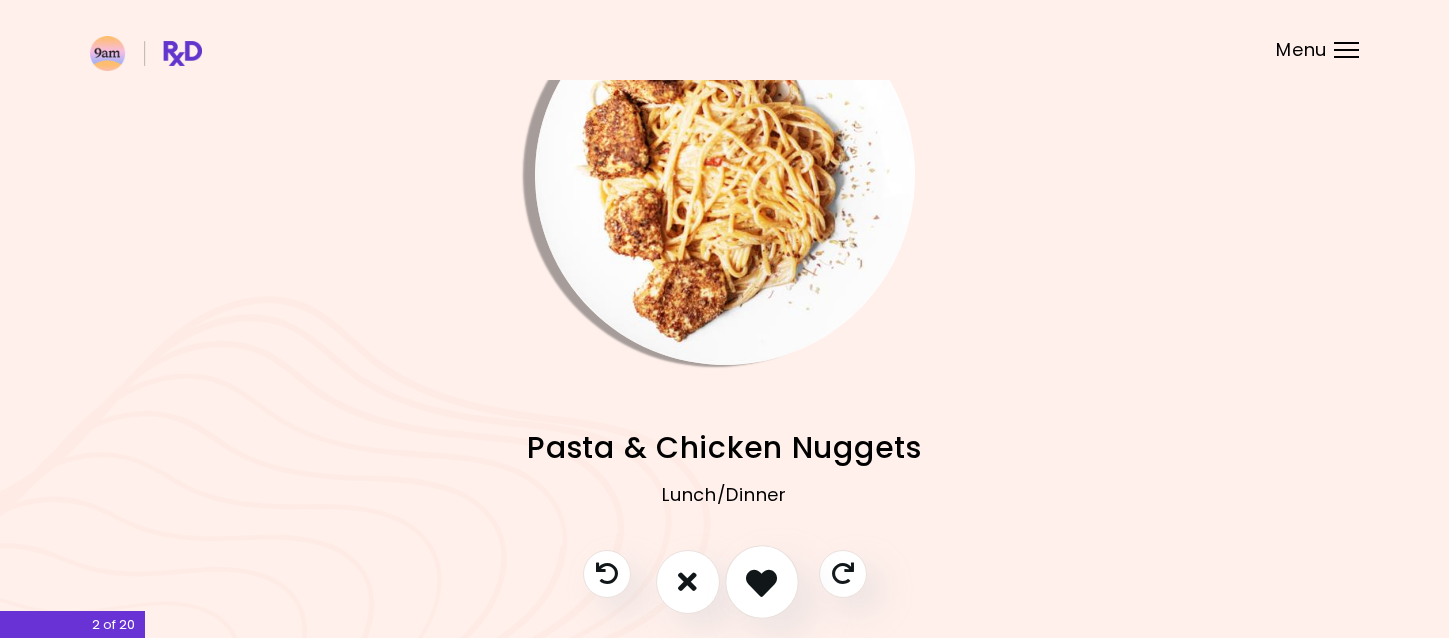 click at bounding box center (761, 581) 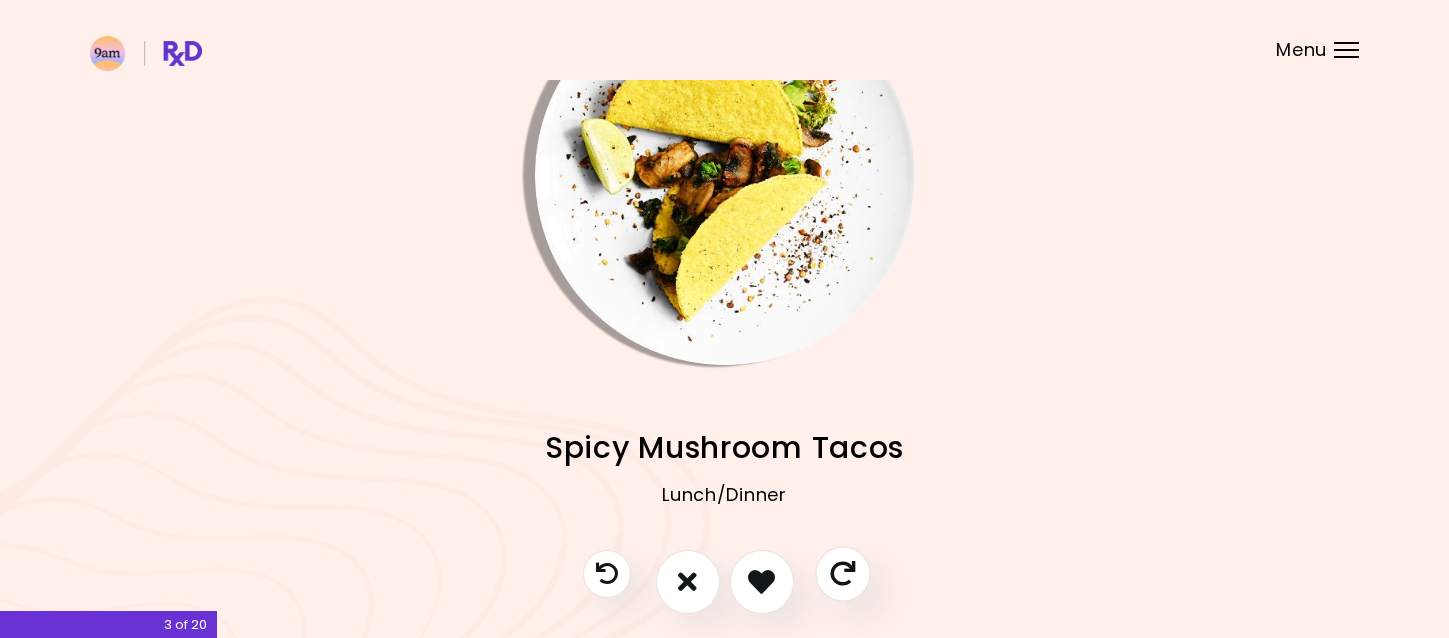 click at bounding box center (842, 573) 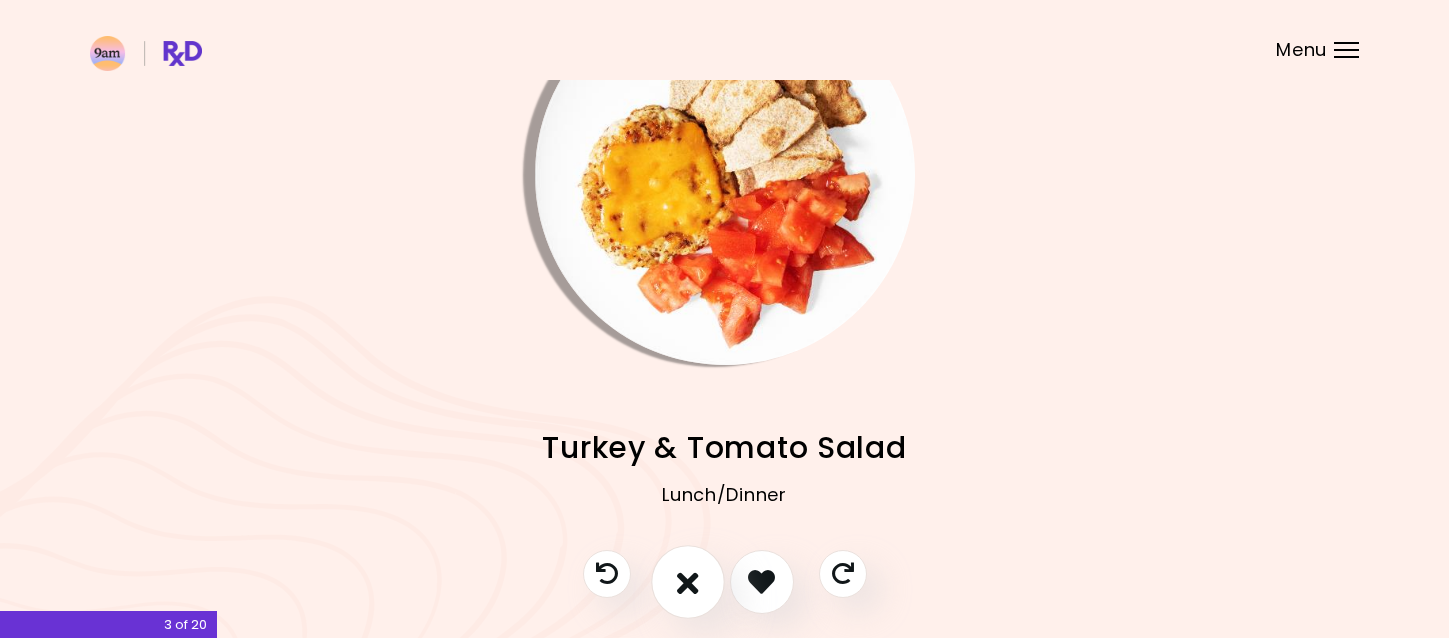 click at bounding box center (688, 581) 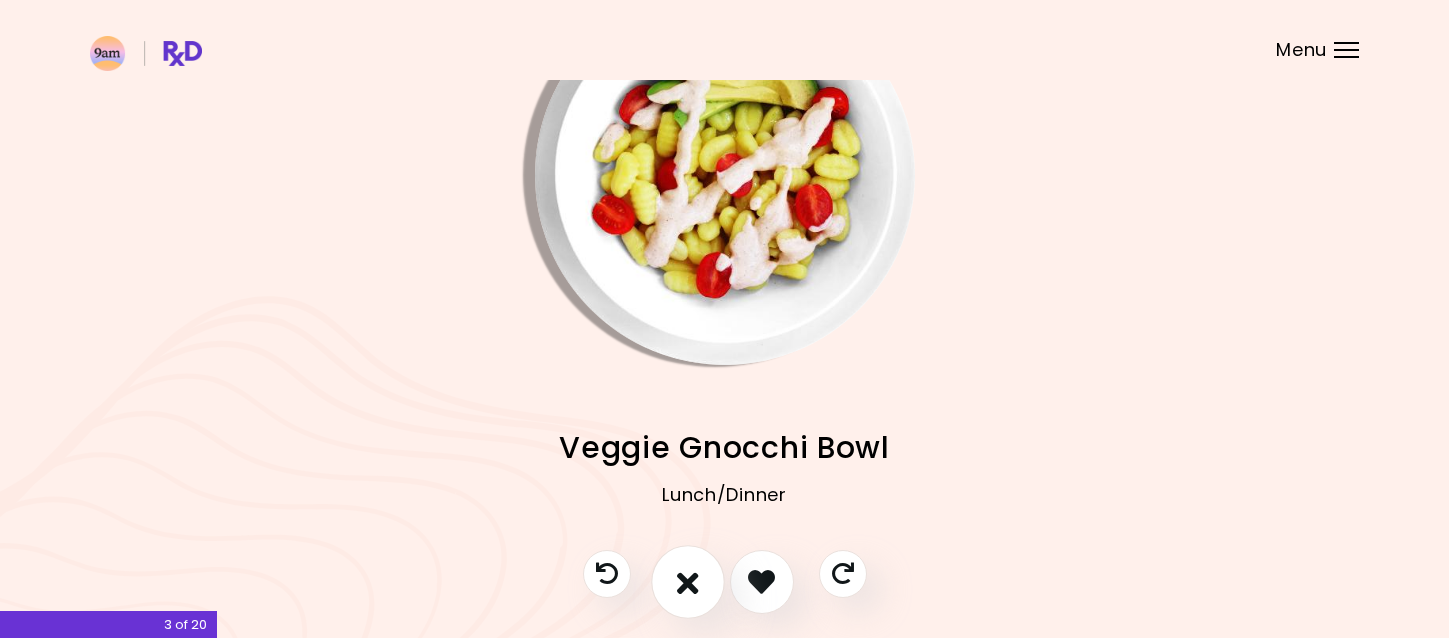 click at bounding box center [688, 581] 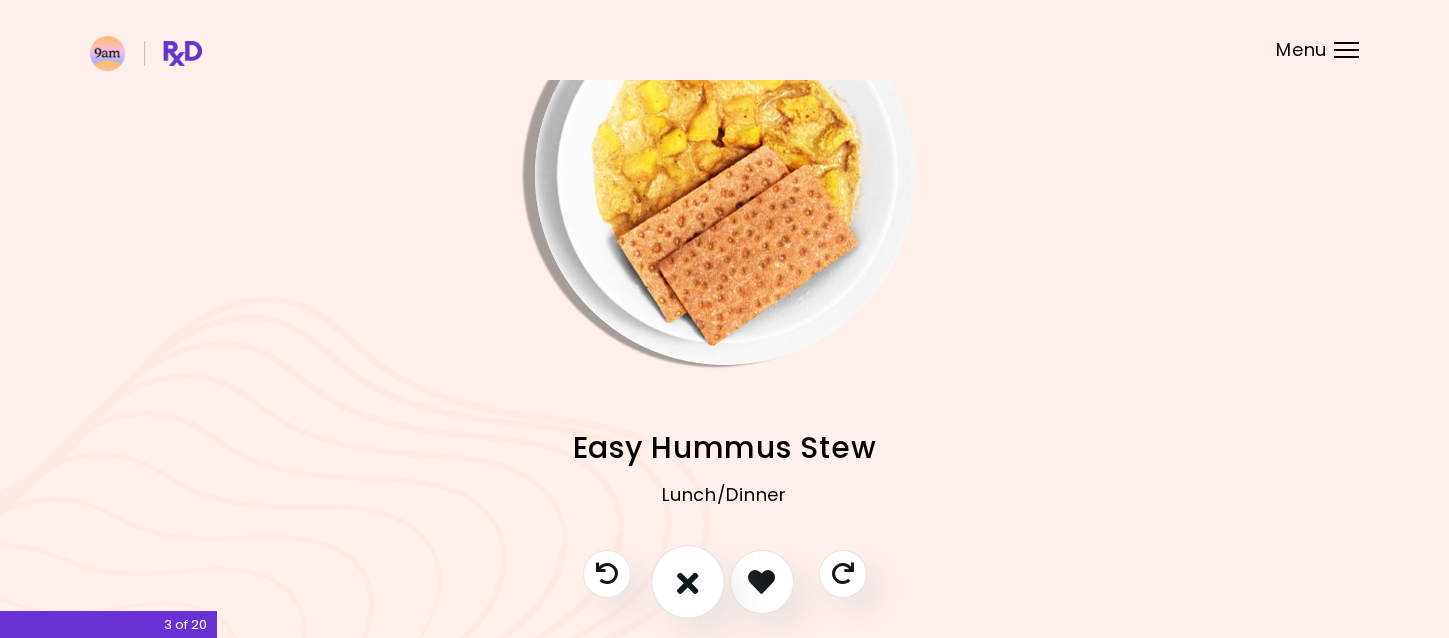 click at bounding box center [688, 582] 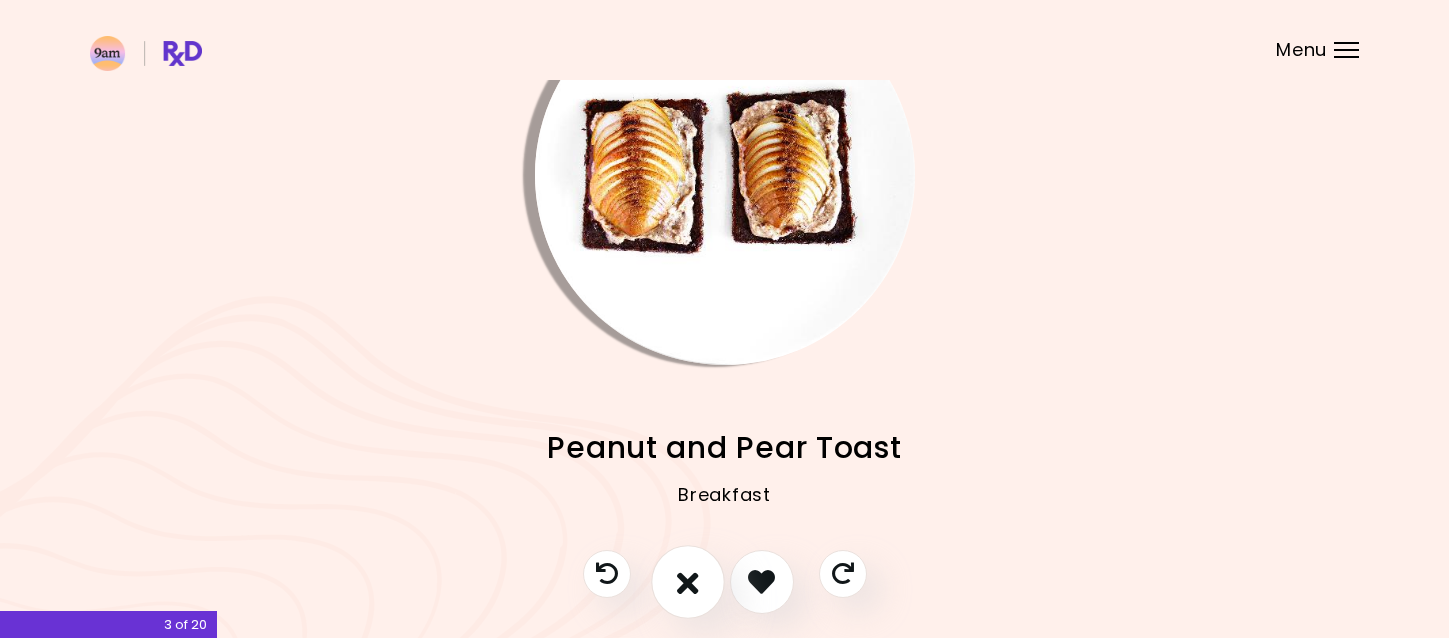 click at bounding box center (688, 582) 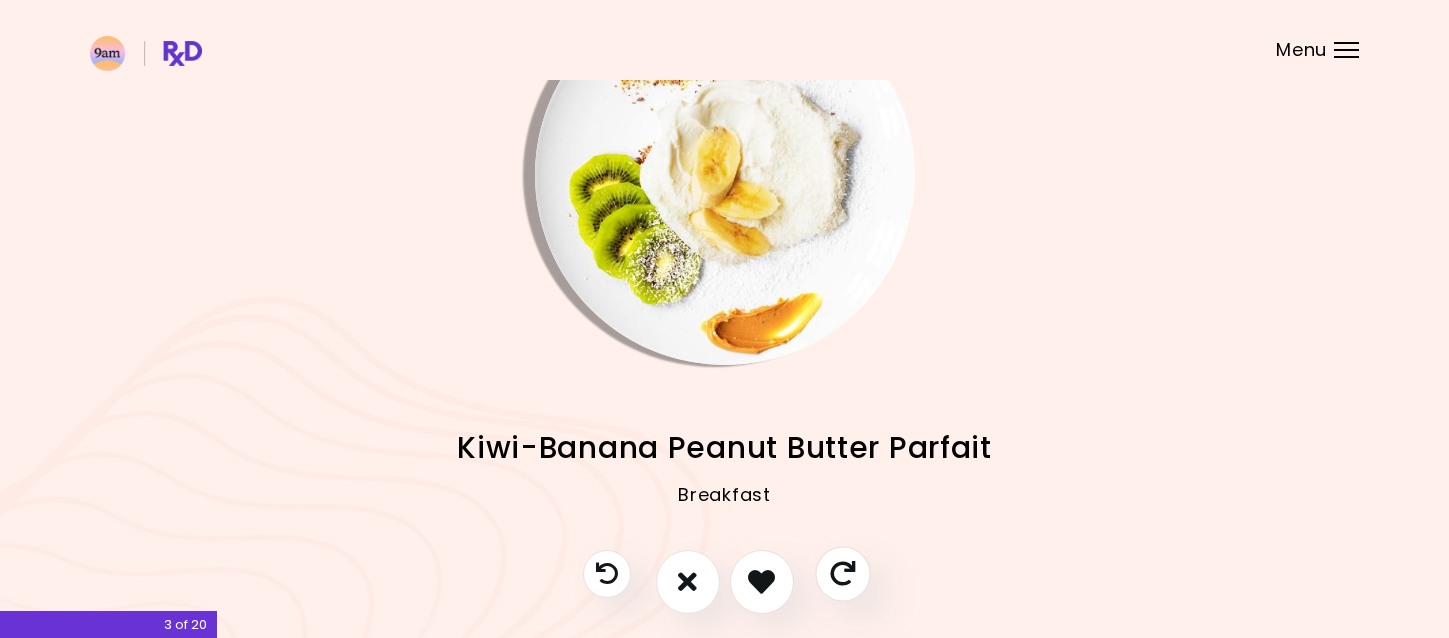 click at bounding box center [842, 573] 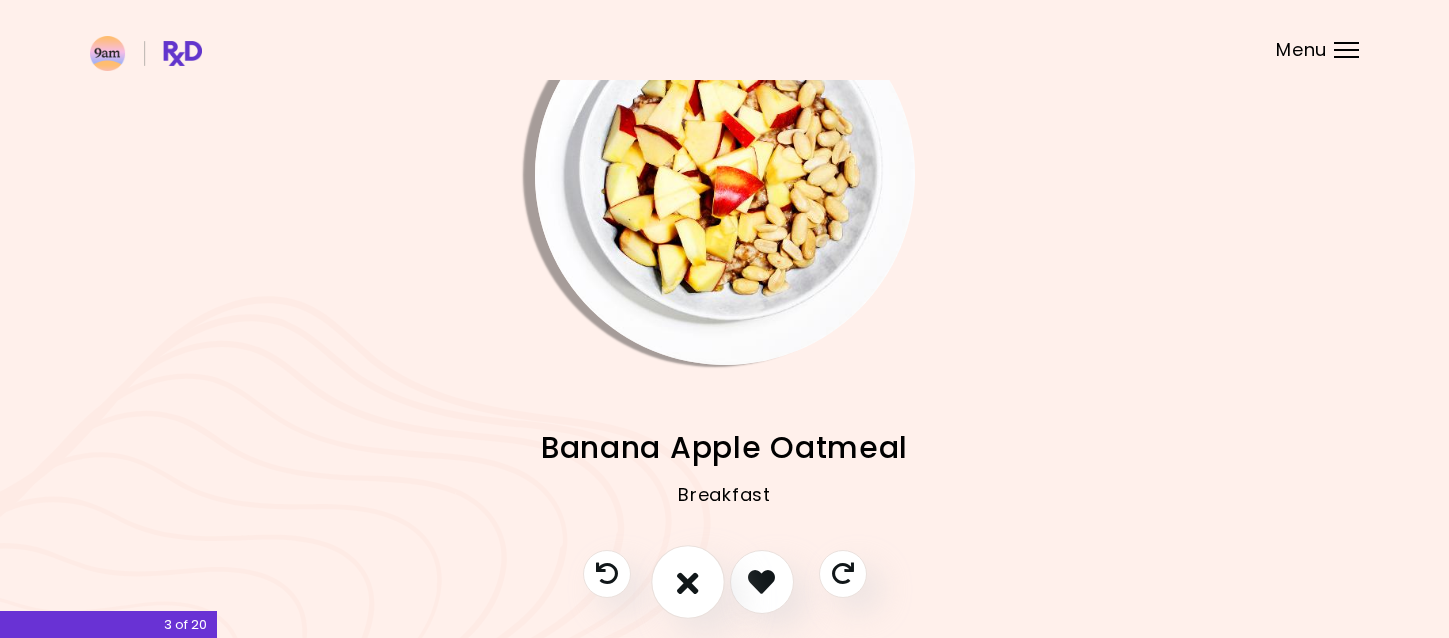 click at bounding box center [688, 581] 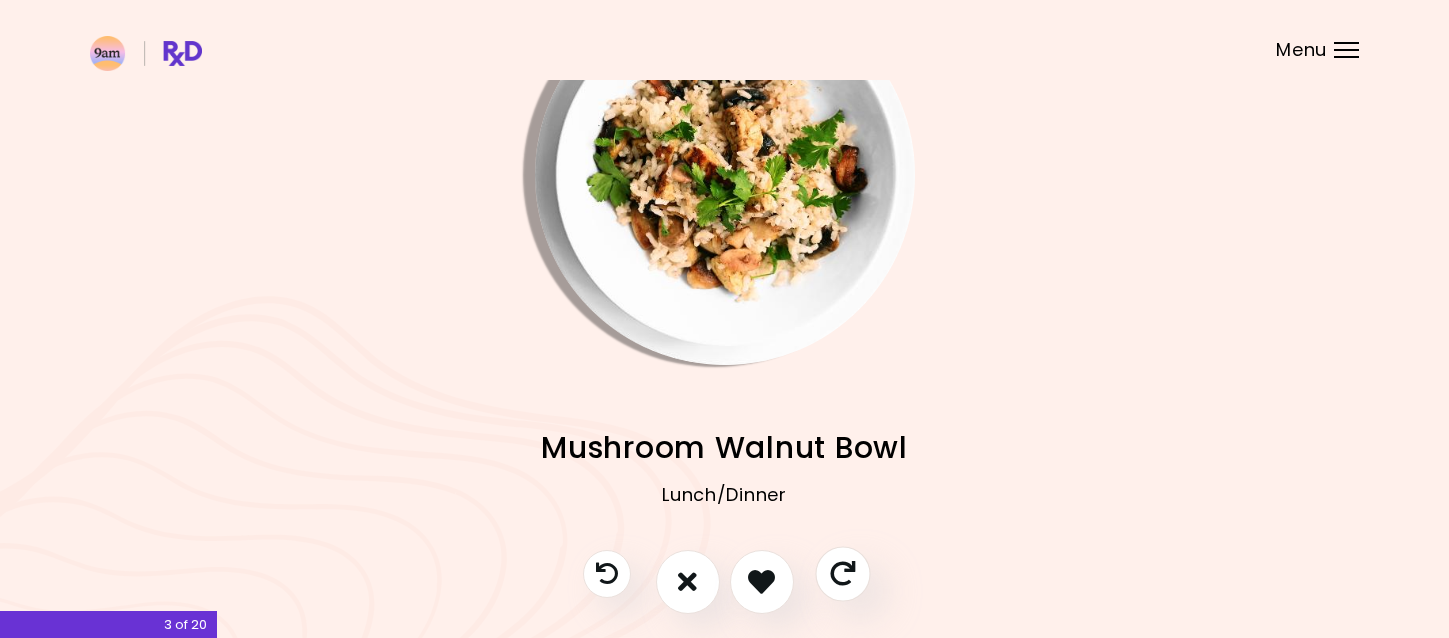 click at bounding box center [842, 573] 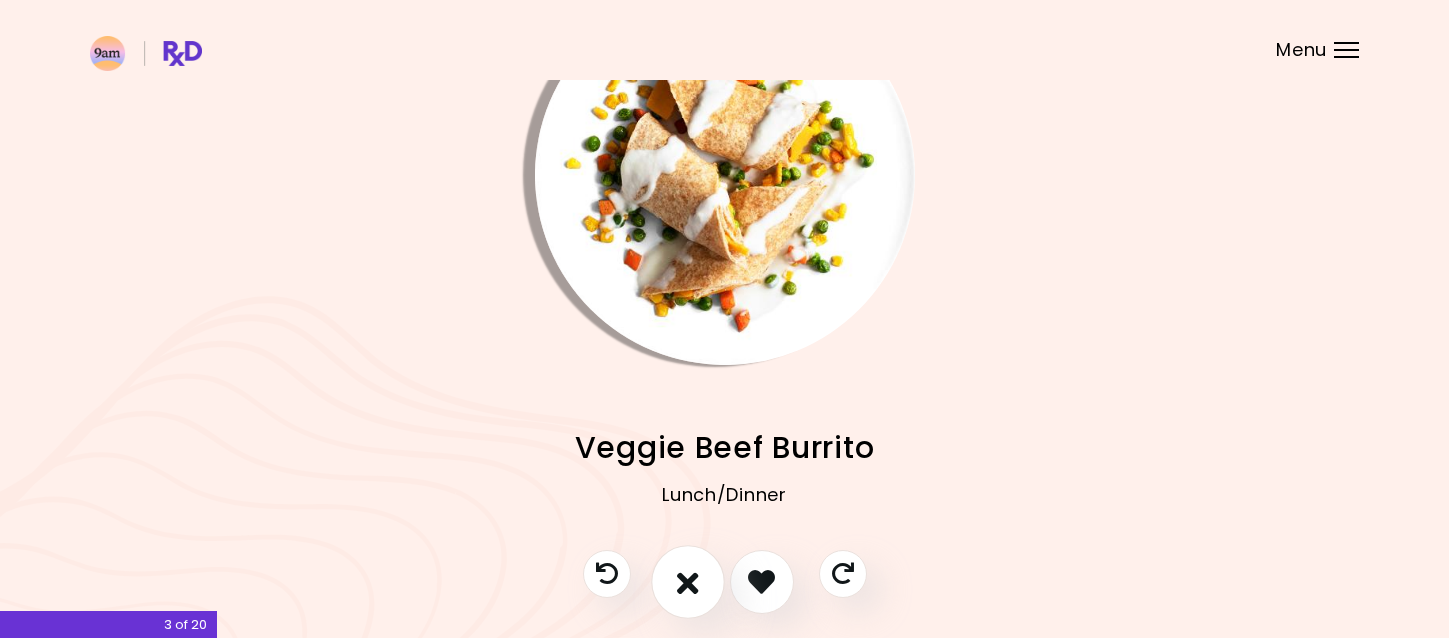 click at bounding box center (688, 581) 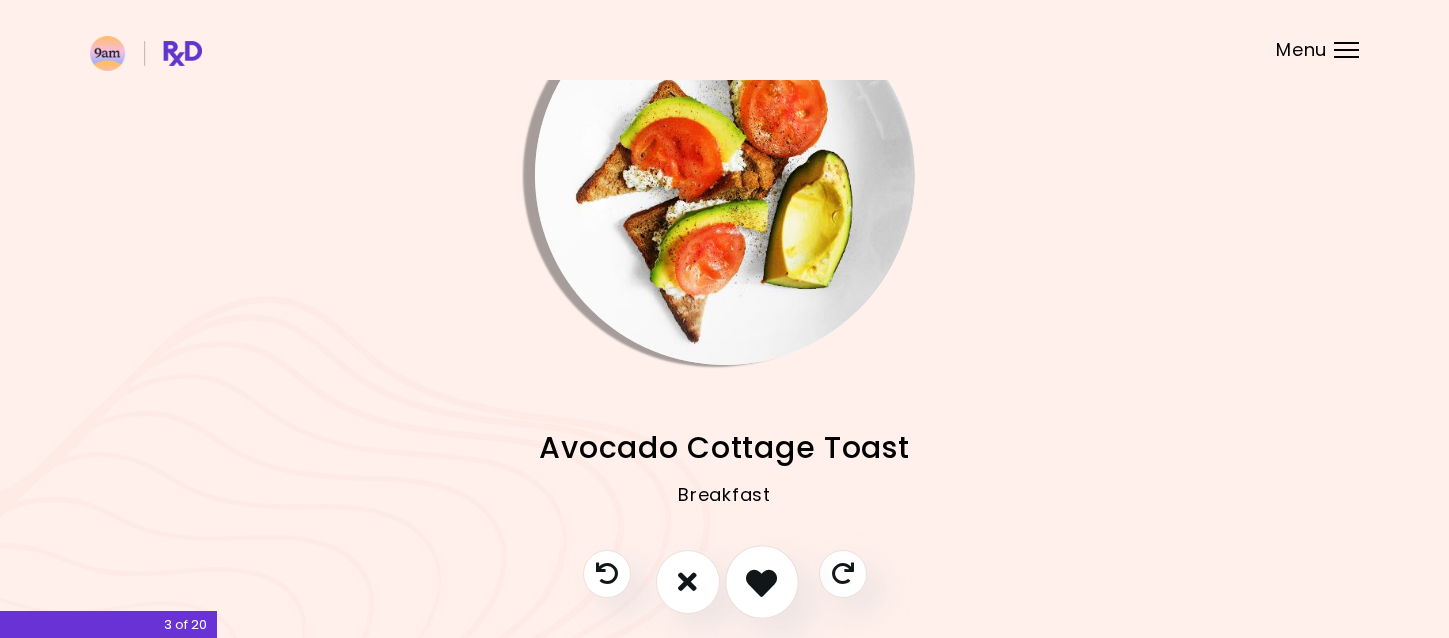 click at bounding box center [762, 582] 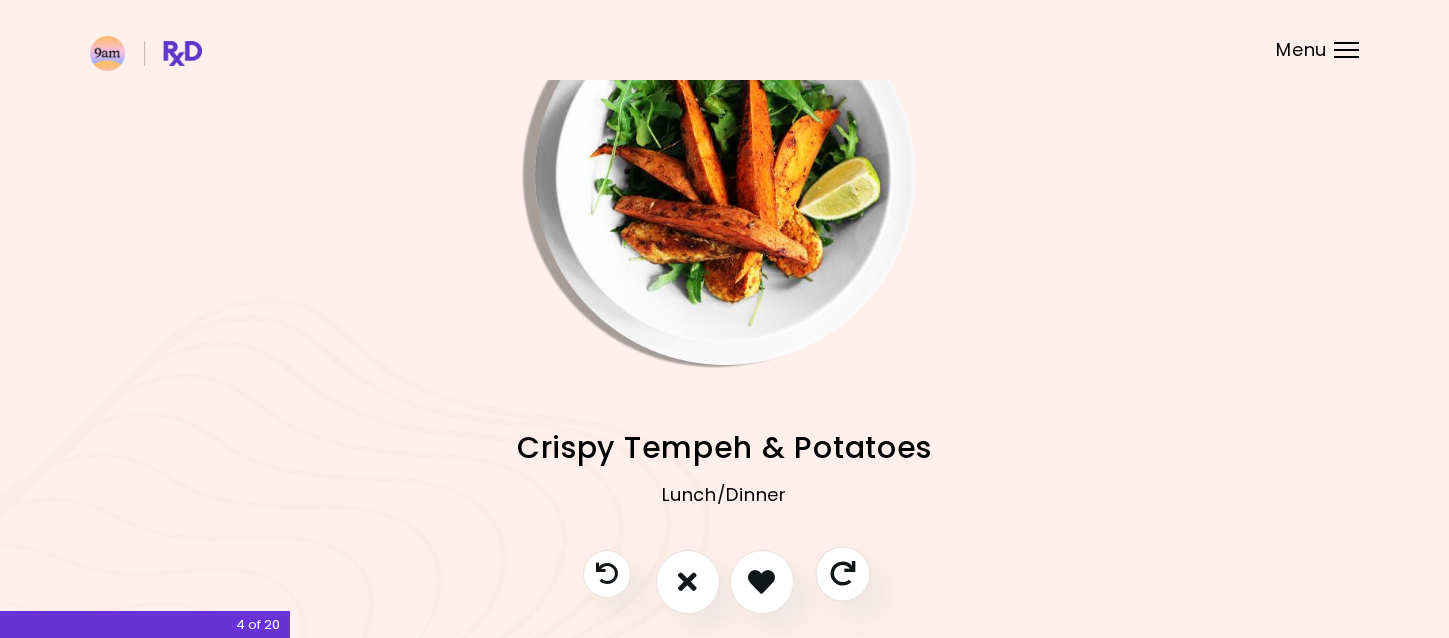 click at bounding box center (842, 573) 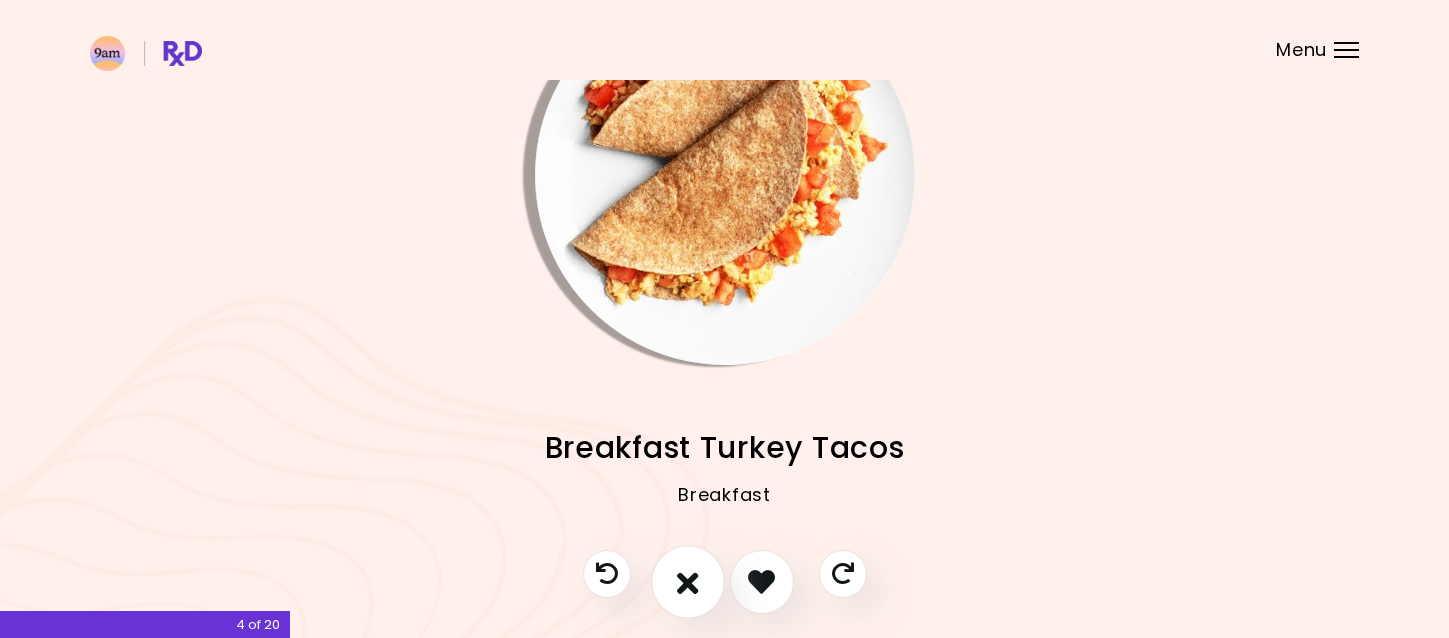 click at bounding box center (688, 581) 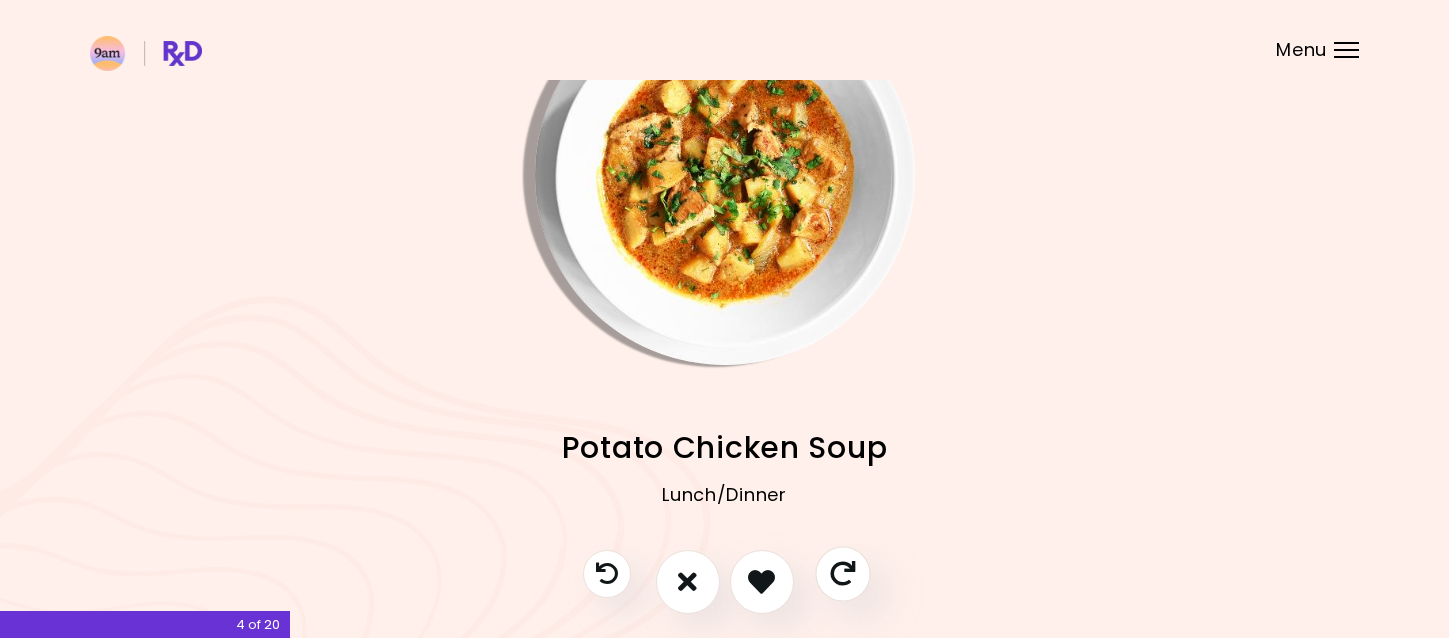 click at bounding box center [842, 573] 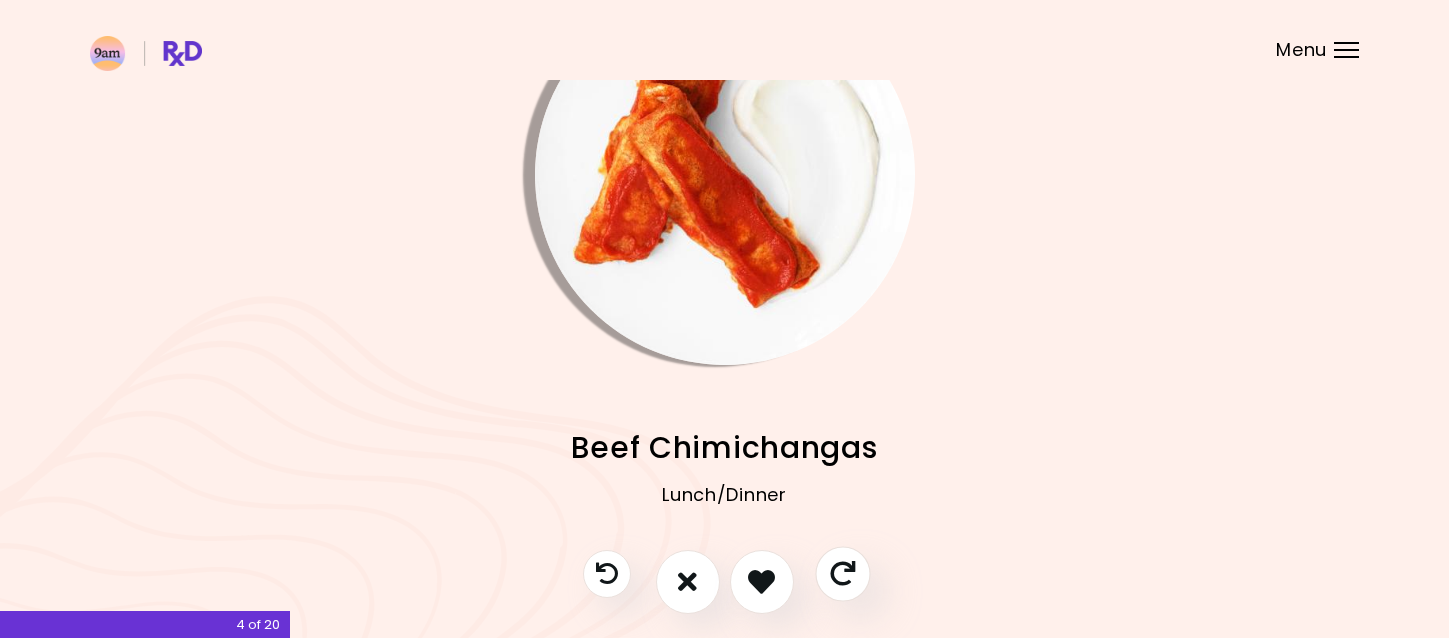 click at bounding box center [842, 573] 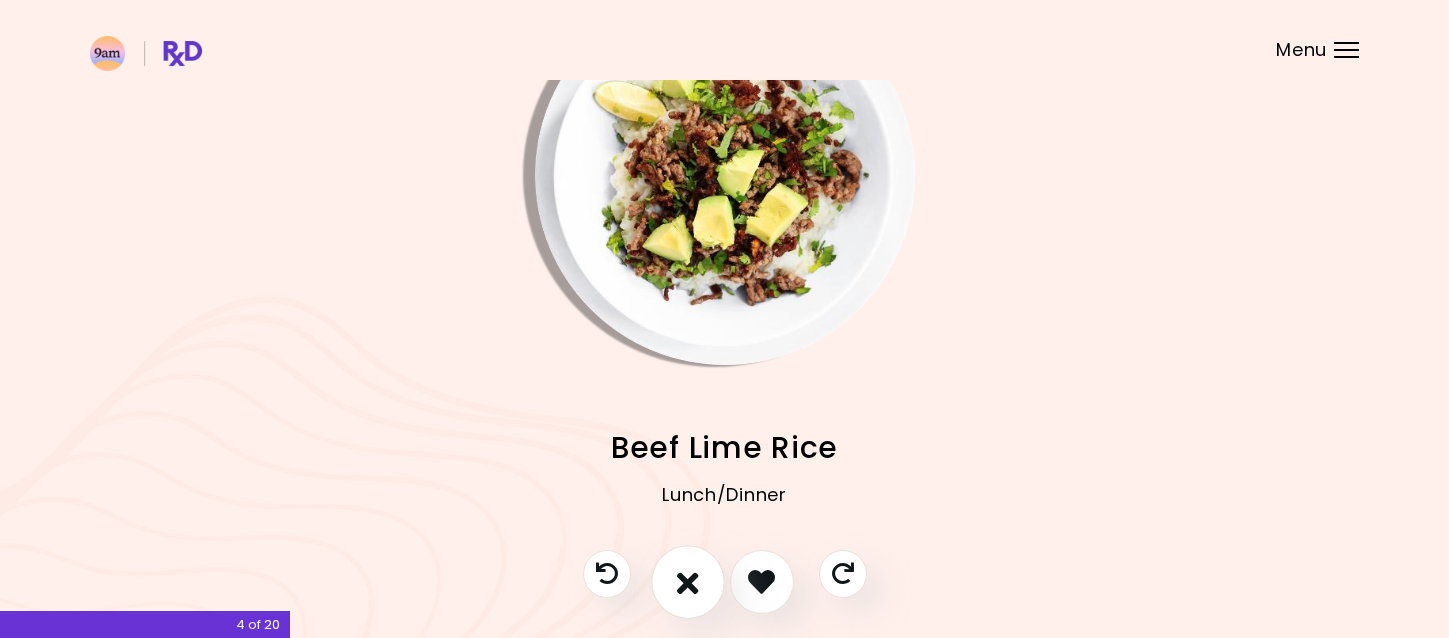 click at bounding box center [688, 581] 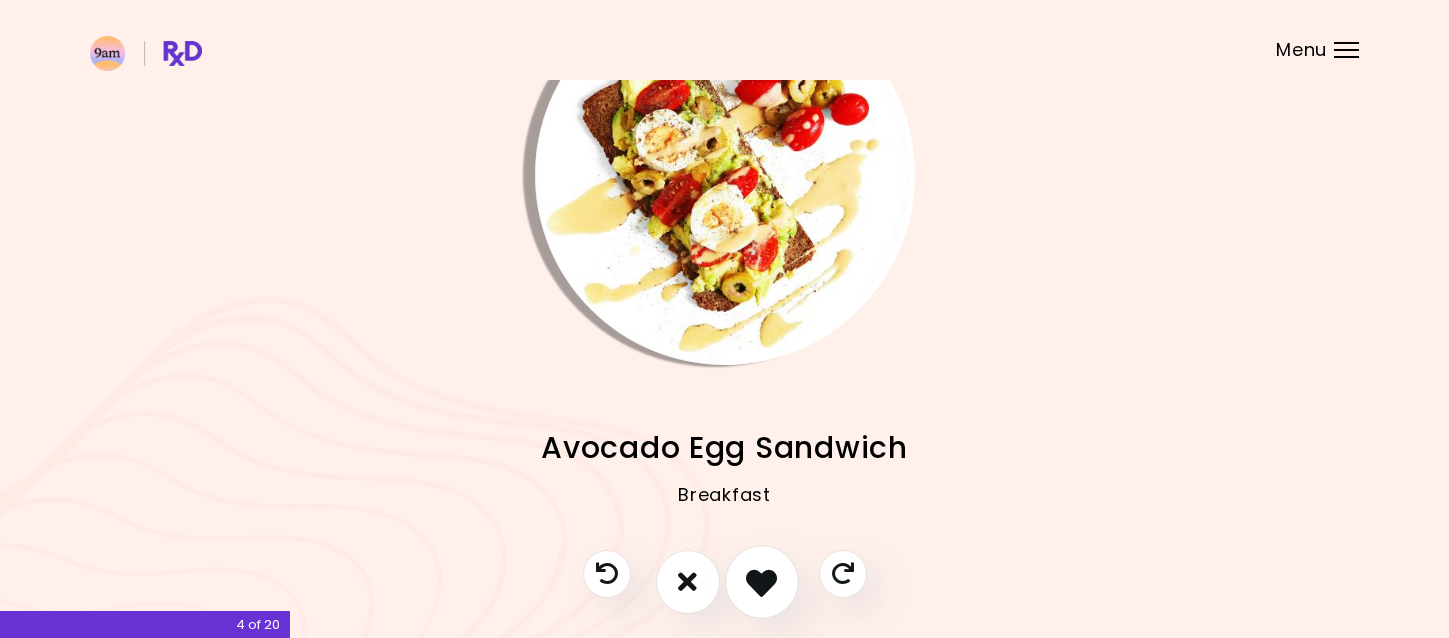 click at bounding box center (761, 581) 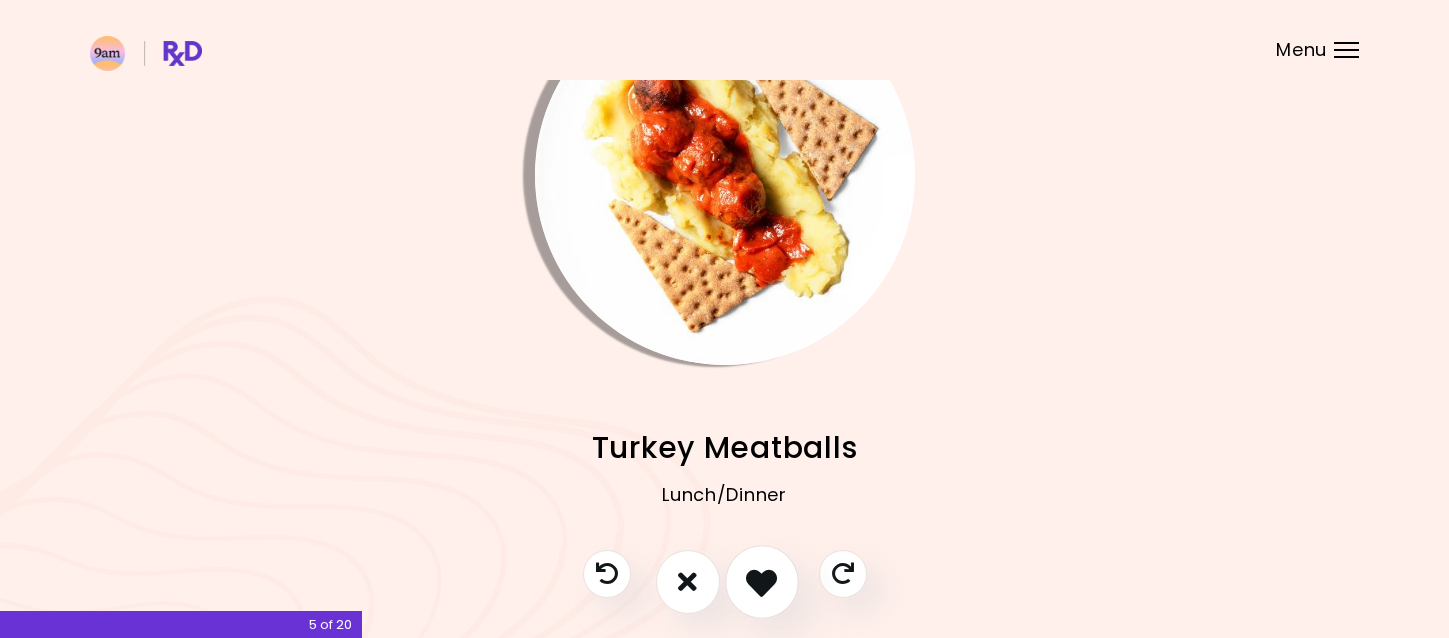 click at bounding box center (761, 581) 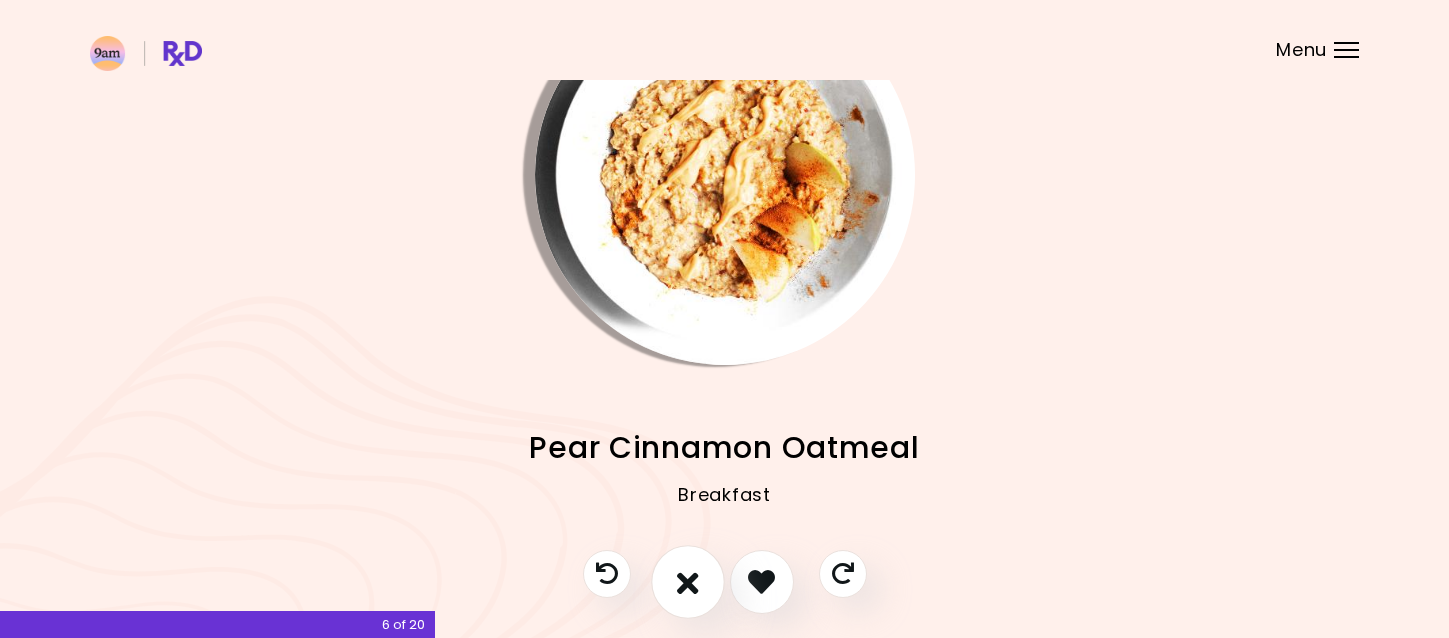 click at bounding box center (688, 581) 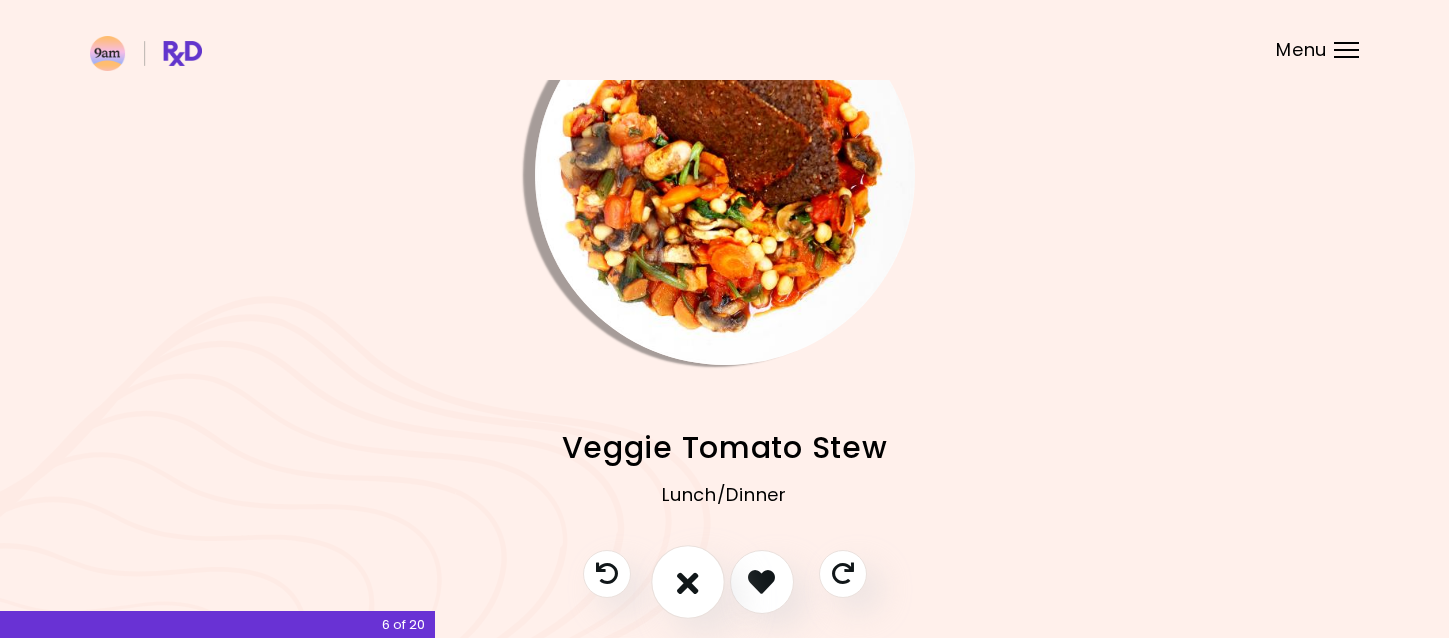 click at bounding box center [688, 581] 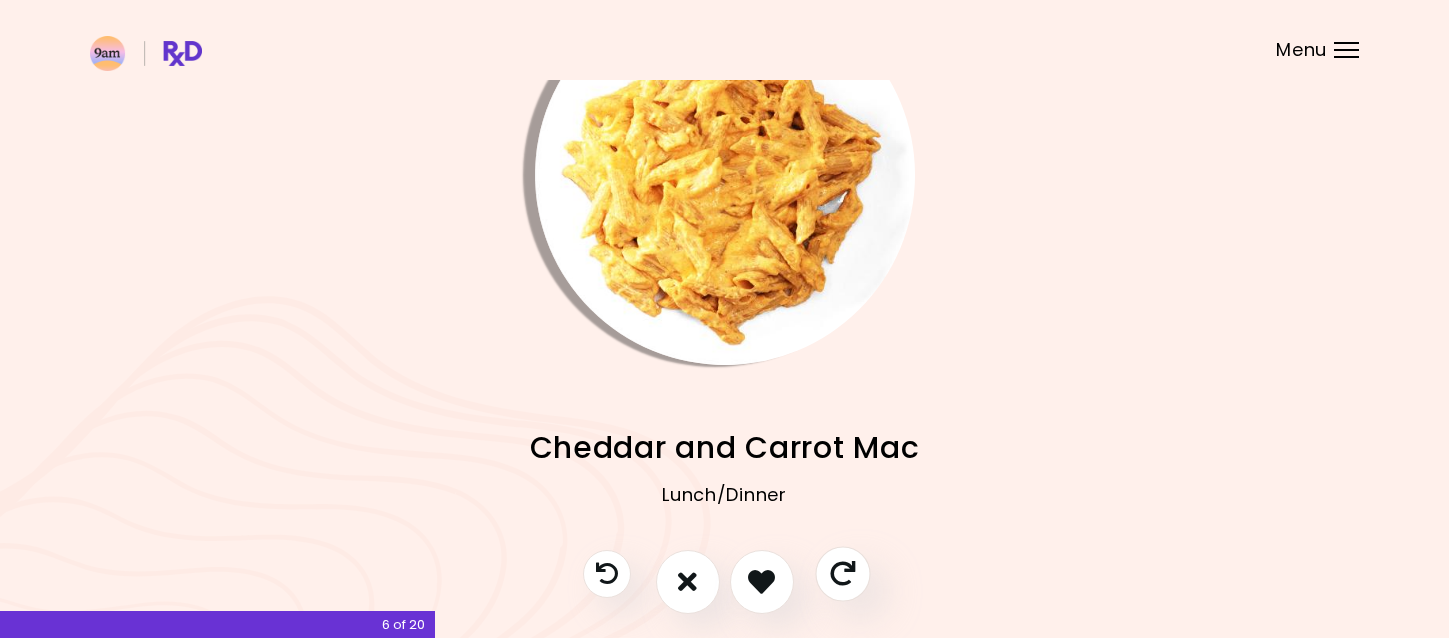 click at bounding box center (842, 573) 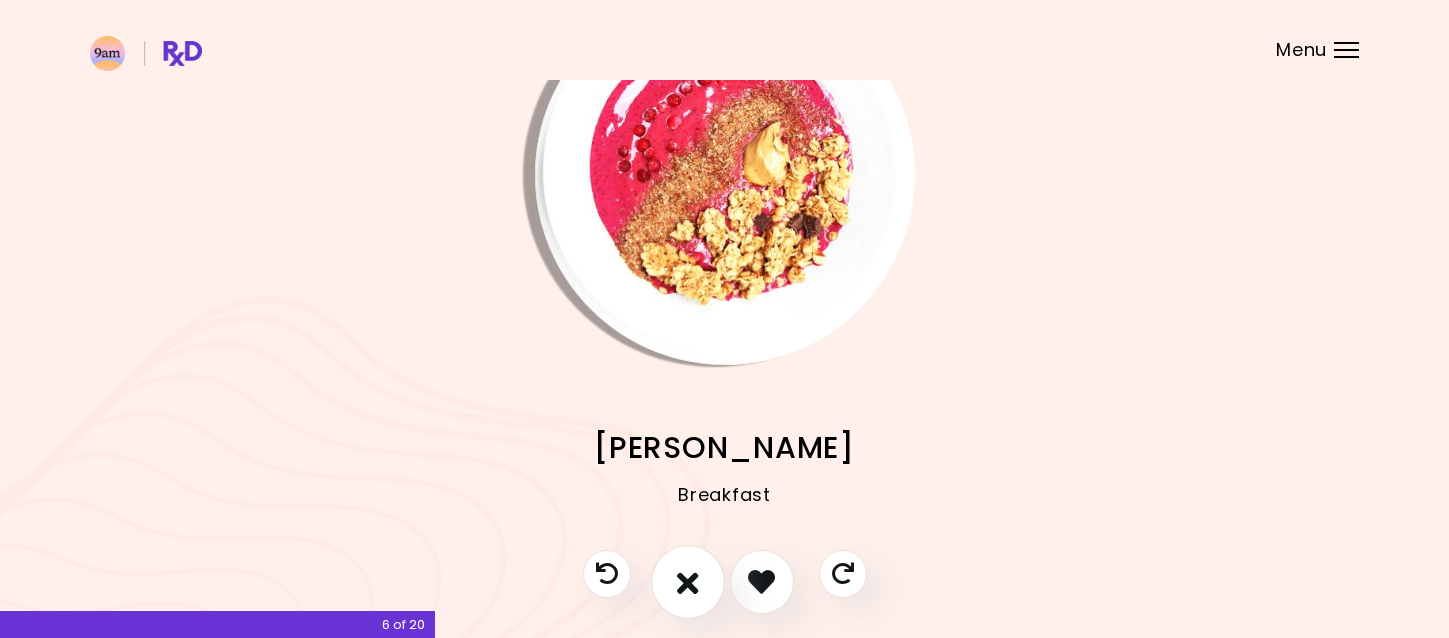 click at bounding box center [688, 581] 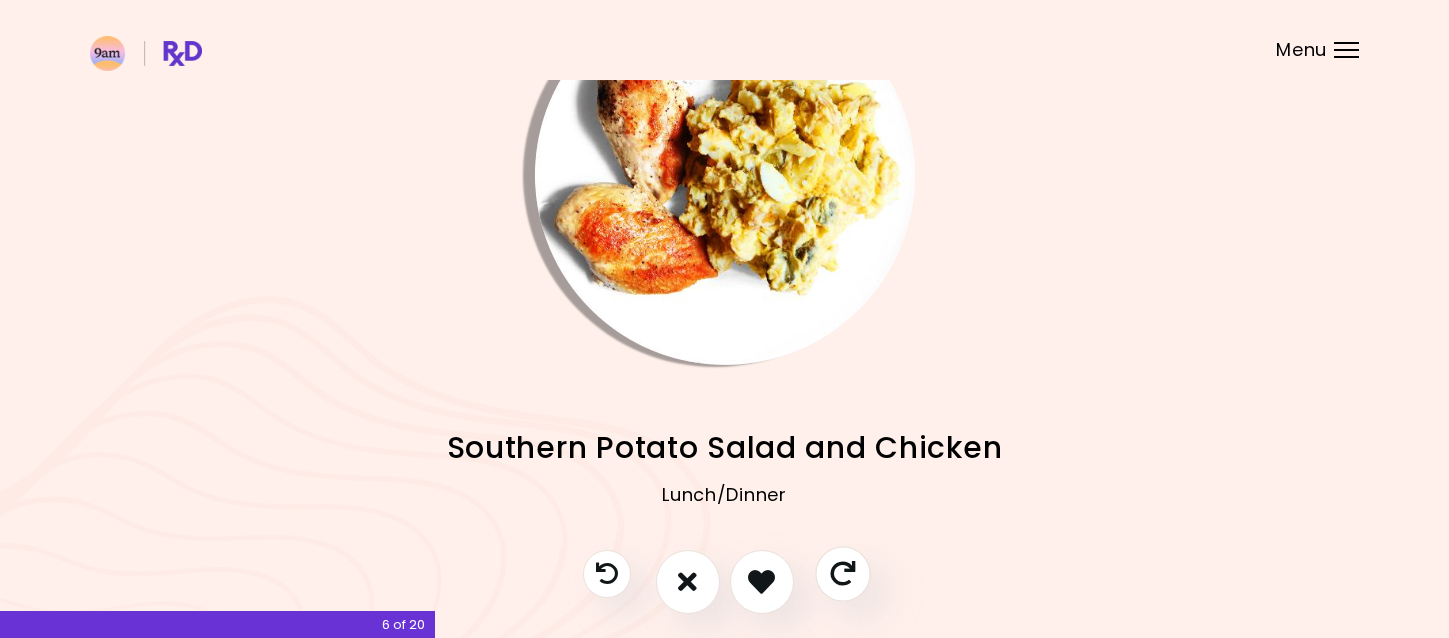 click at bounding box center (842, 573) 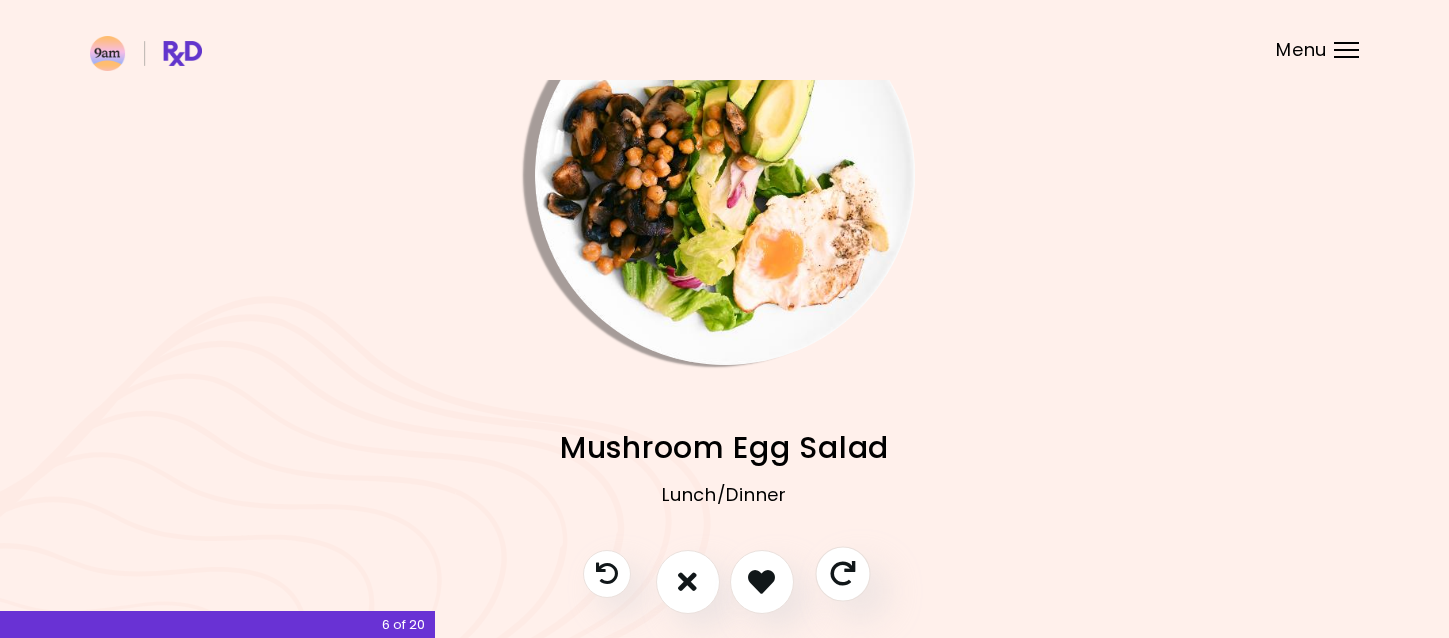 click at bounding box center [842, 573] 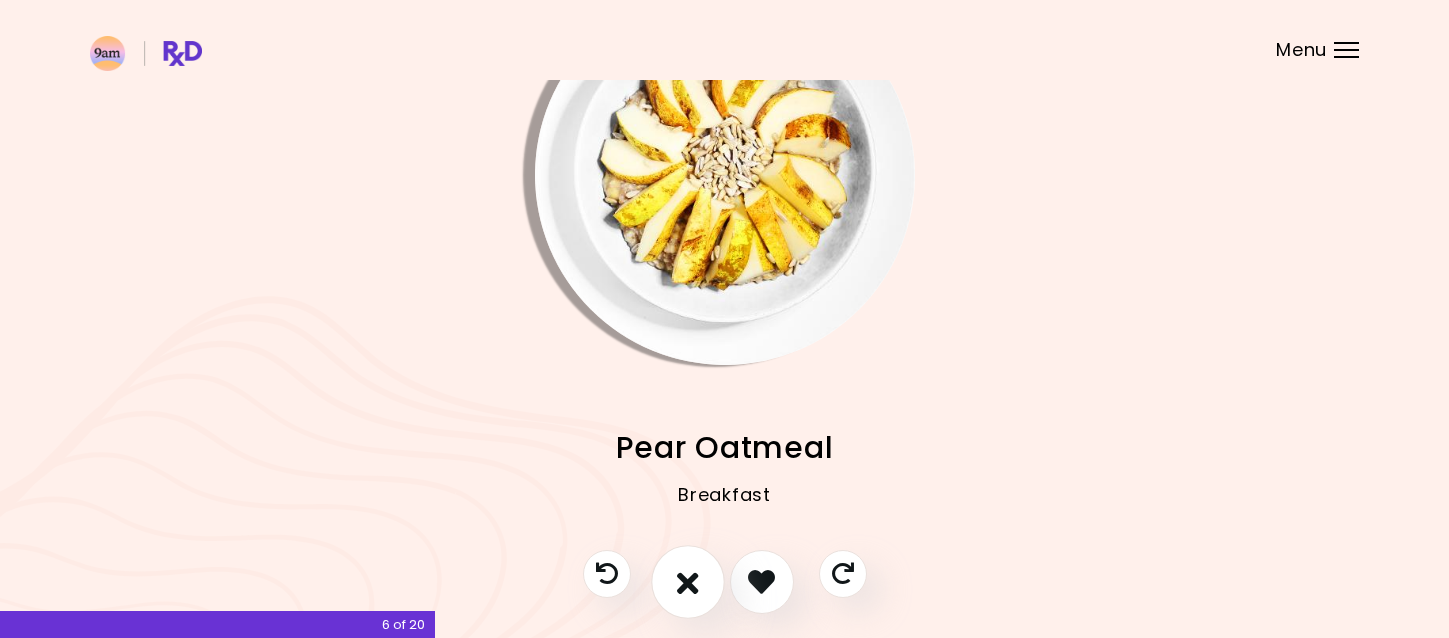 click at bounding box center [688, 581] 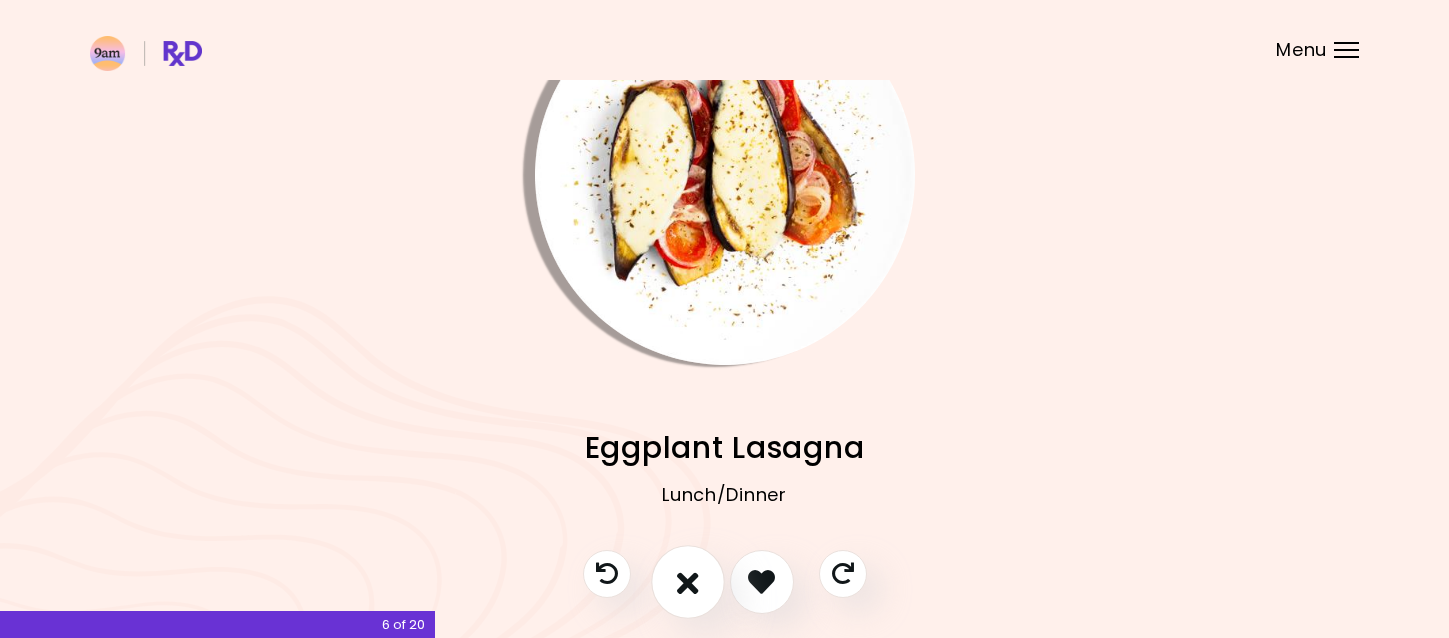 click at bounding box center (688, 581) 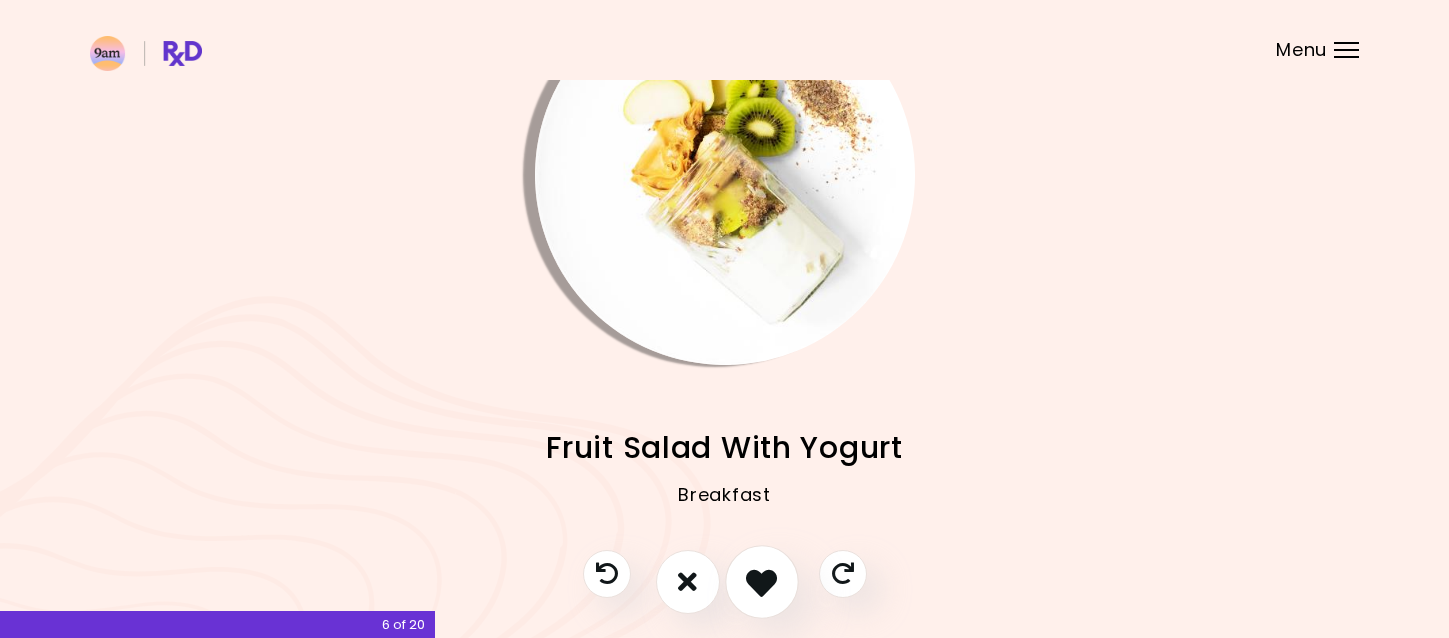 click at bounding box center [761, 581] 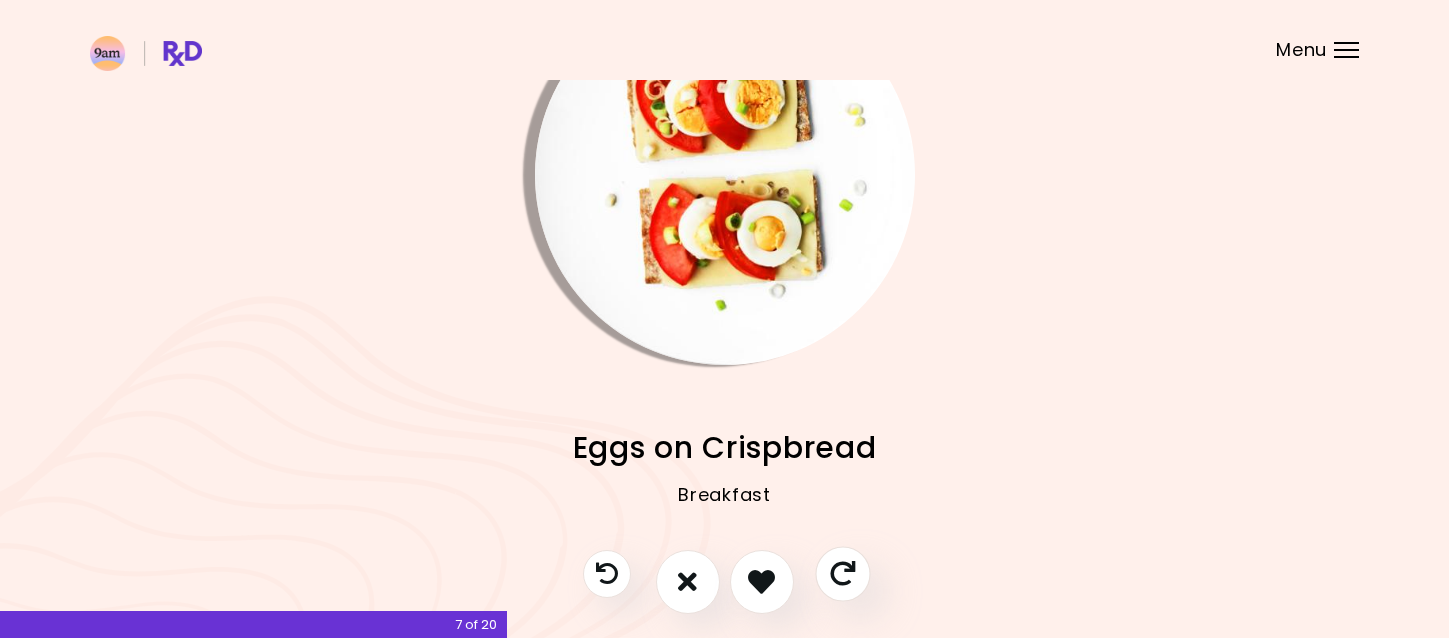 click at bounding box center [842, 573] 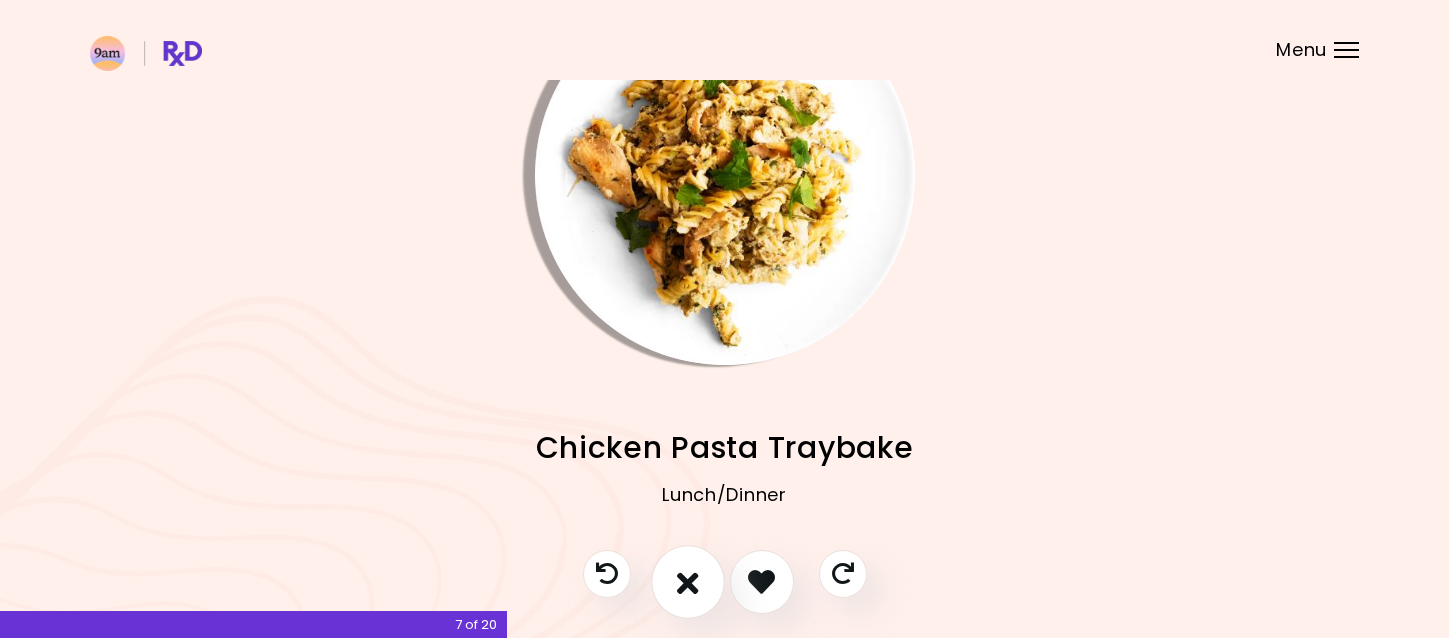 click at bounding box center (688, 581) 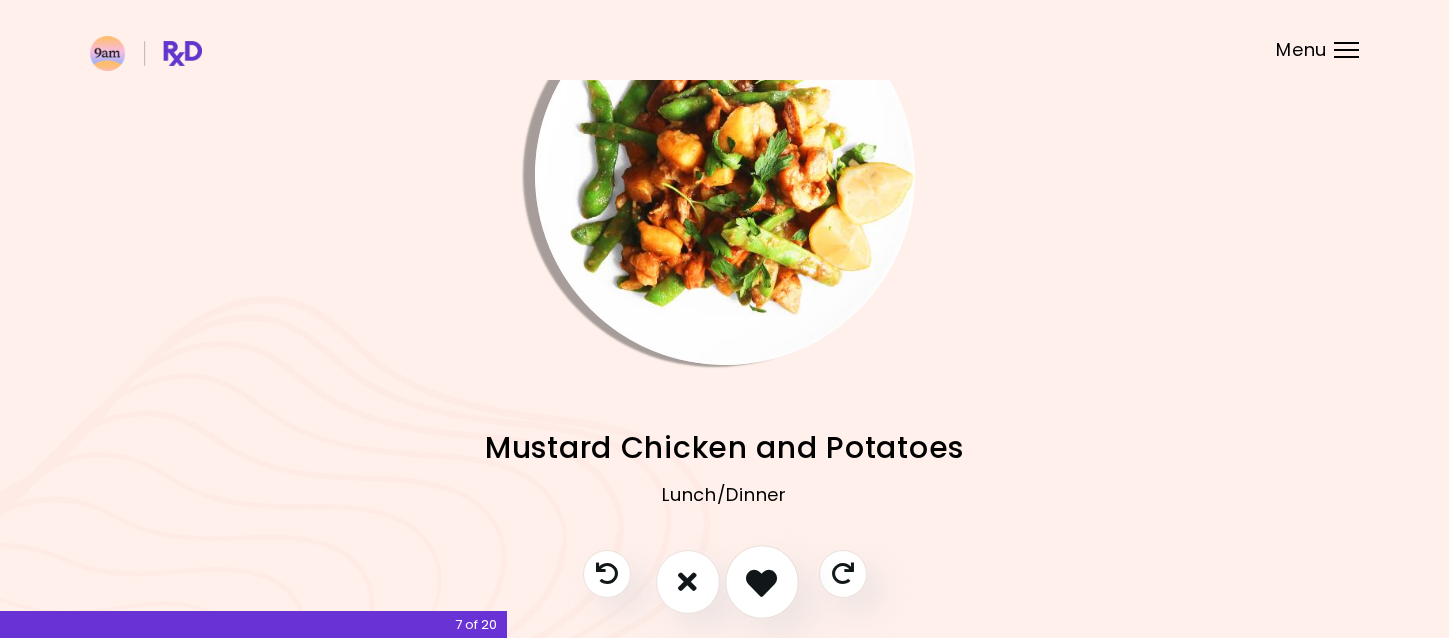 click at bounding box center [761, 581] 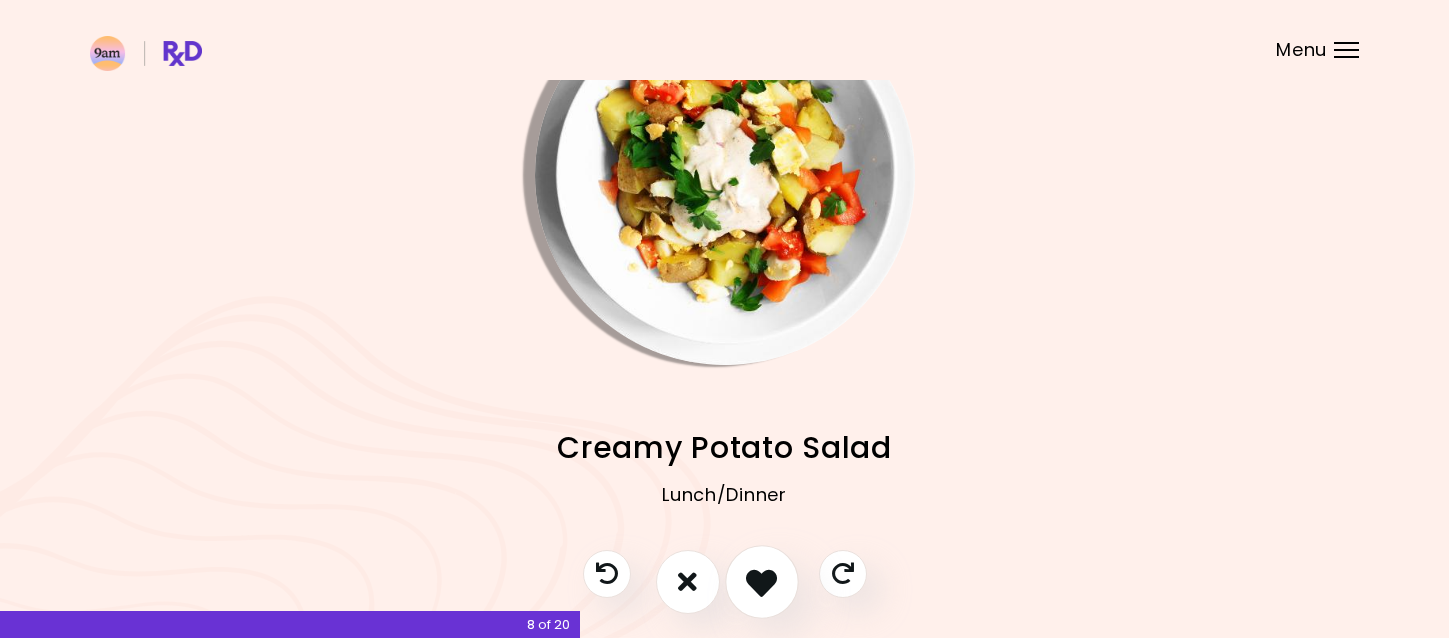click at bounding box center (761, 581) 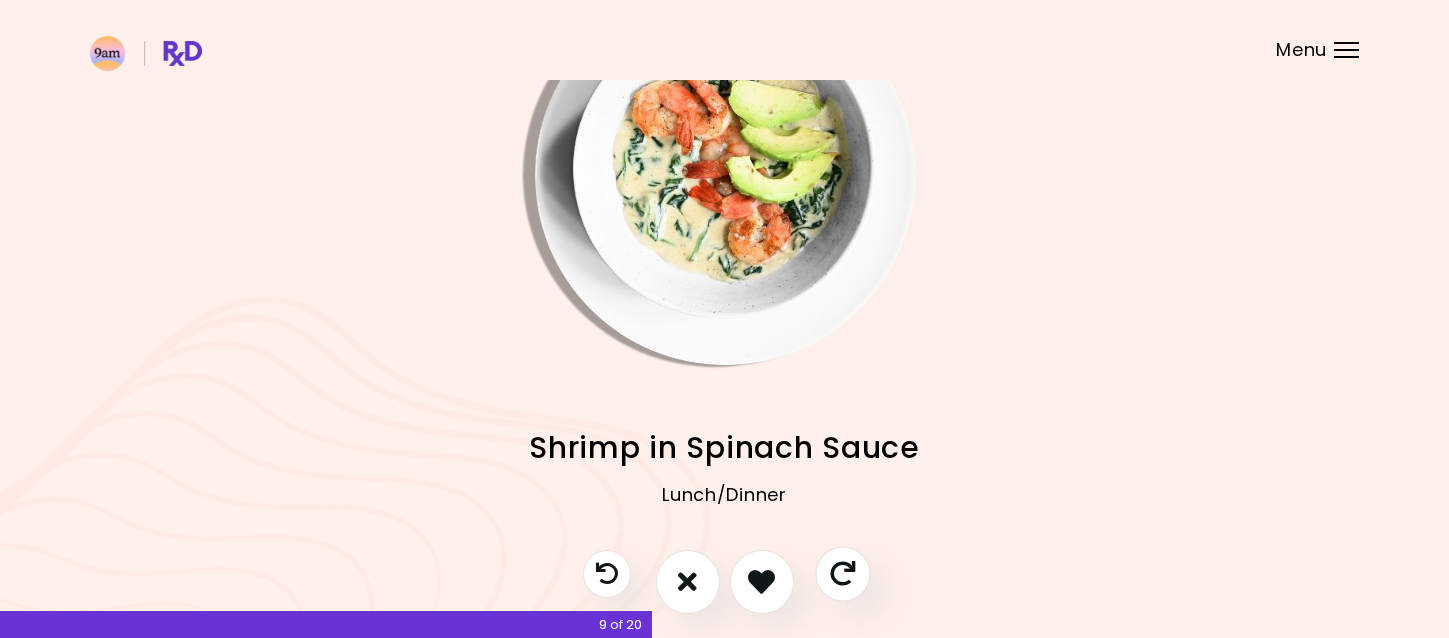 click at bounding box center [842, 573] 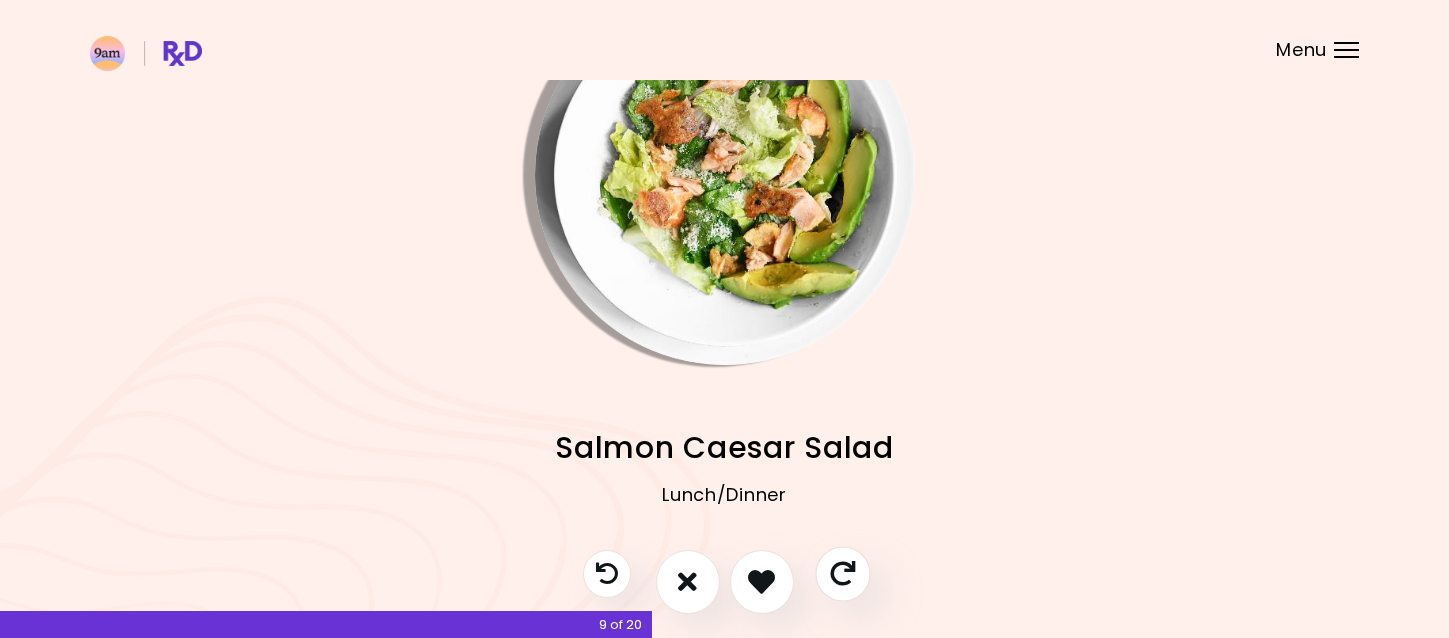 click at bounding box center [842, 573] 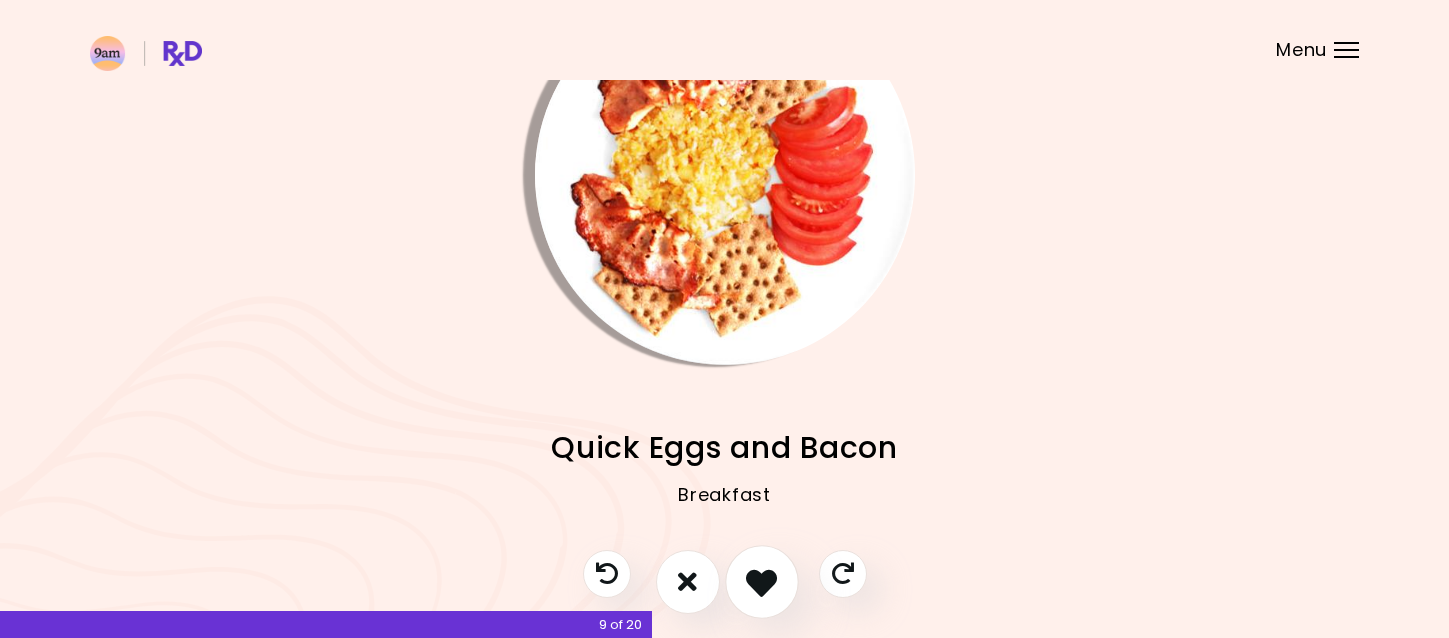 click at bounding box center [762, 582] 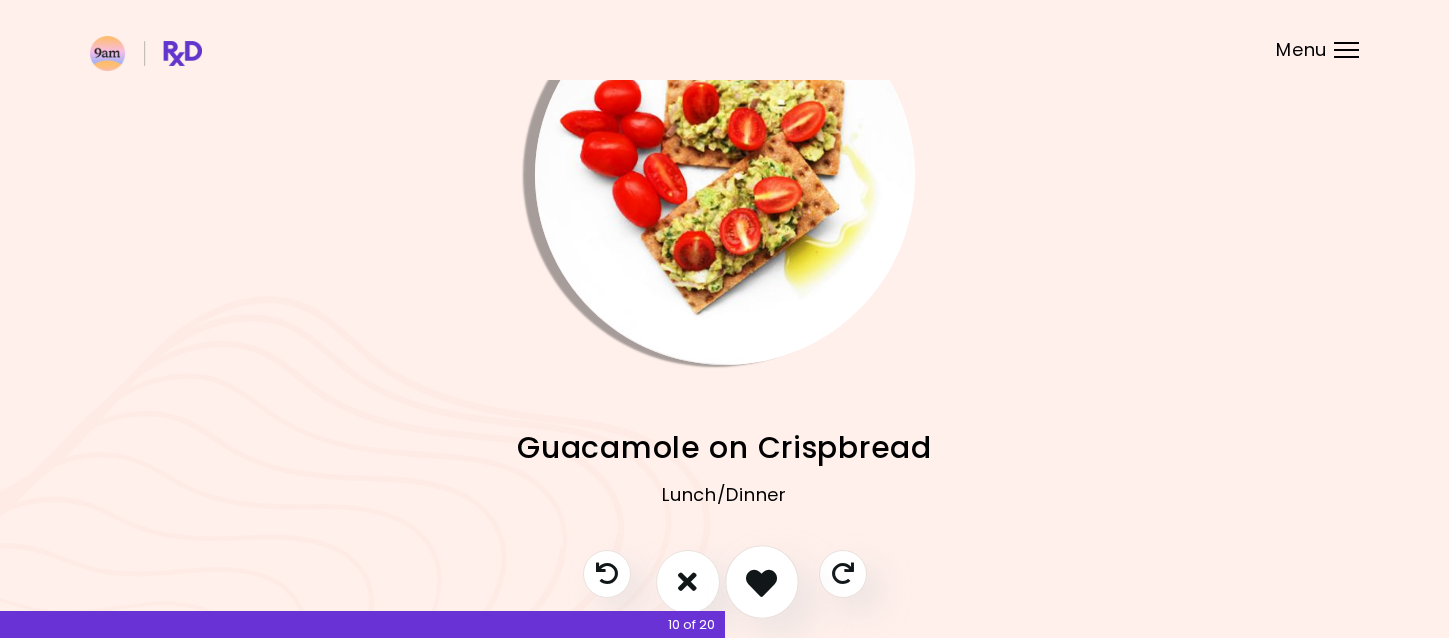 click at bounding box center (761, 581) 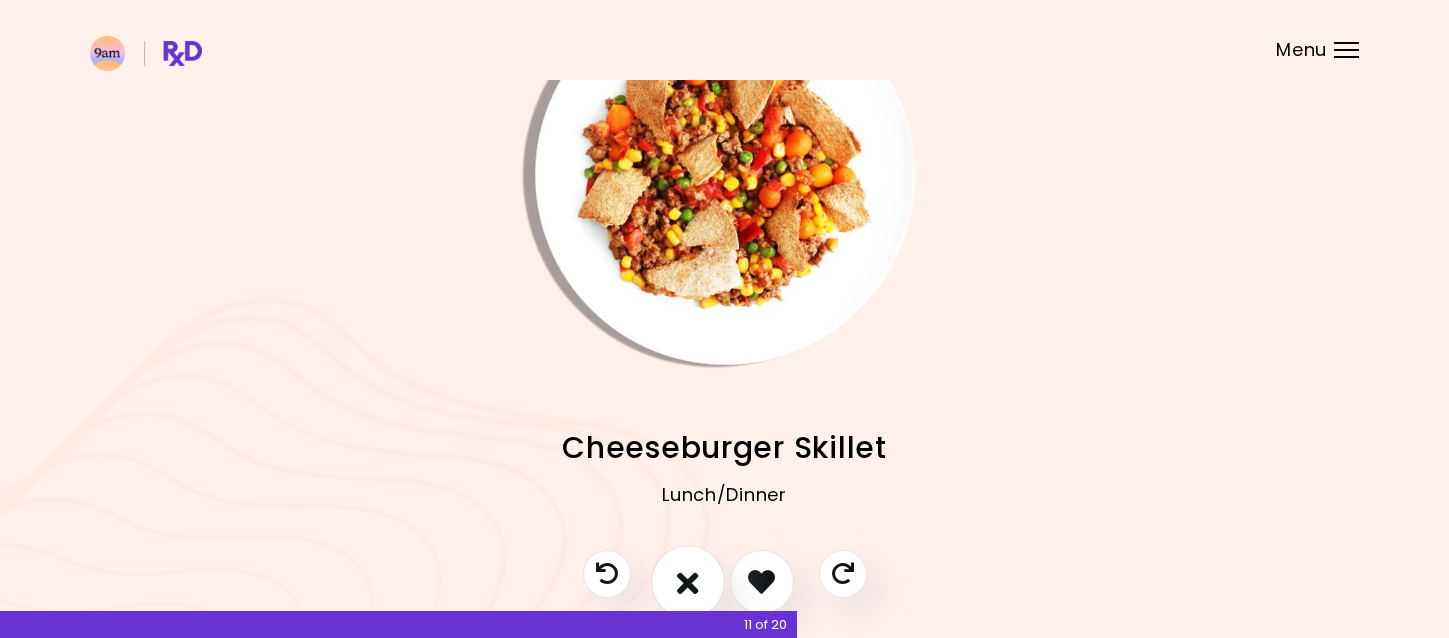 drag, startPoint x: 674, startPoint y: 591, endPoint x: 696, endPoint y: 581, distance: 24.166092 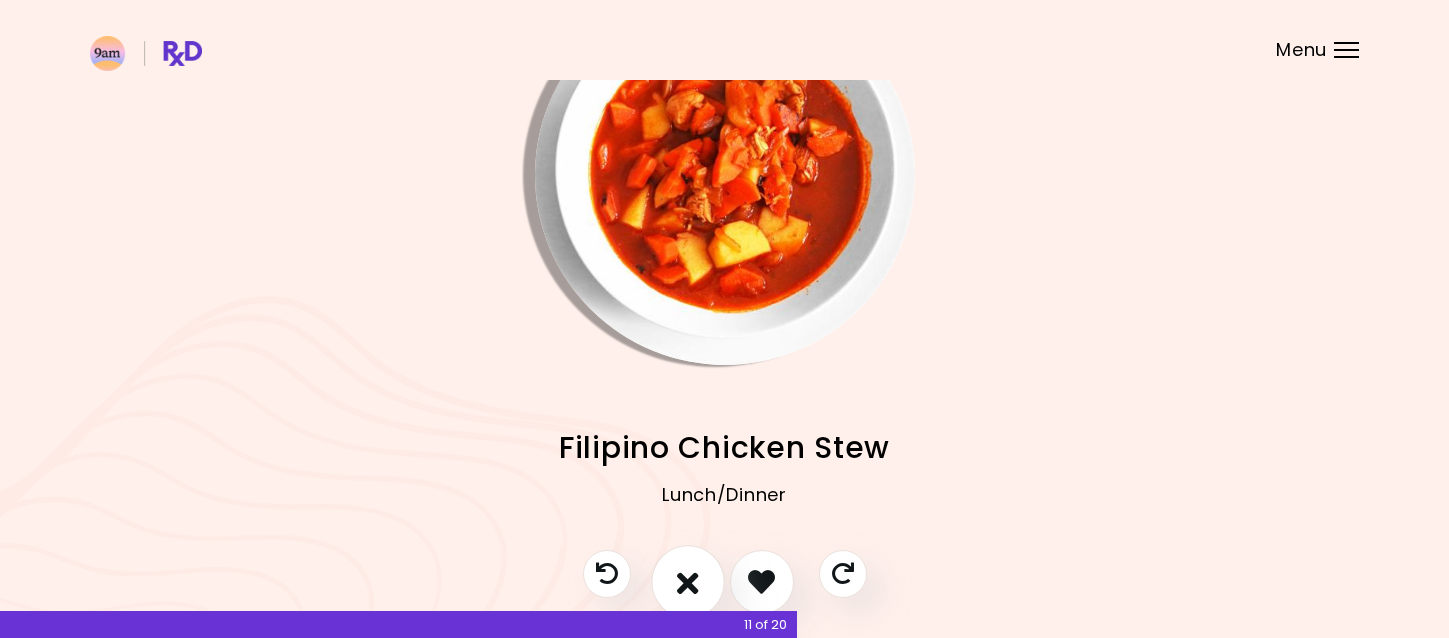 click at bounding box center [688, 581] 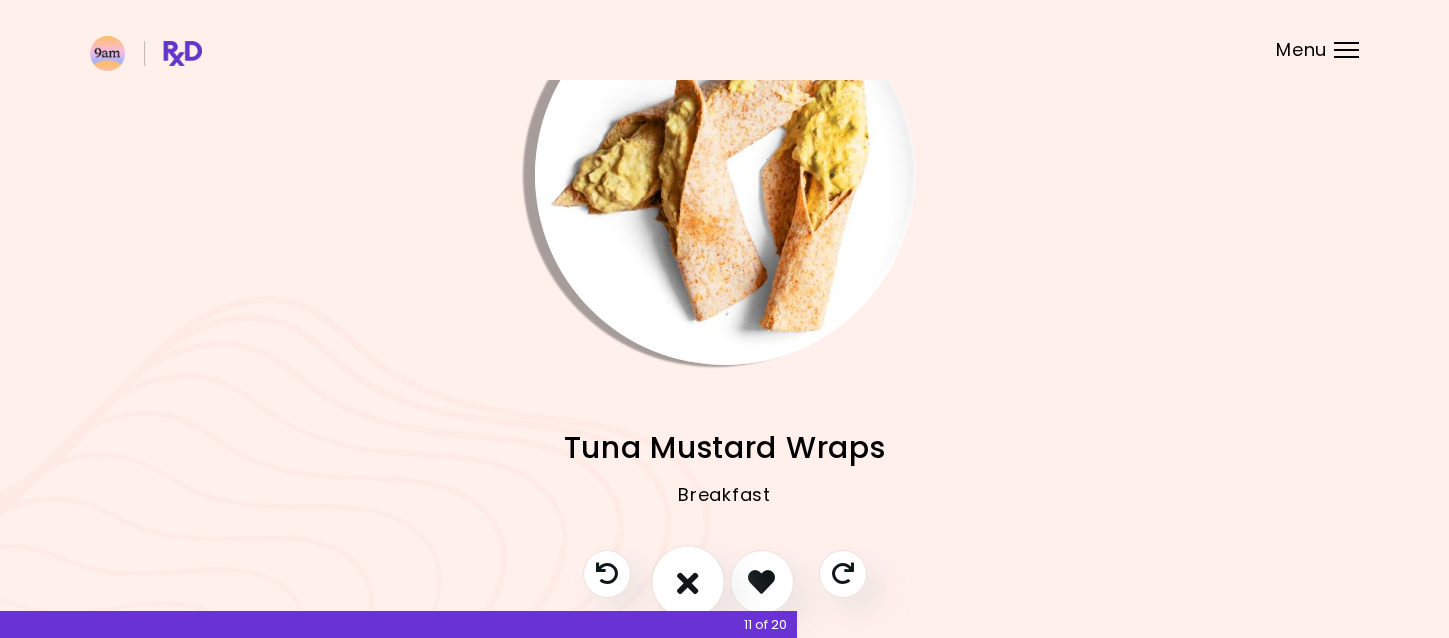 click at bounding box center (688, 581) 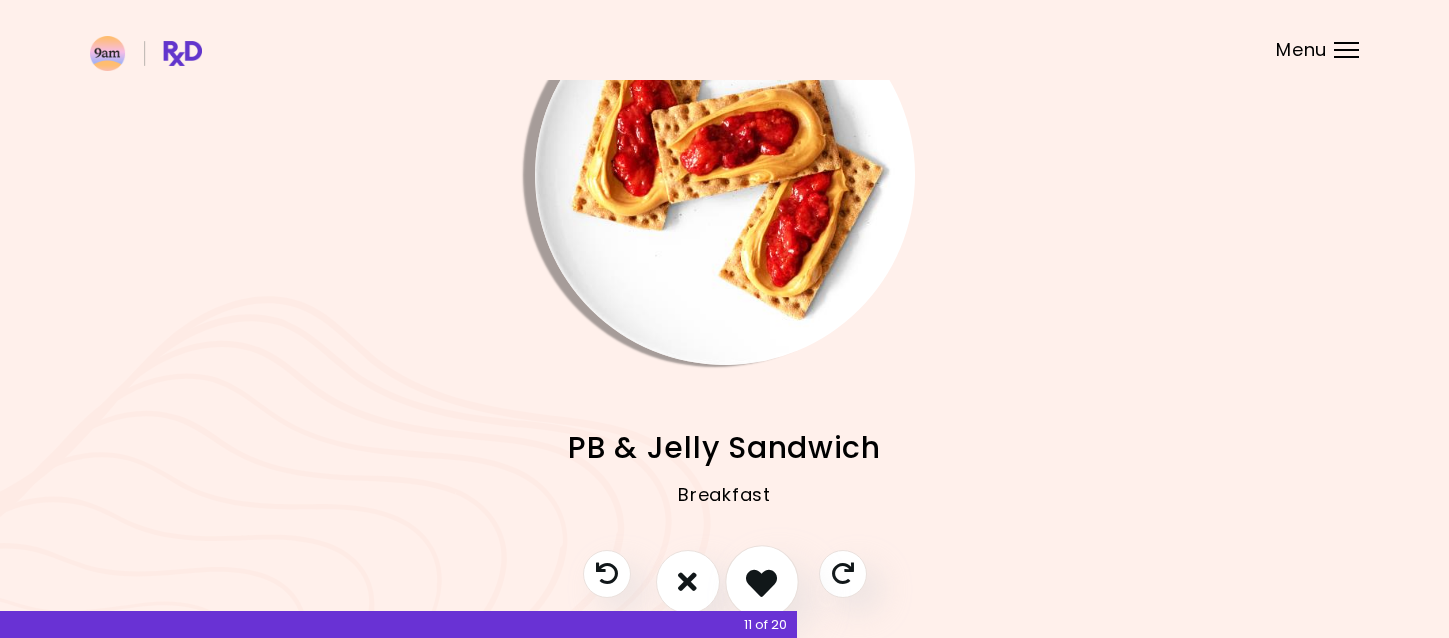 click at bounding box center [761, 581] 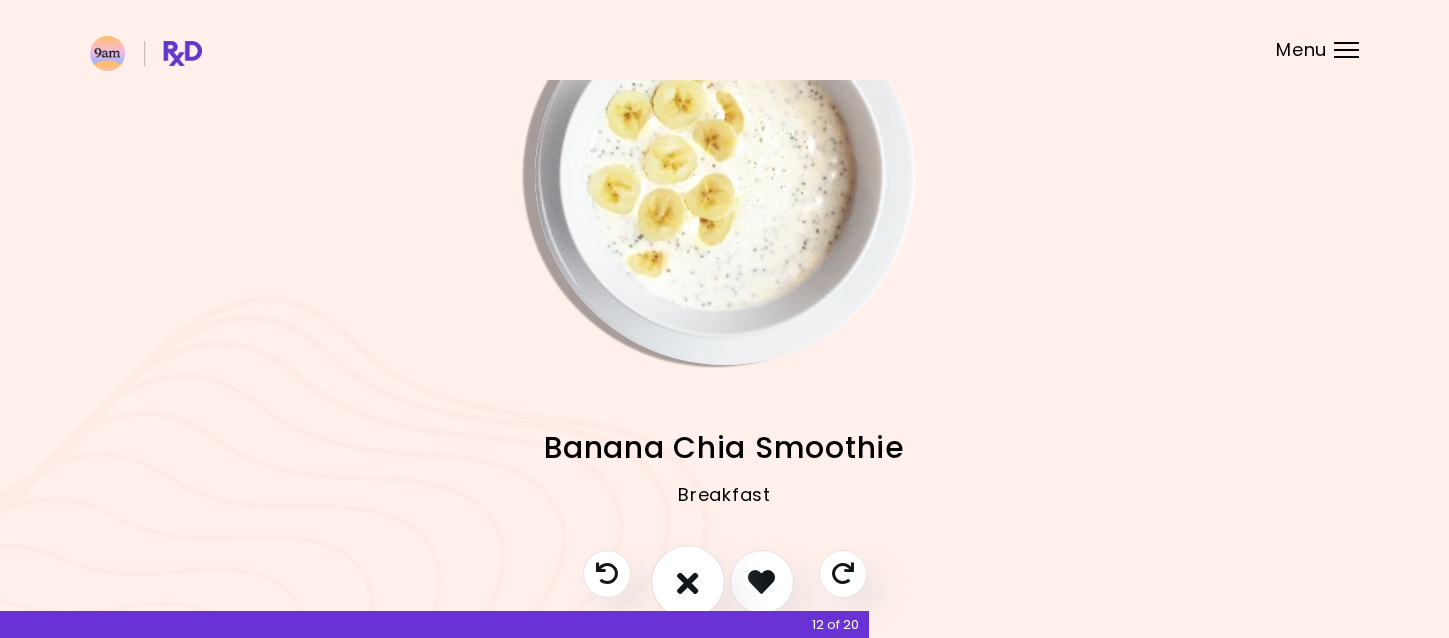 click at bounding box center (688, 581) 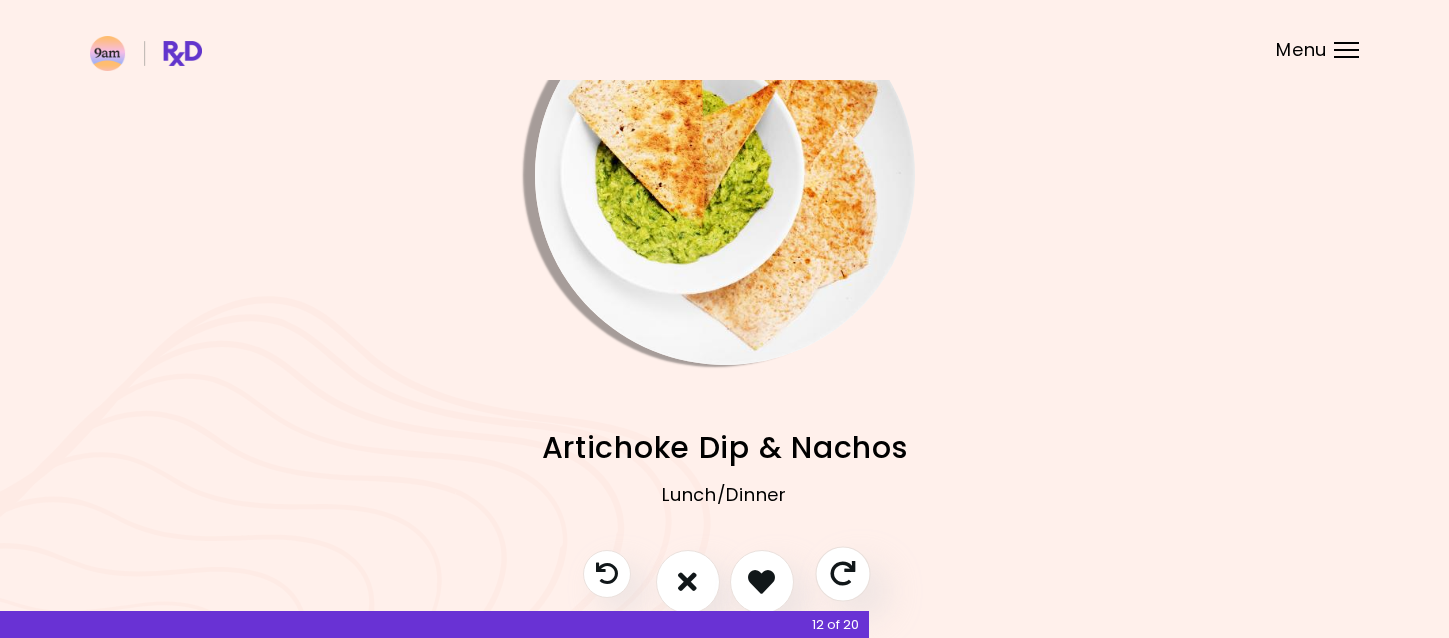 click at bounding box center [842, 573] 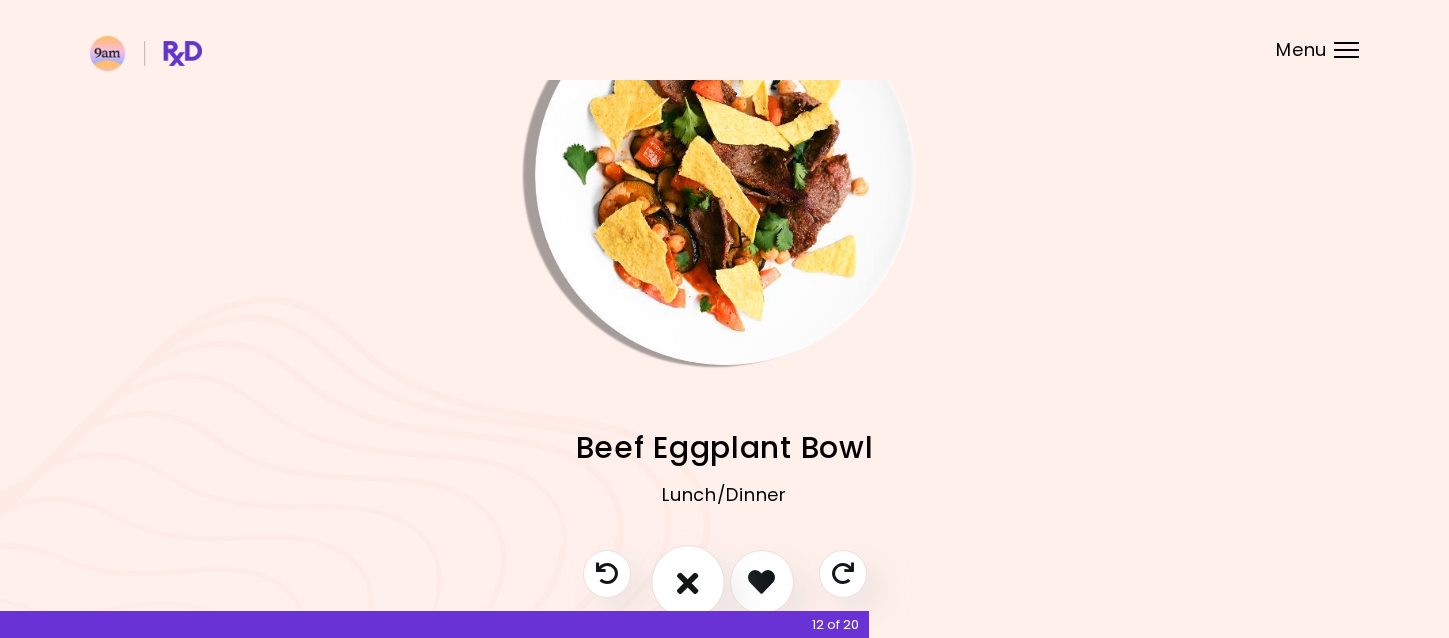 click at bounding box center (688, 581) 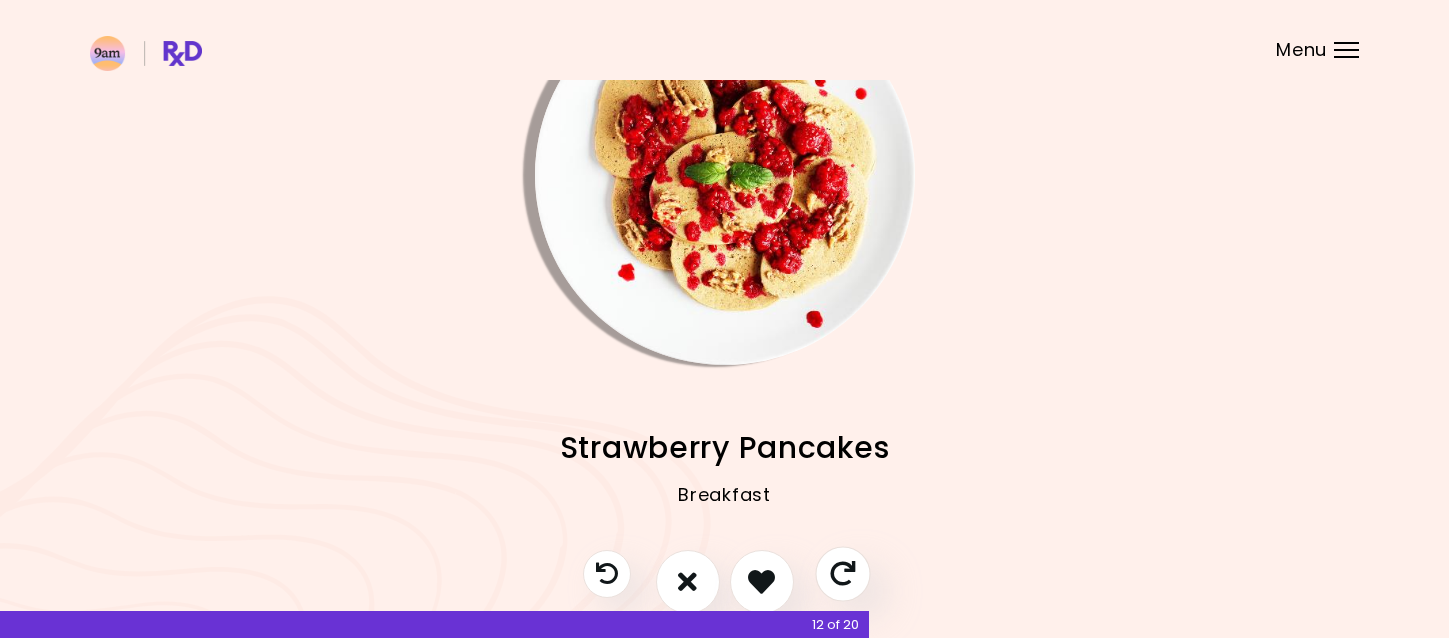 click at bounding box center [842, 573] 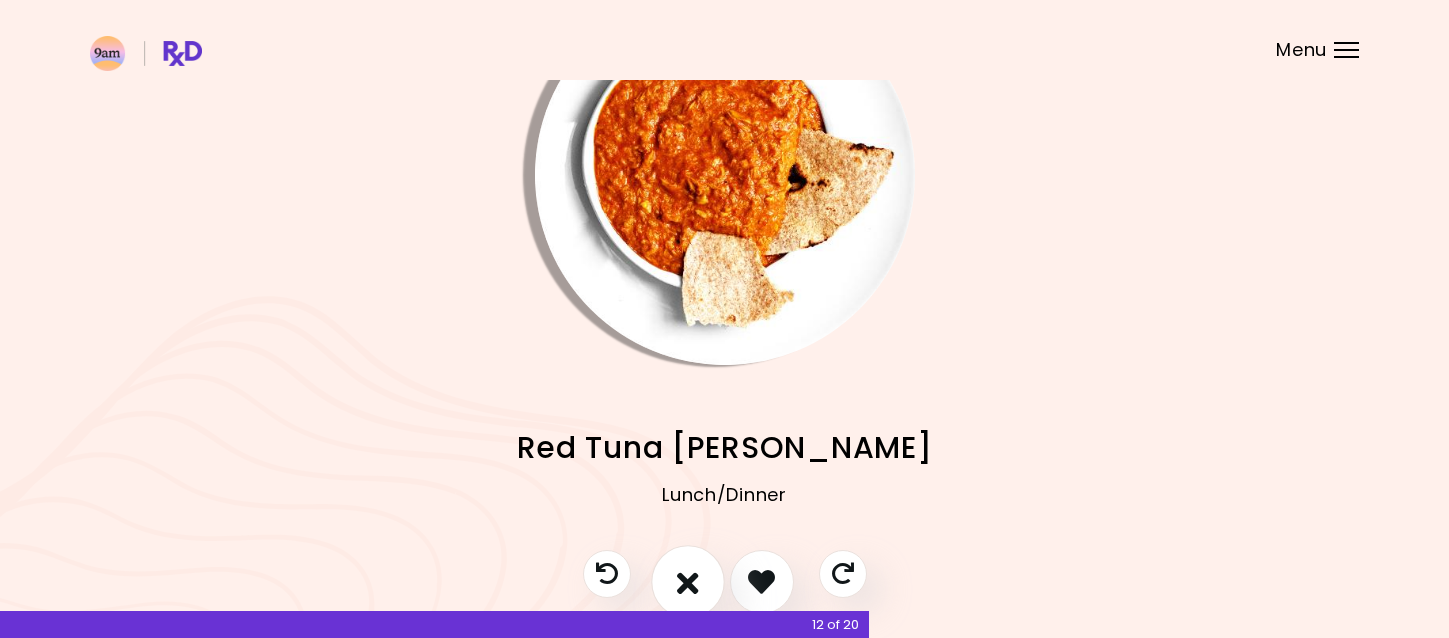 click at bounding box center (688, 581) 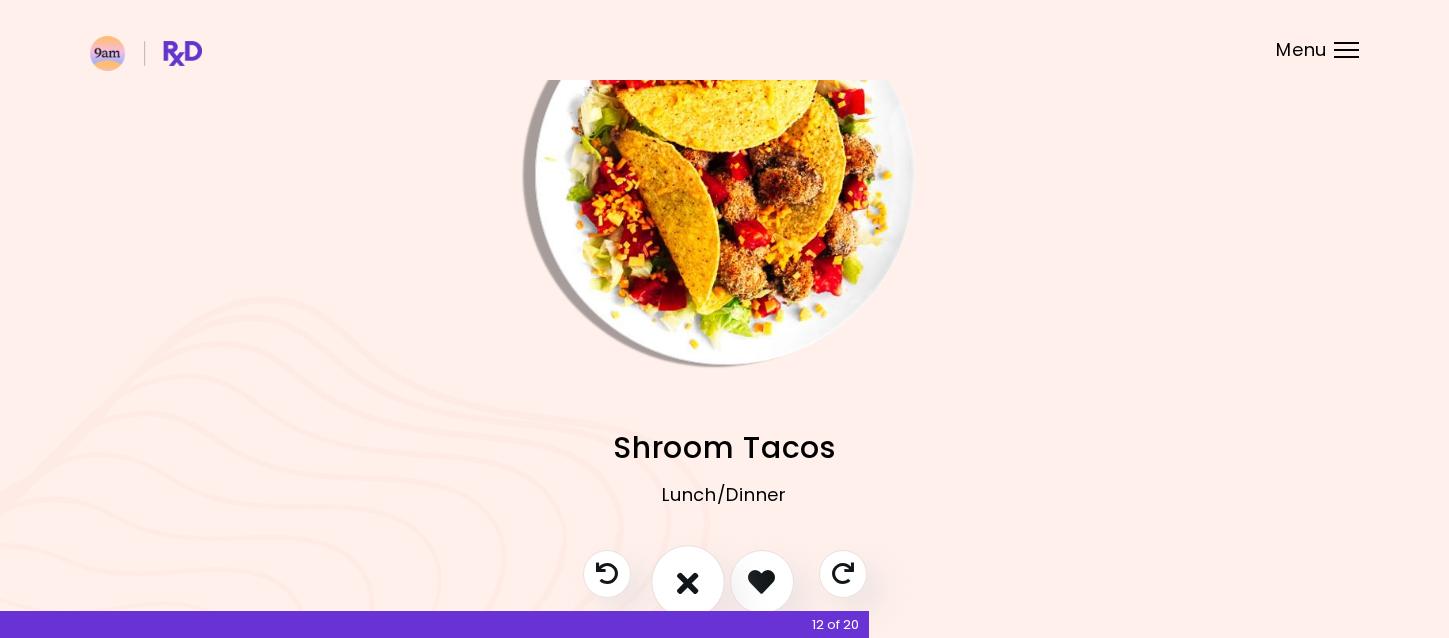 click at bounding box center (688, 581) 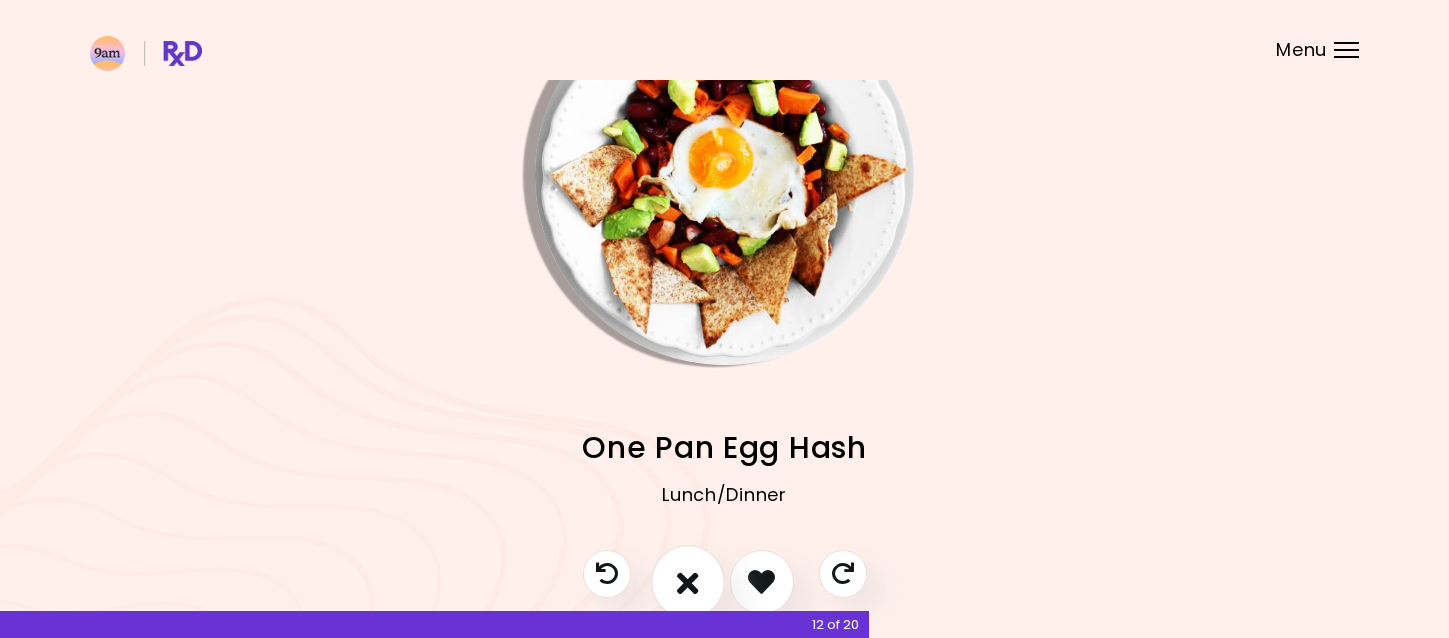 click at bounding box center (688, 581) 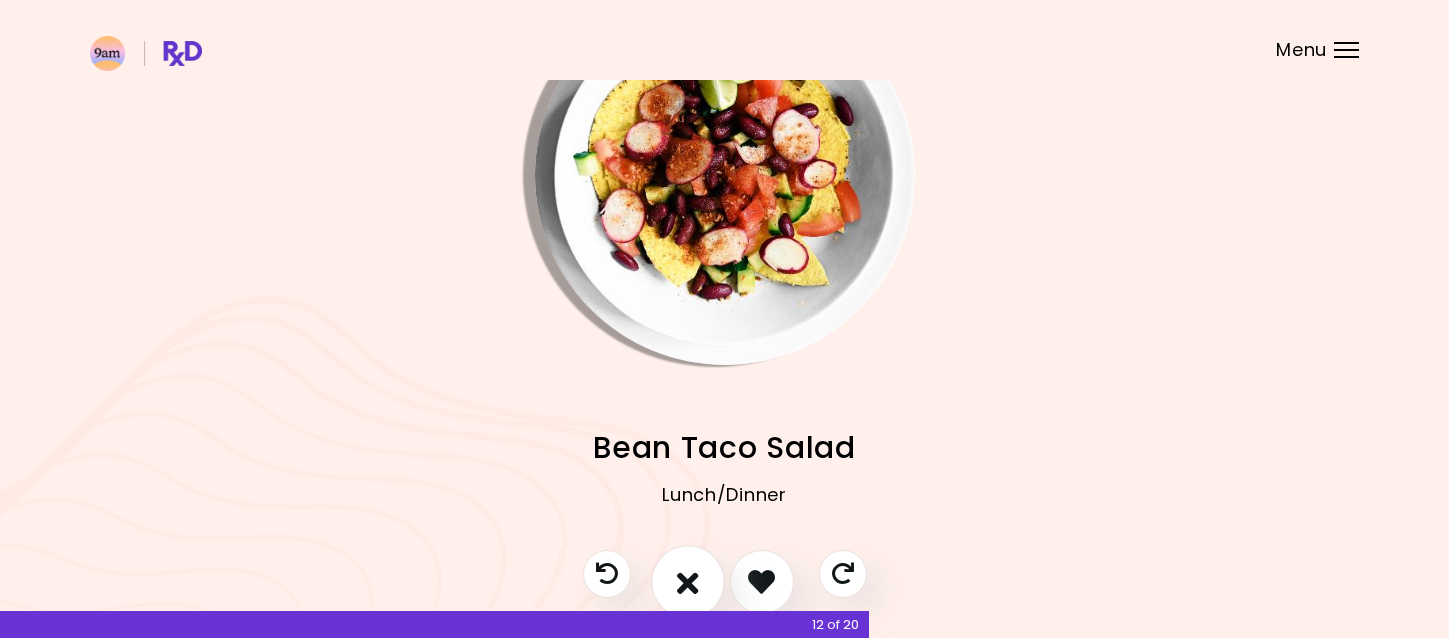 click at bounding box center (688, 581) 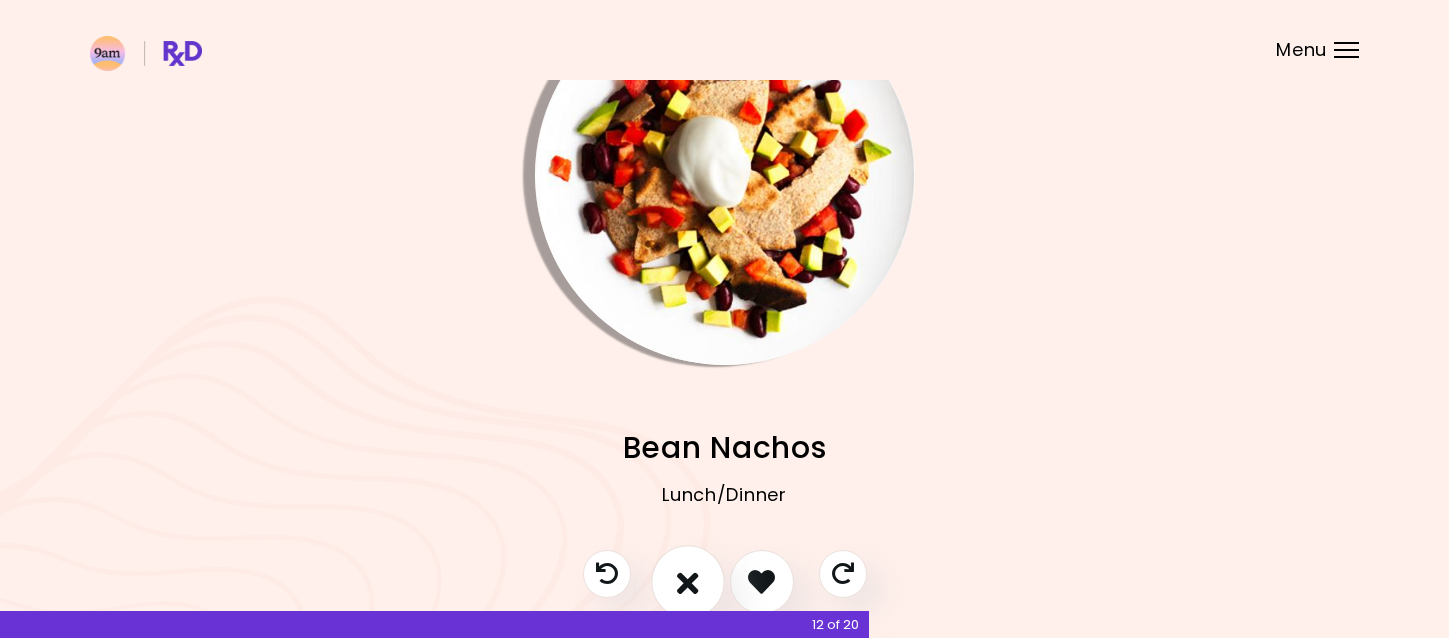 click at bounding box center (688, 581) 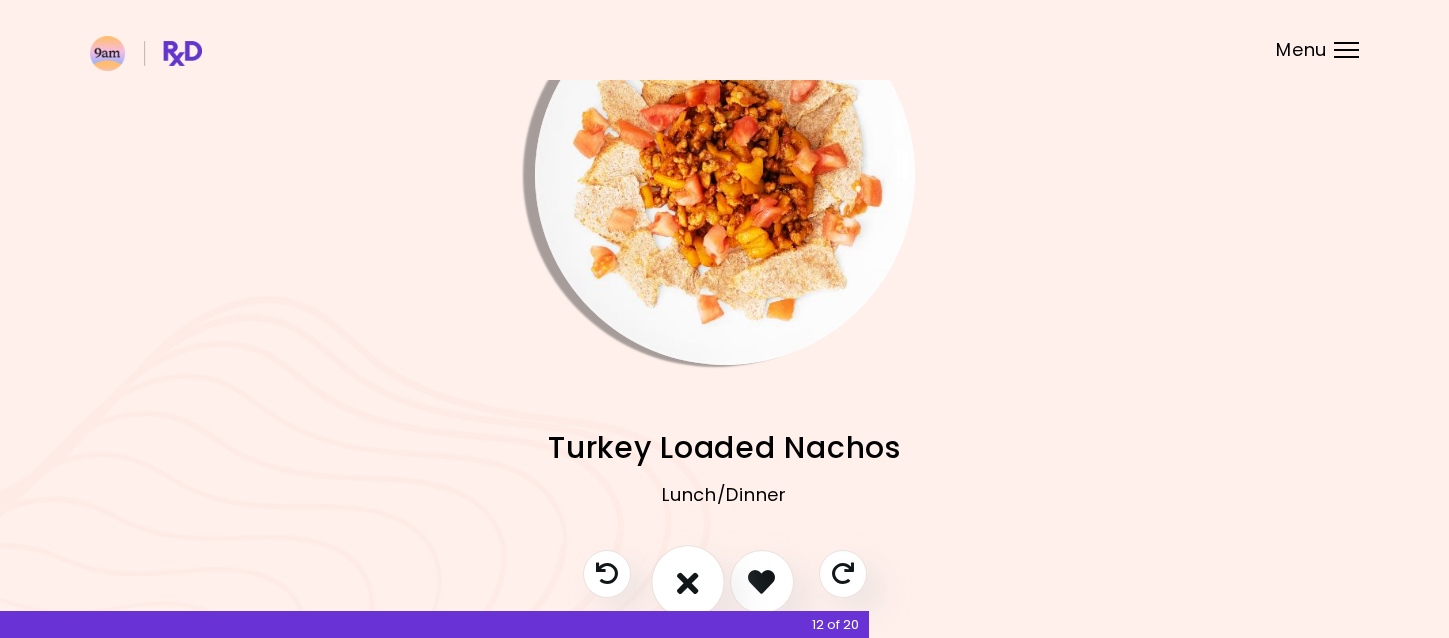 click at bounding box center [688, 581] 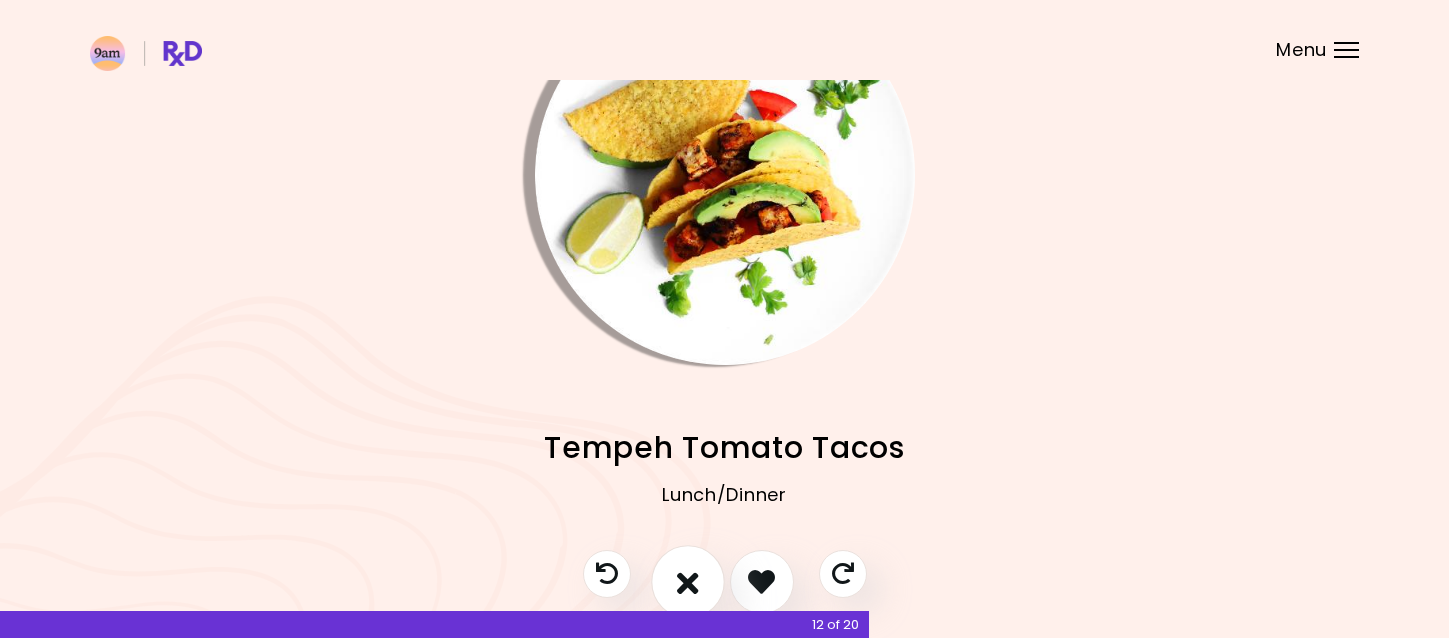 click at bounding box center (688, 581) 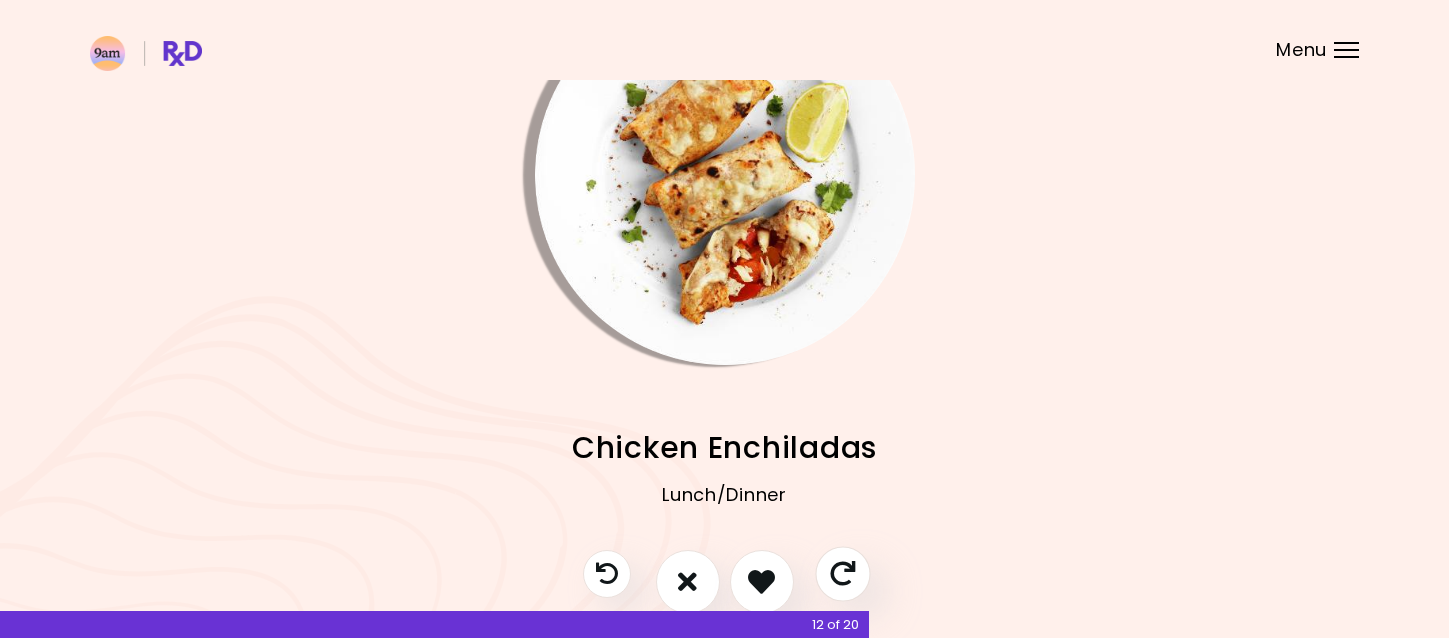 click at bounding box center (842, 573) 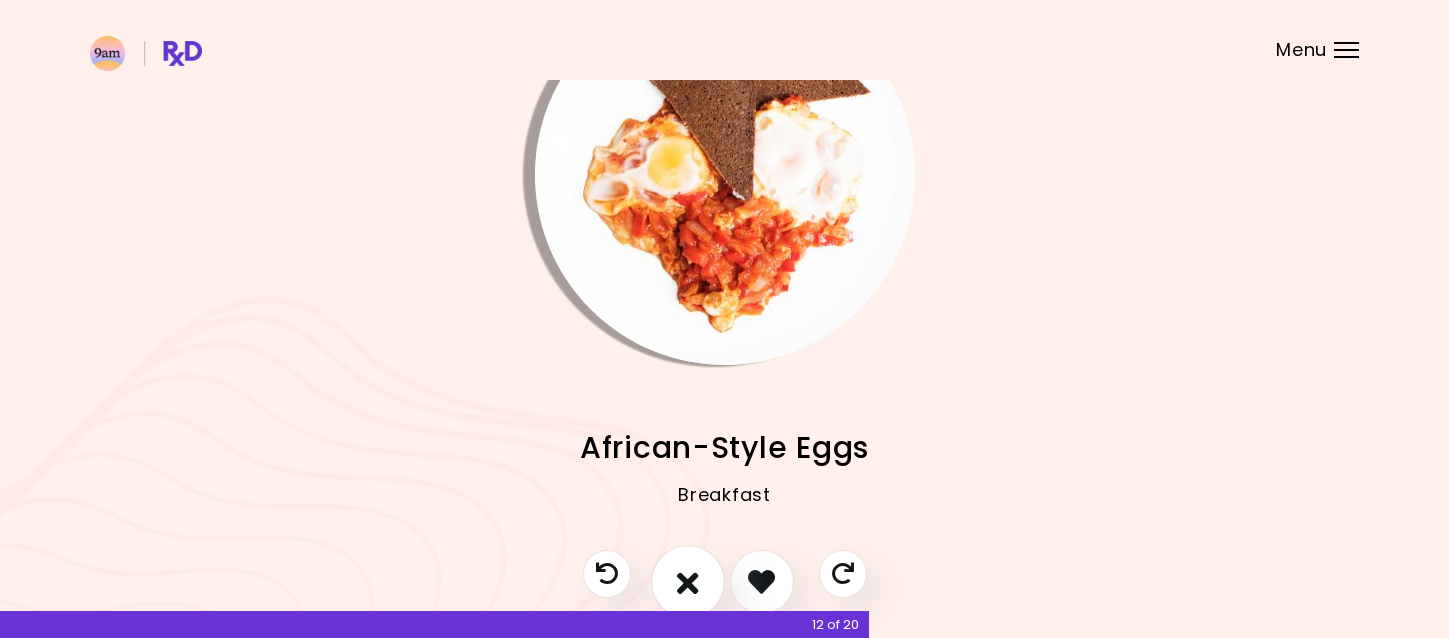 click at bounding box center [688, 581] 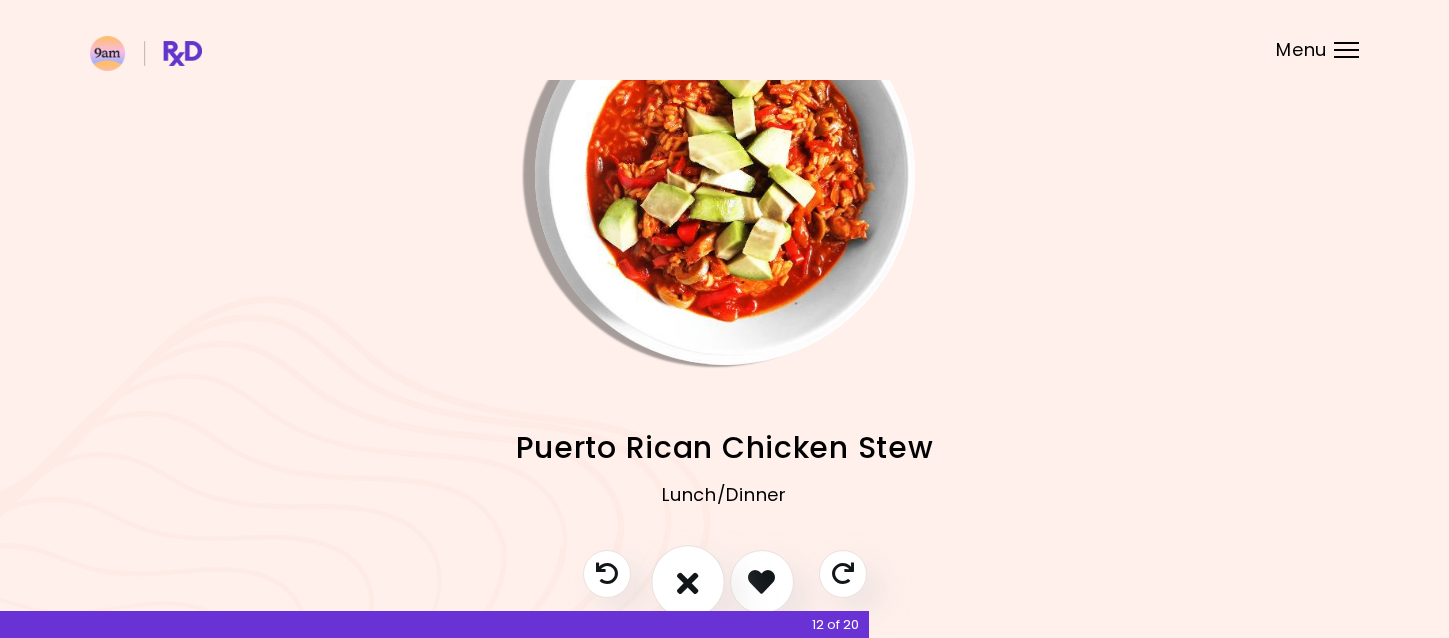 click at bounding box center [688, 581] 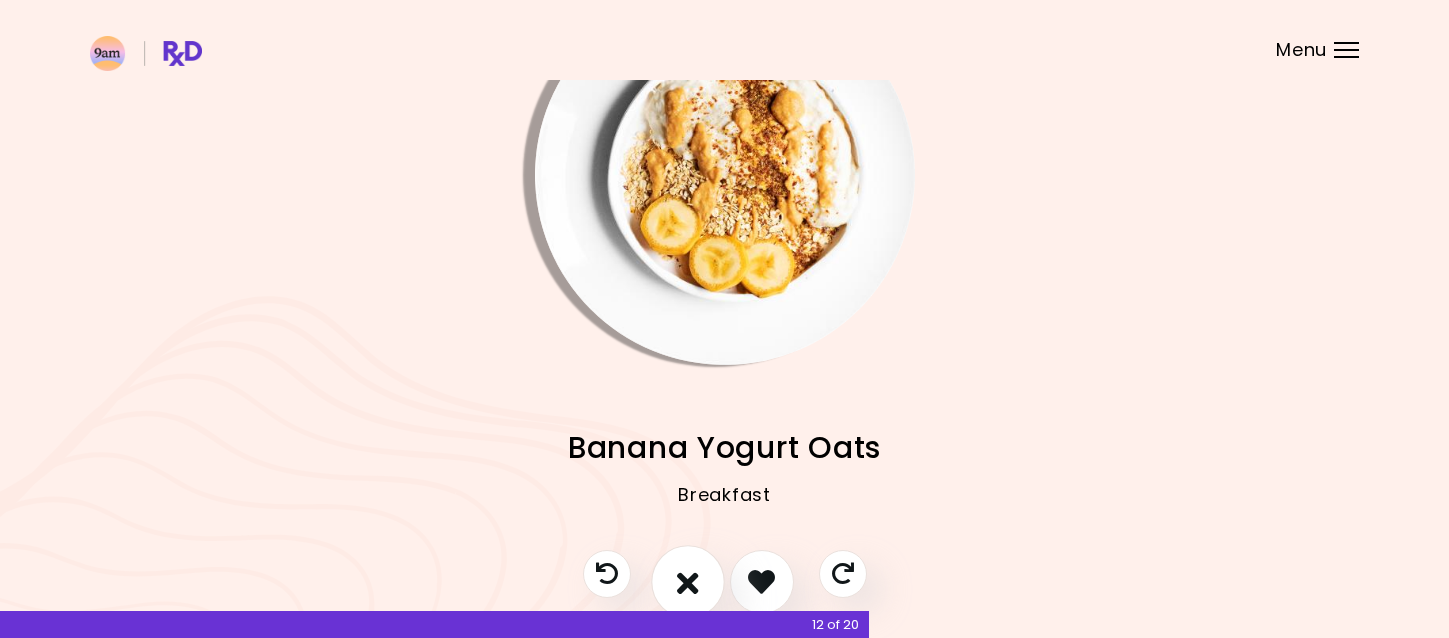 click at bounding box center [688, 581] 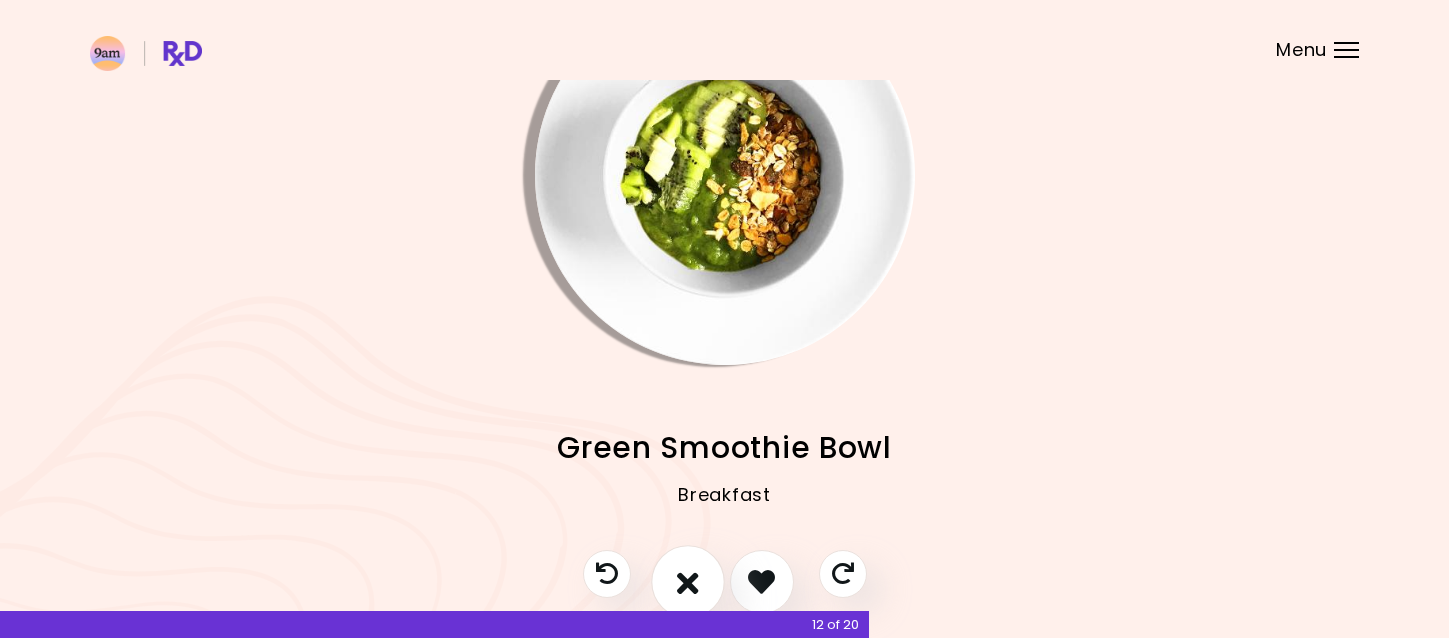 click at bounding box center [688, 581] 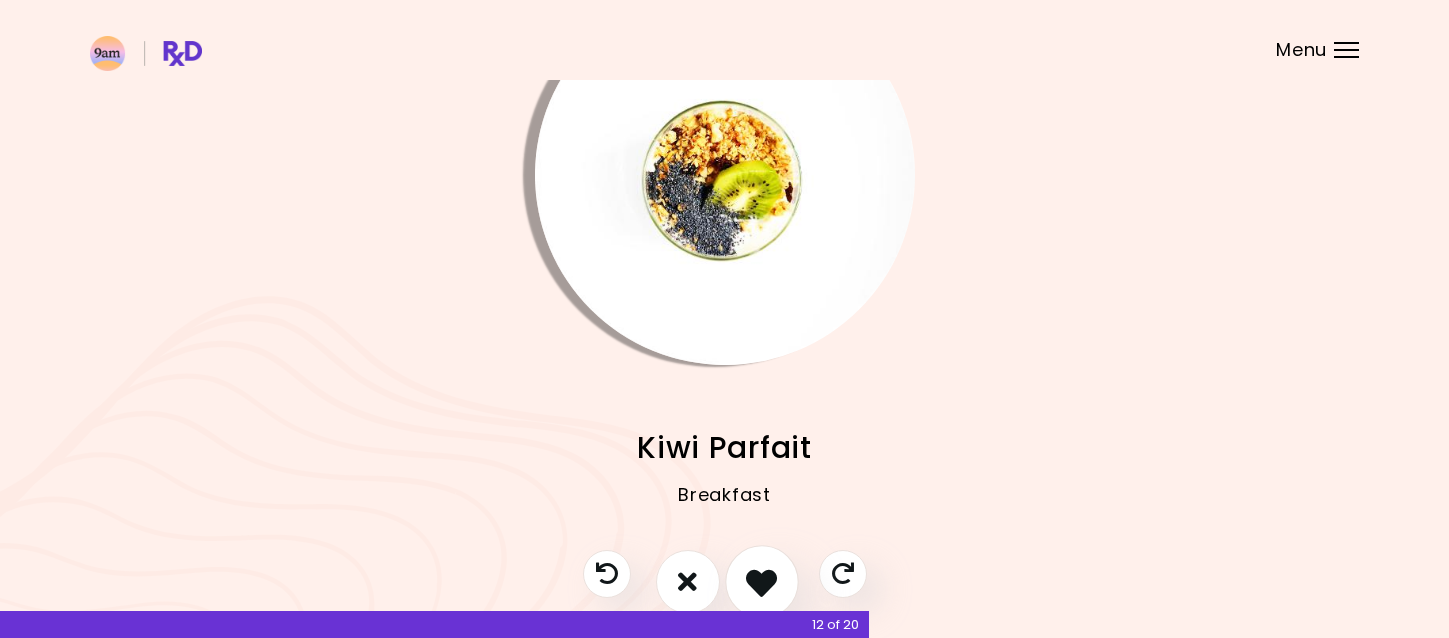 click at bounding box center [761, 581] 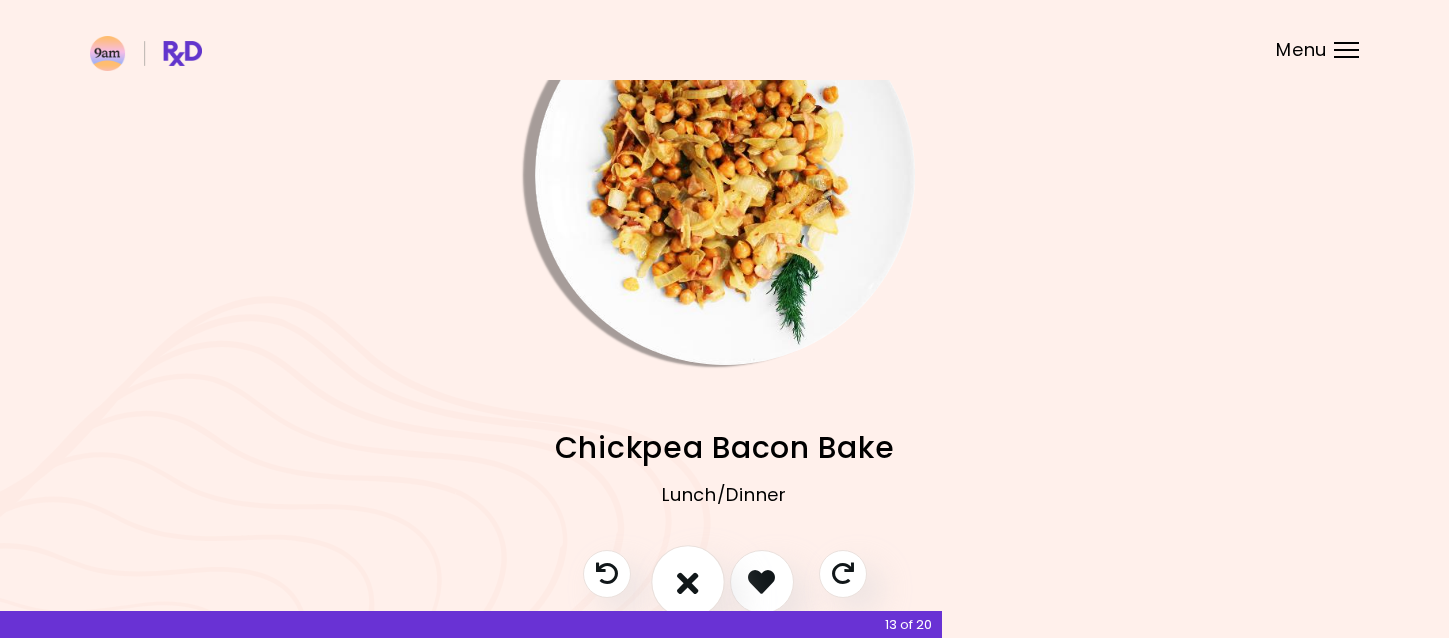 click at bounding box center (688, 581) 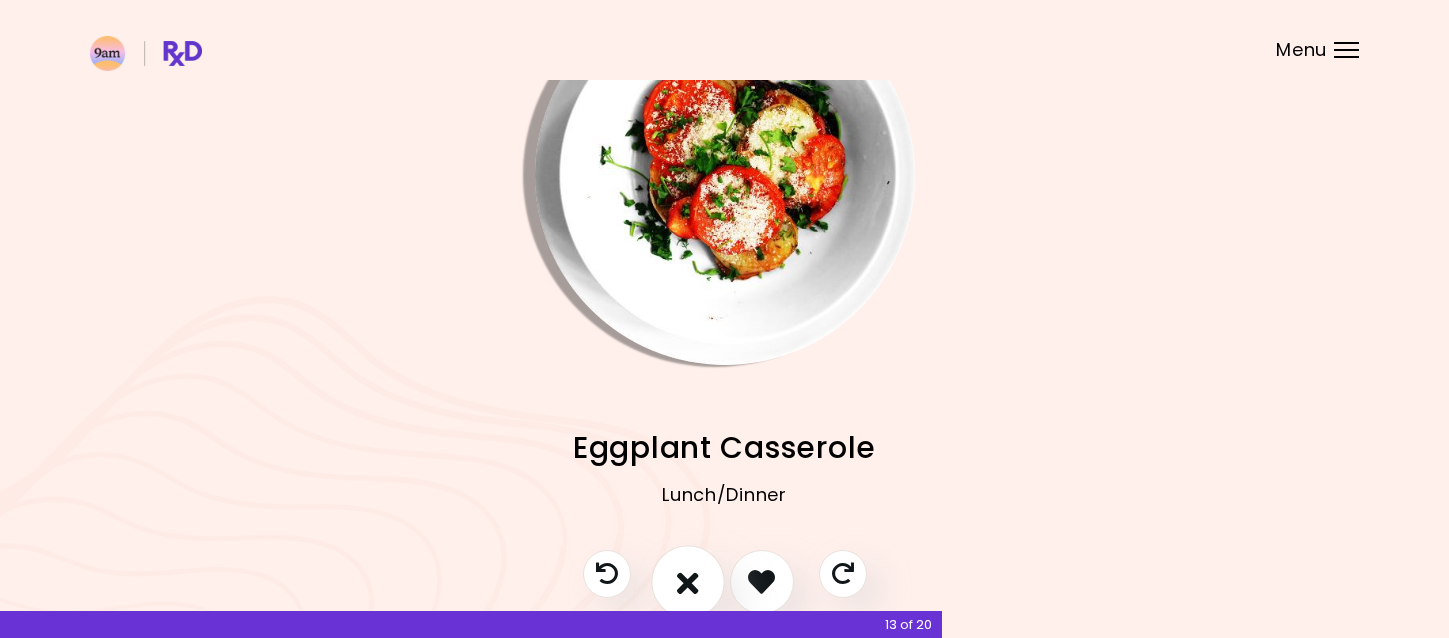 click at bounding box center (688, 581) 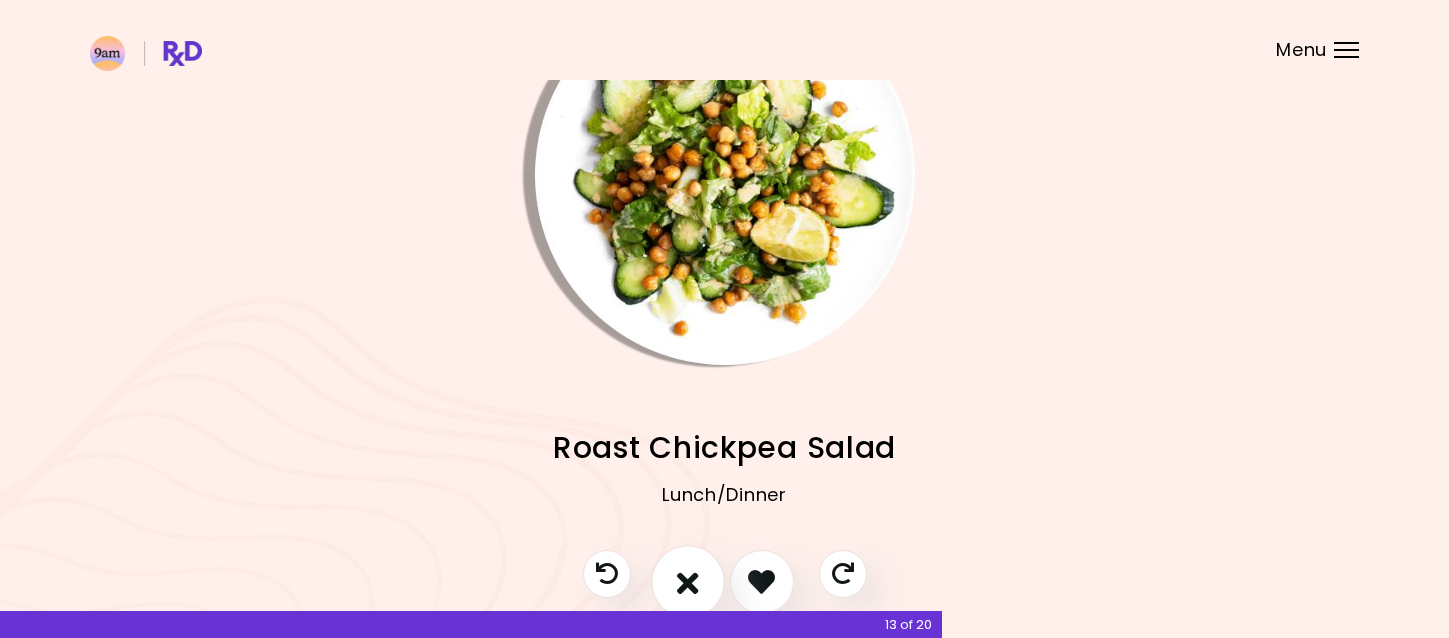 click at bounding box center [688, 581] 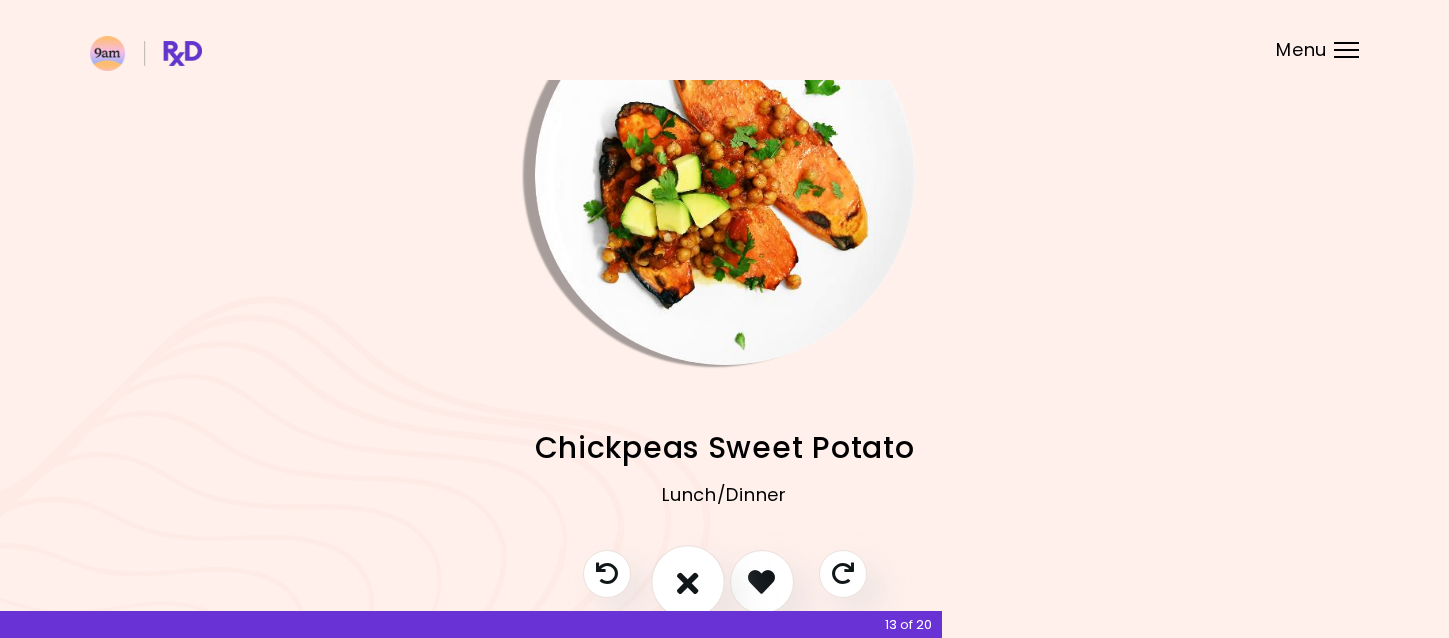 click at bounding box center (688, 581) 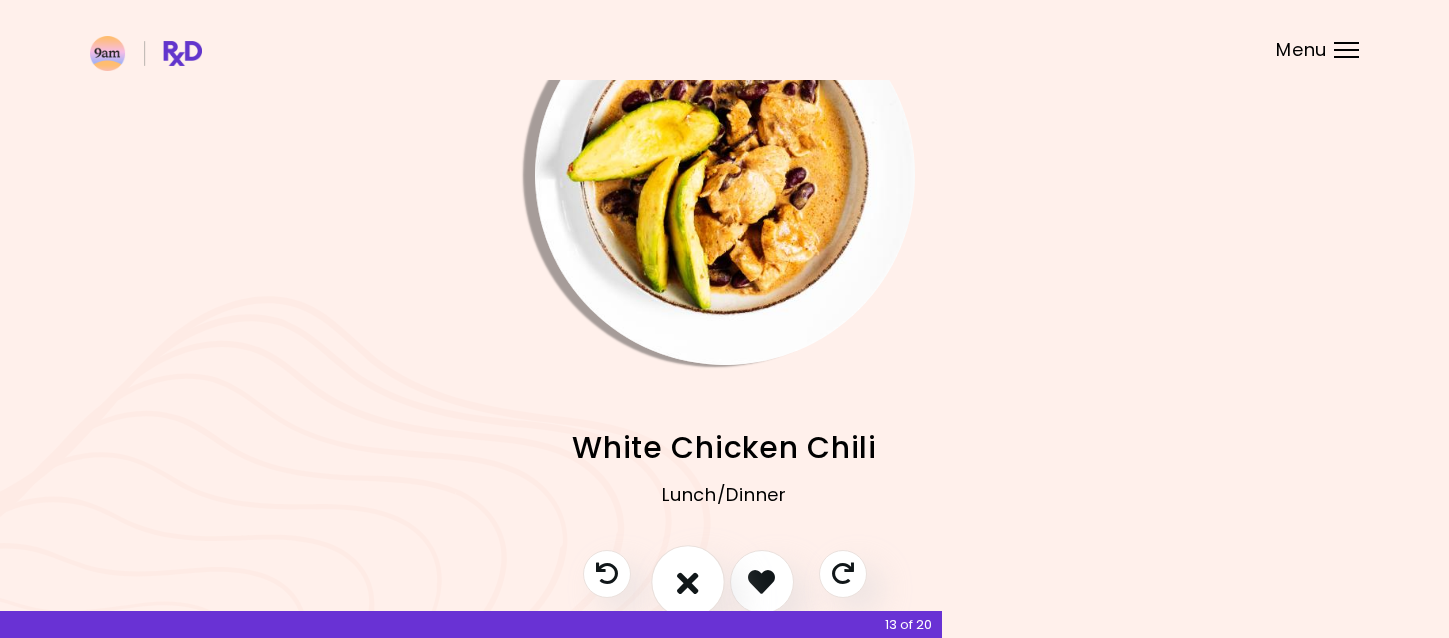 click at bounding box center (688, 581) 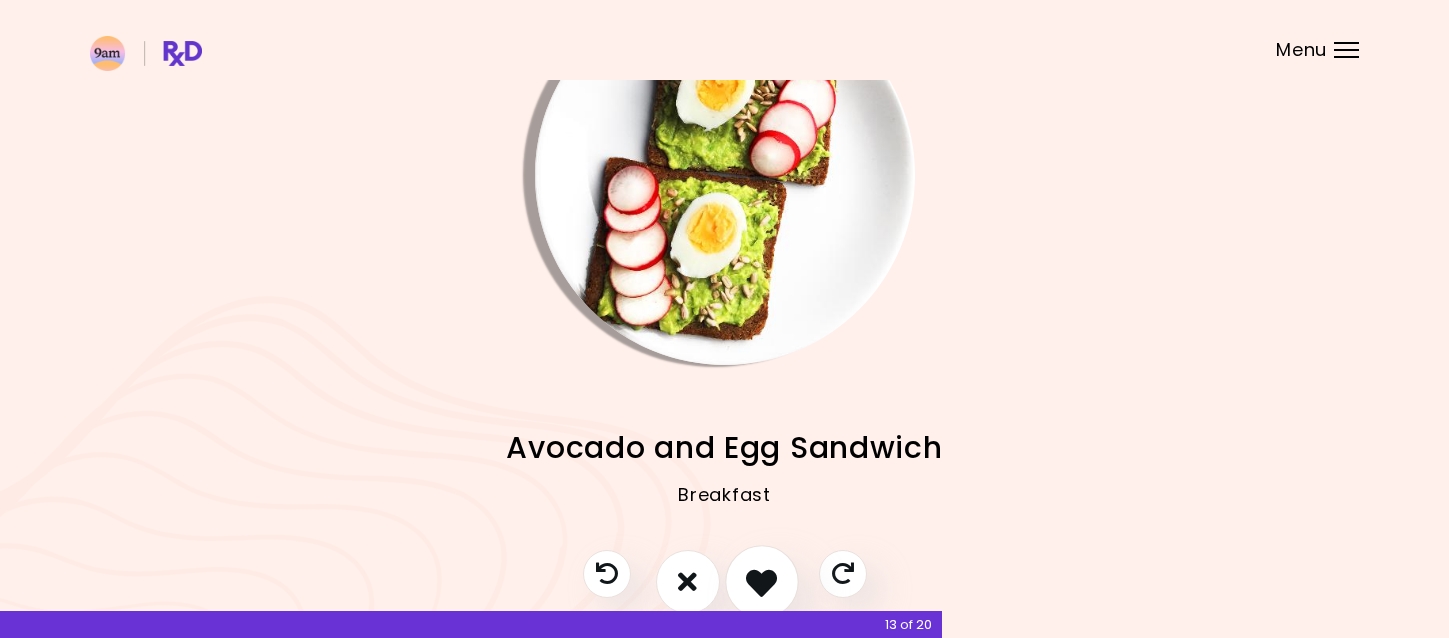 click at bounding box center (761, 581) 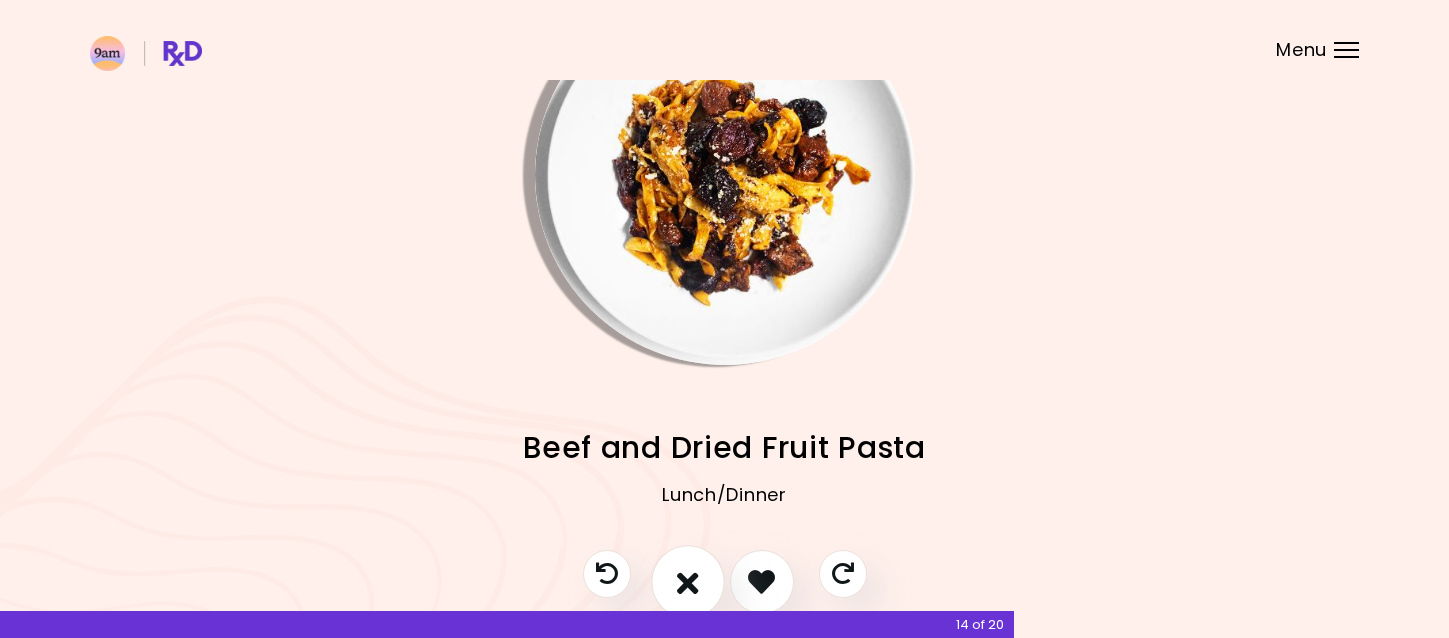 click at bounding box center (688, 581) 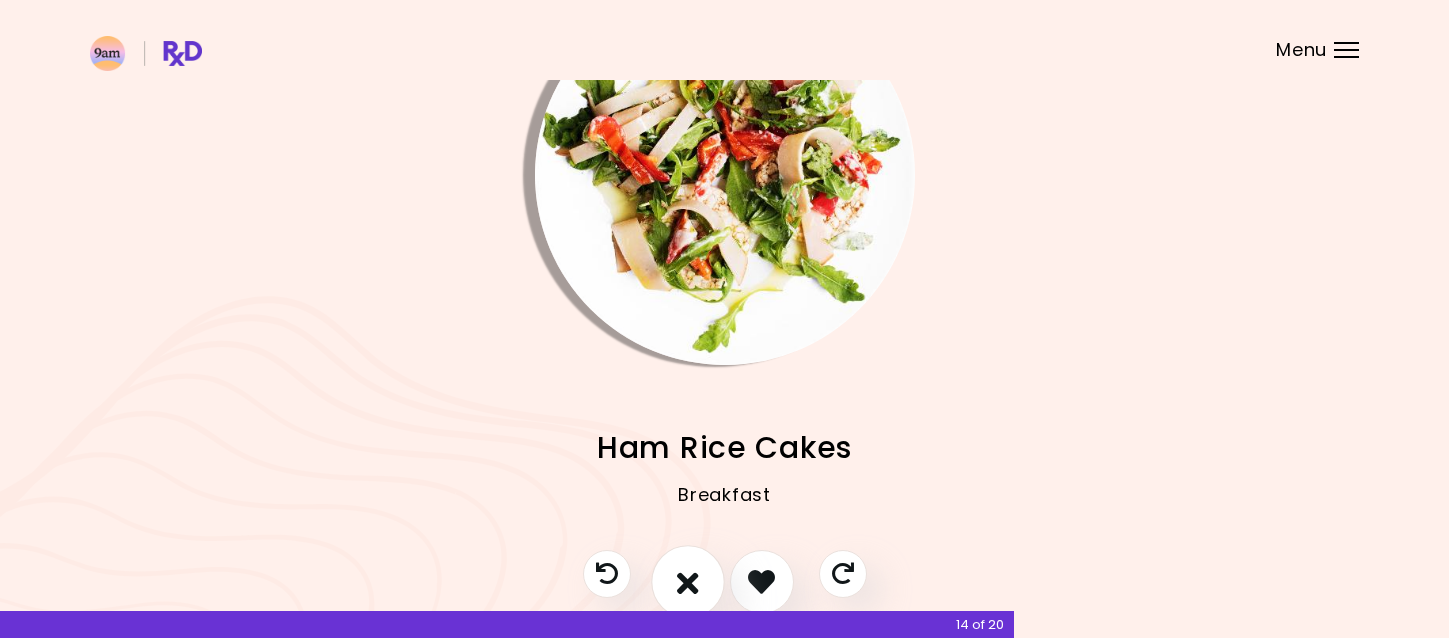 click at bounding box center [688, 581] 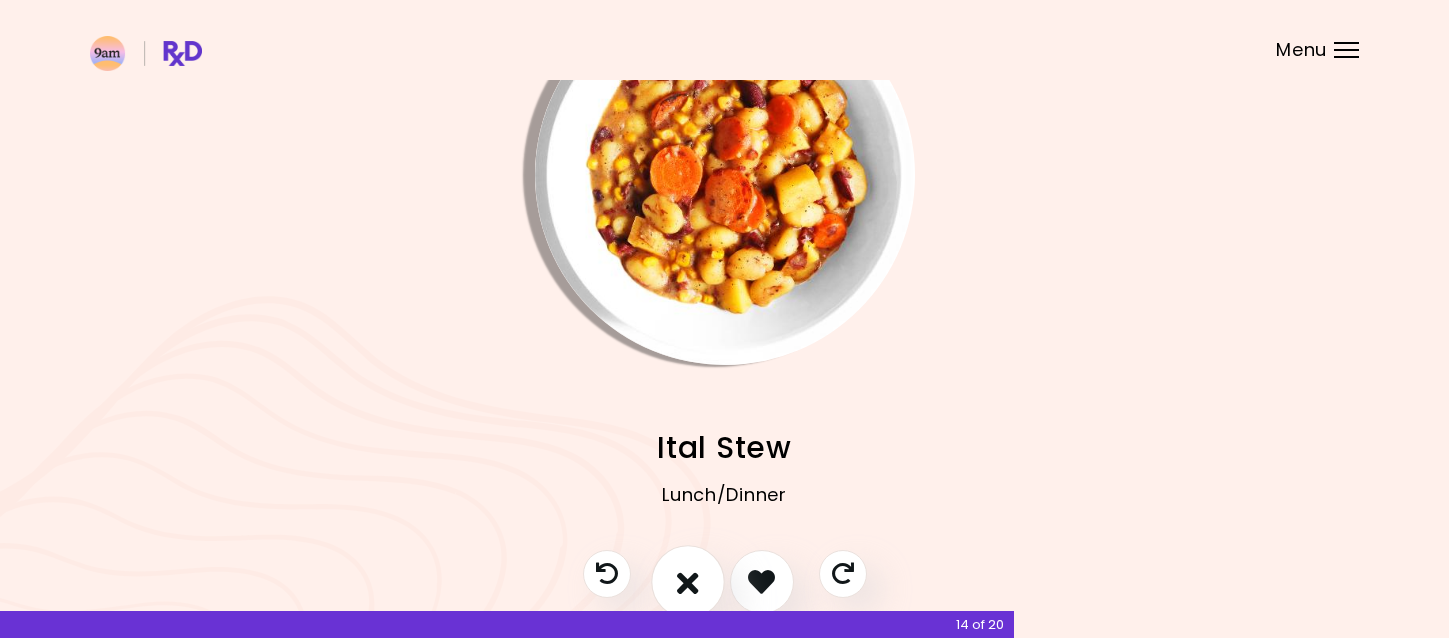 click at bounding box center (688, 581) 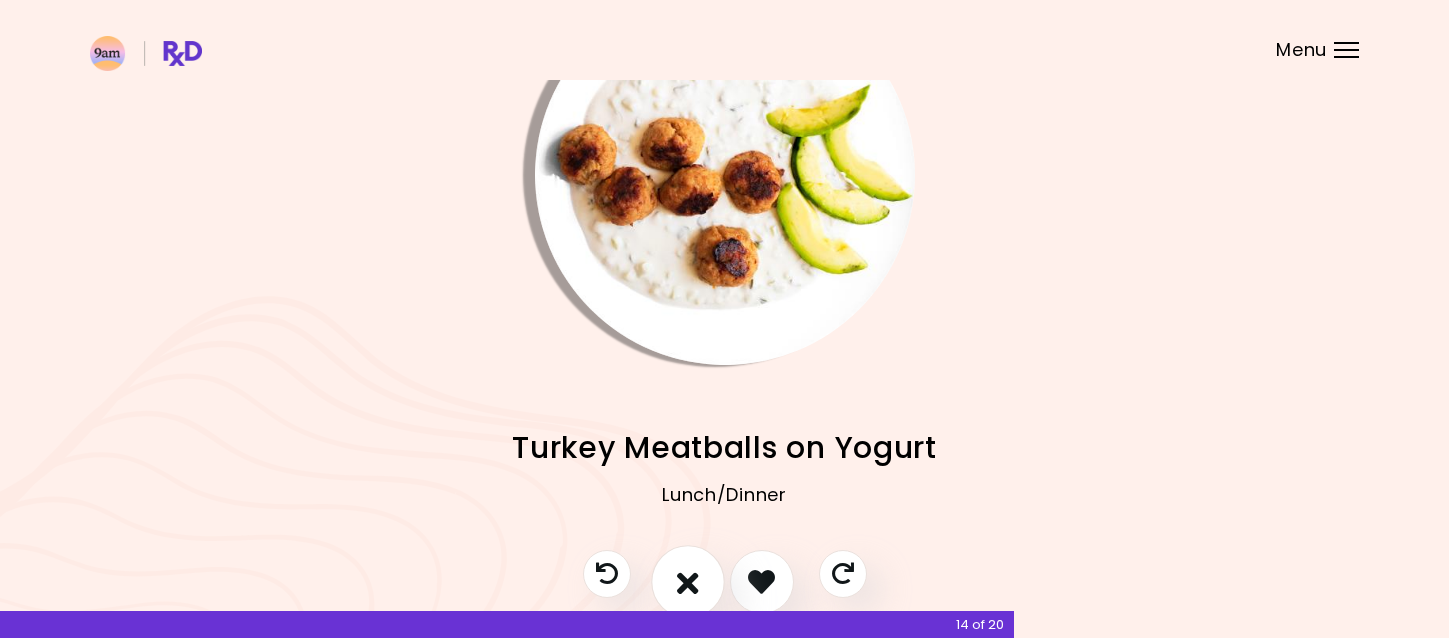 click at bounding box center [688, 581] 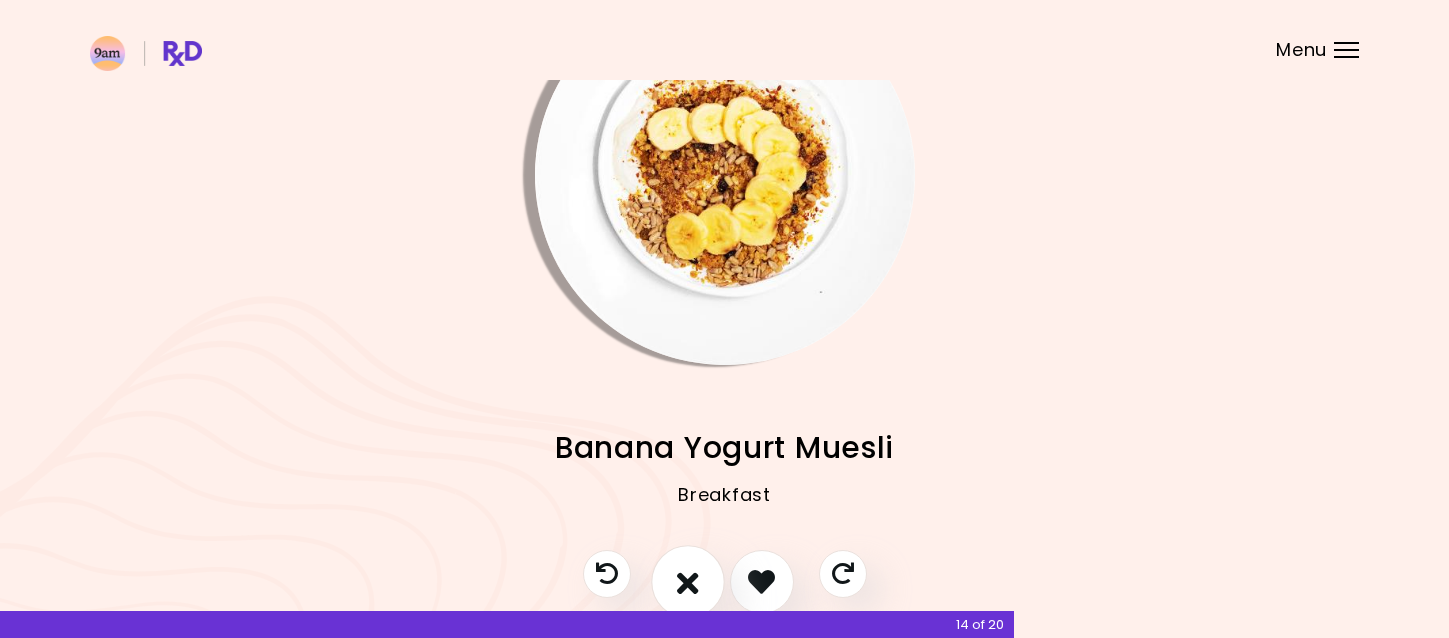 click at bounding box center (688, 581) 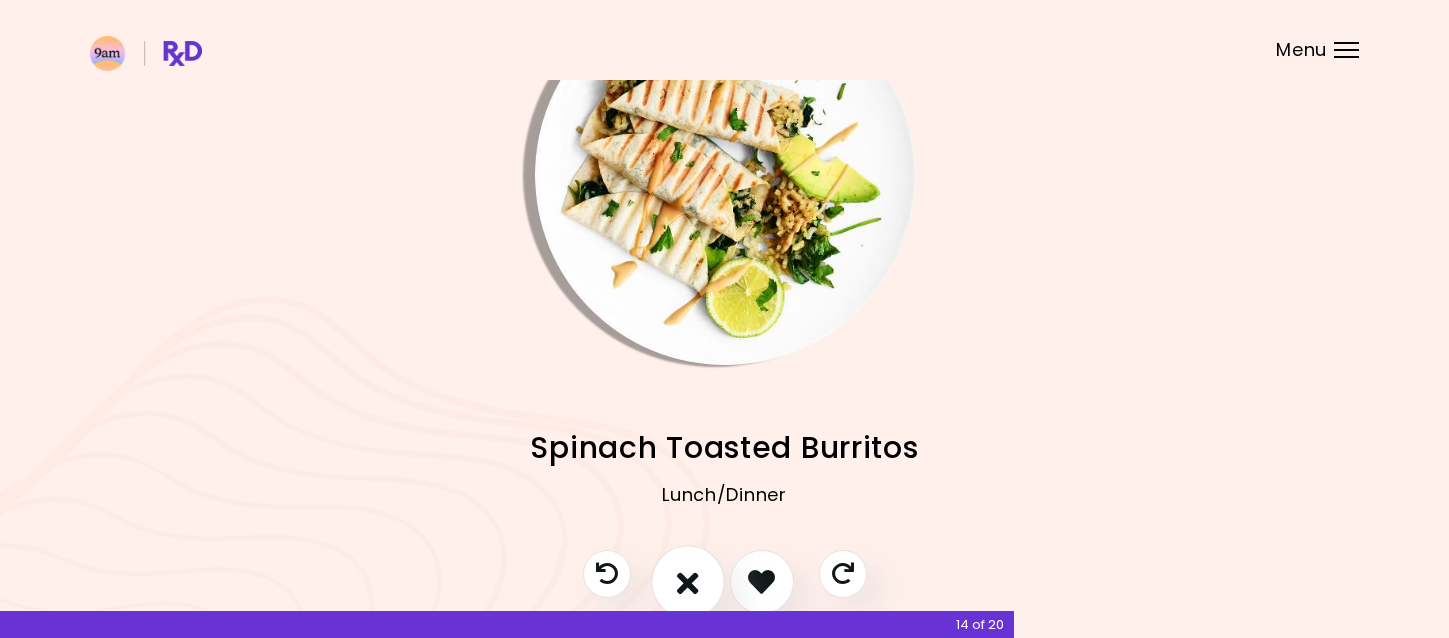 click at bounding box center [688, 581] 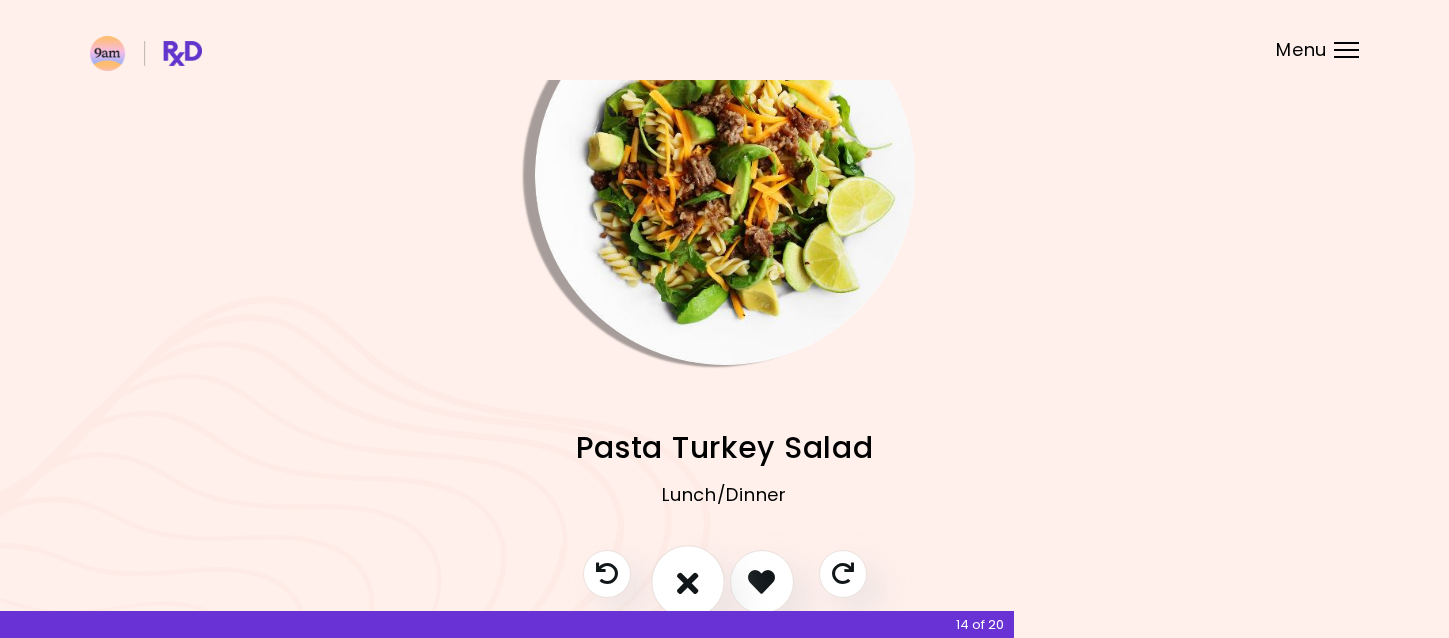 click at bounding box center (688, 581) 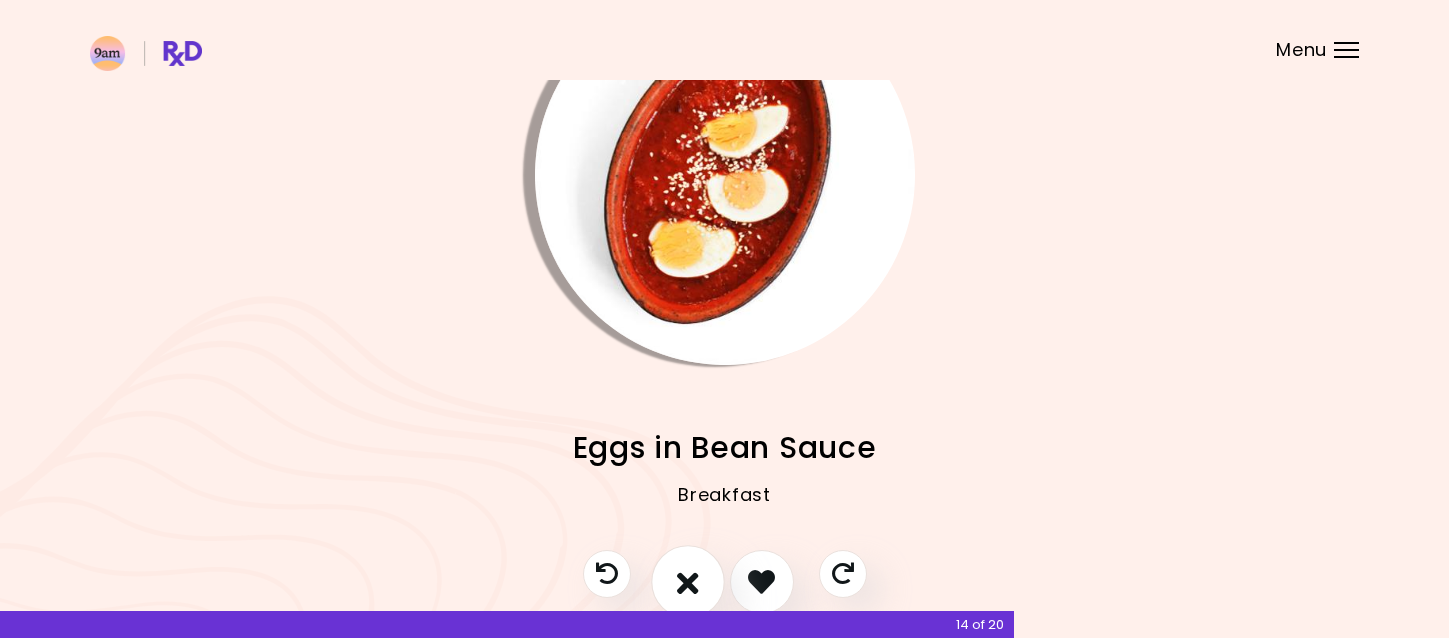 click at bounding box center (688, 581) 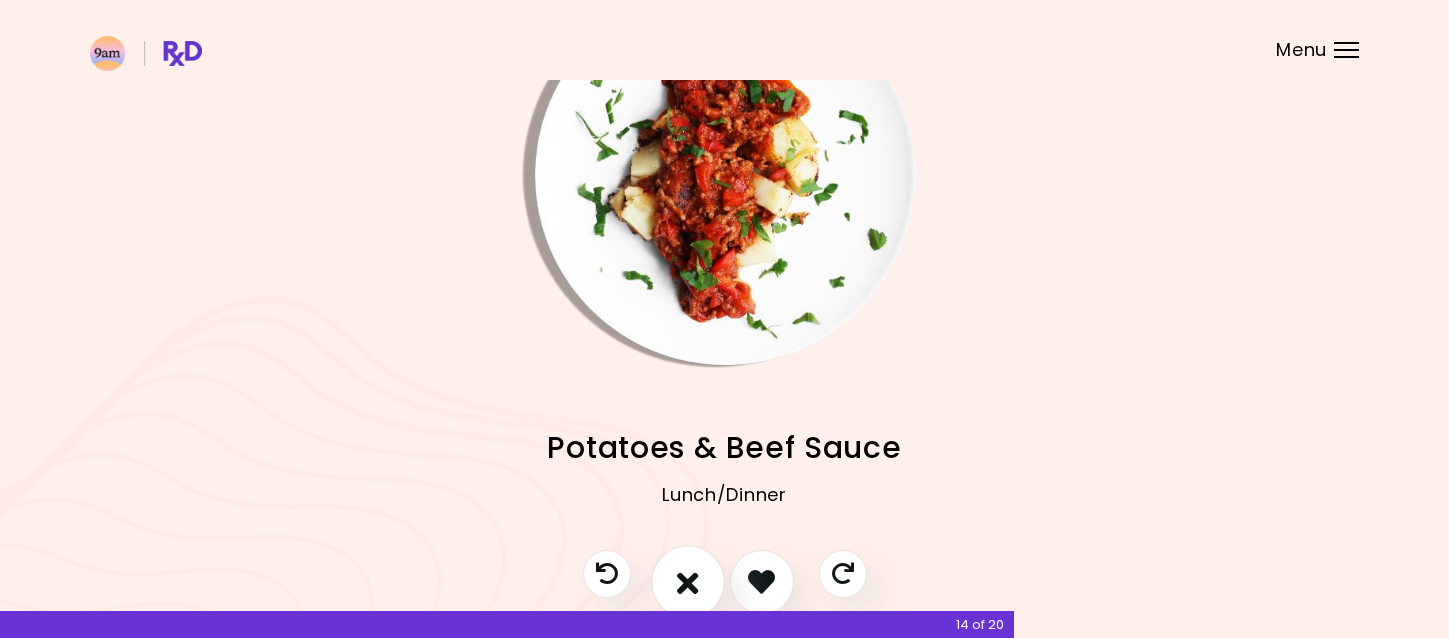 click at bounding box center (688, 581) 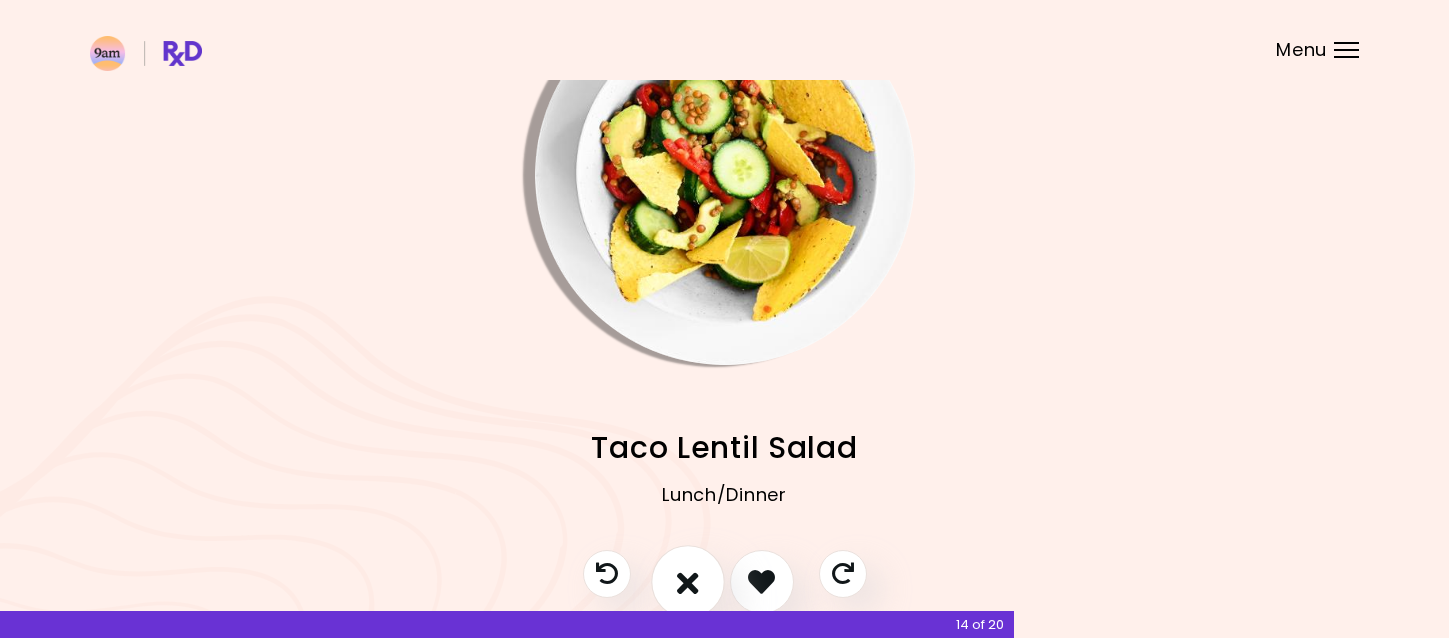 click at bounding box center [688, 581] 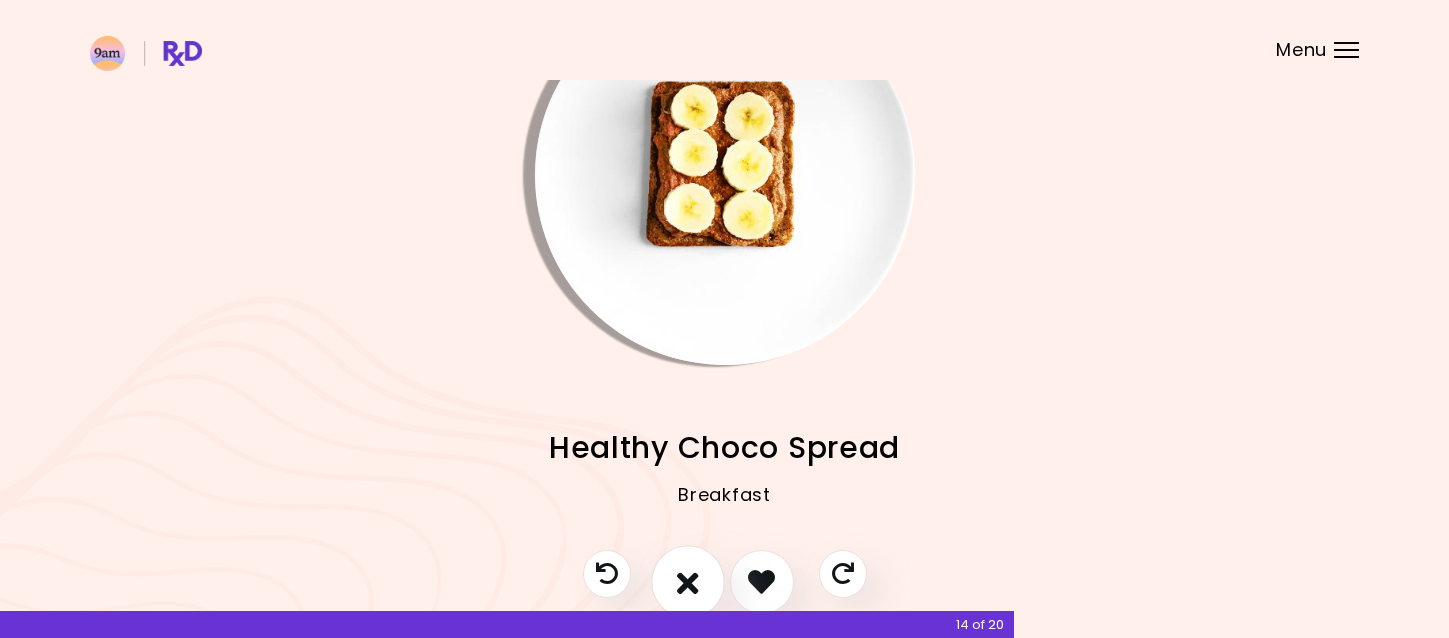 click at bounding box center (688, 581) 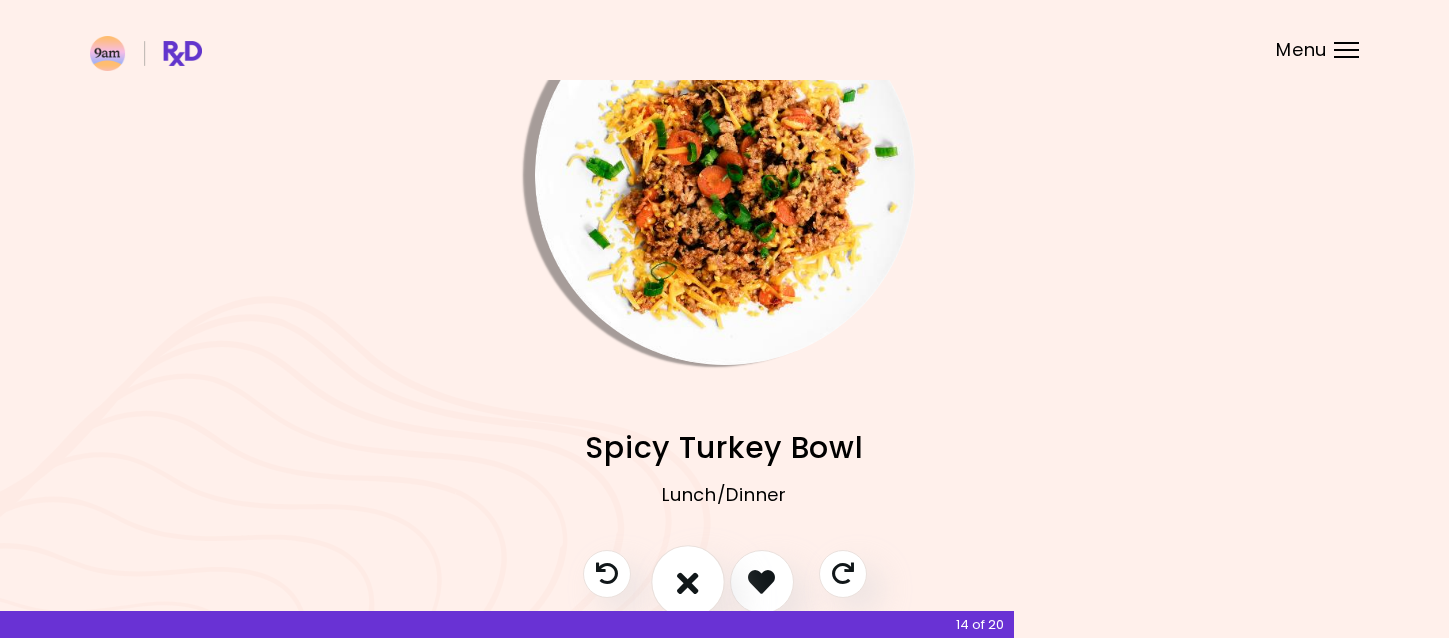 click at bounding box center [688, 581] 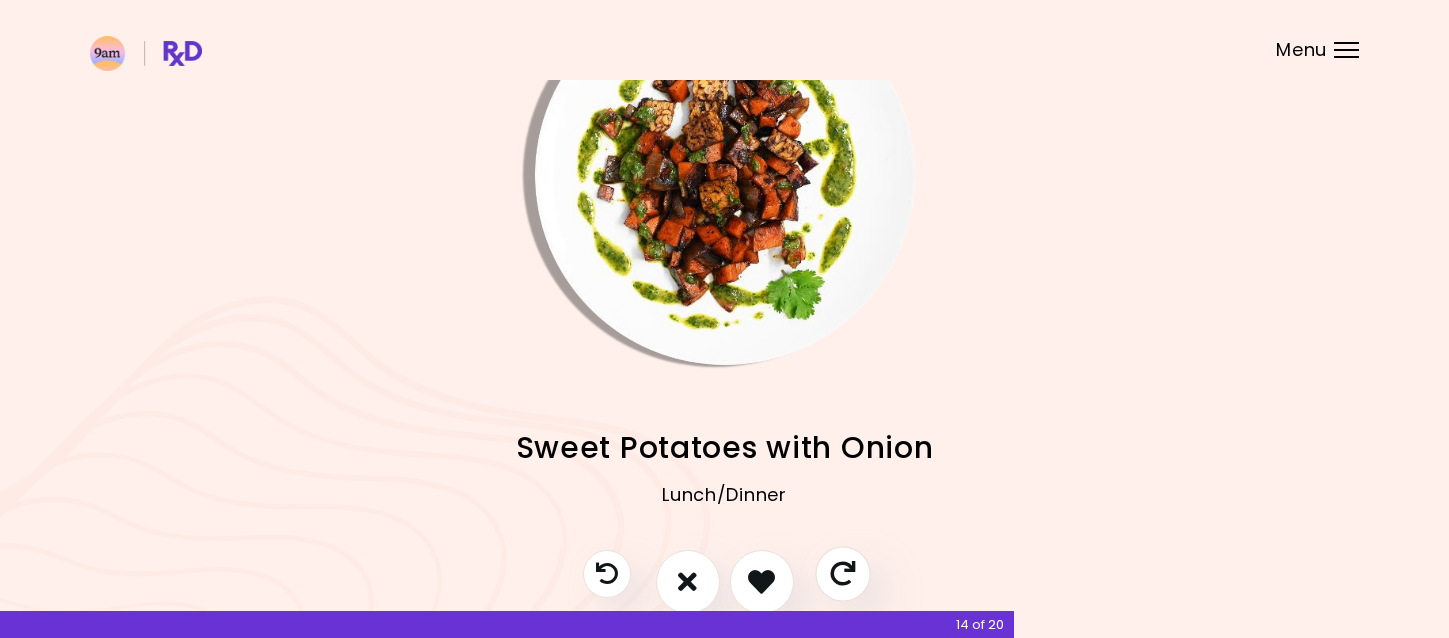 click at bounding box center [842, 573] 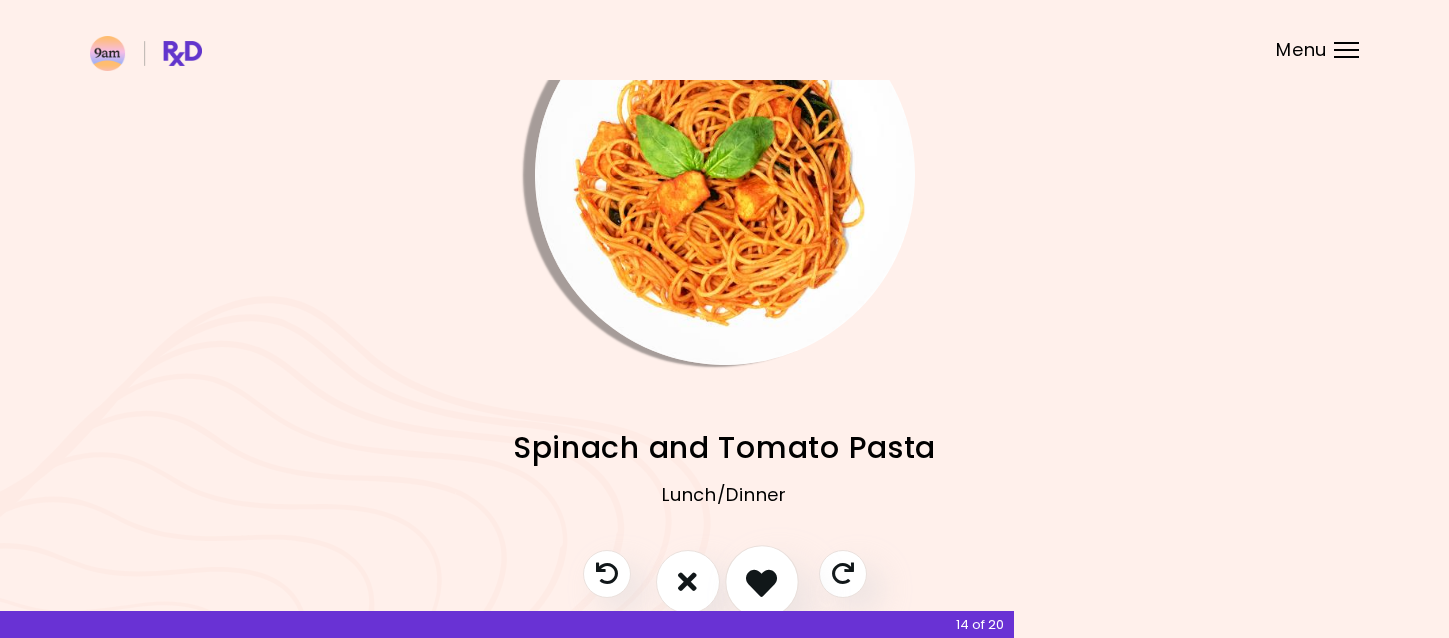 click at bounding box center (761, 581) 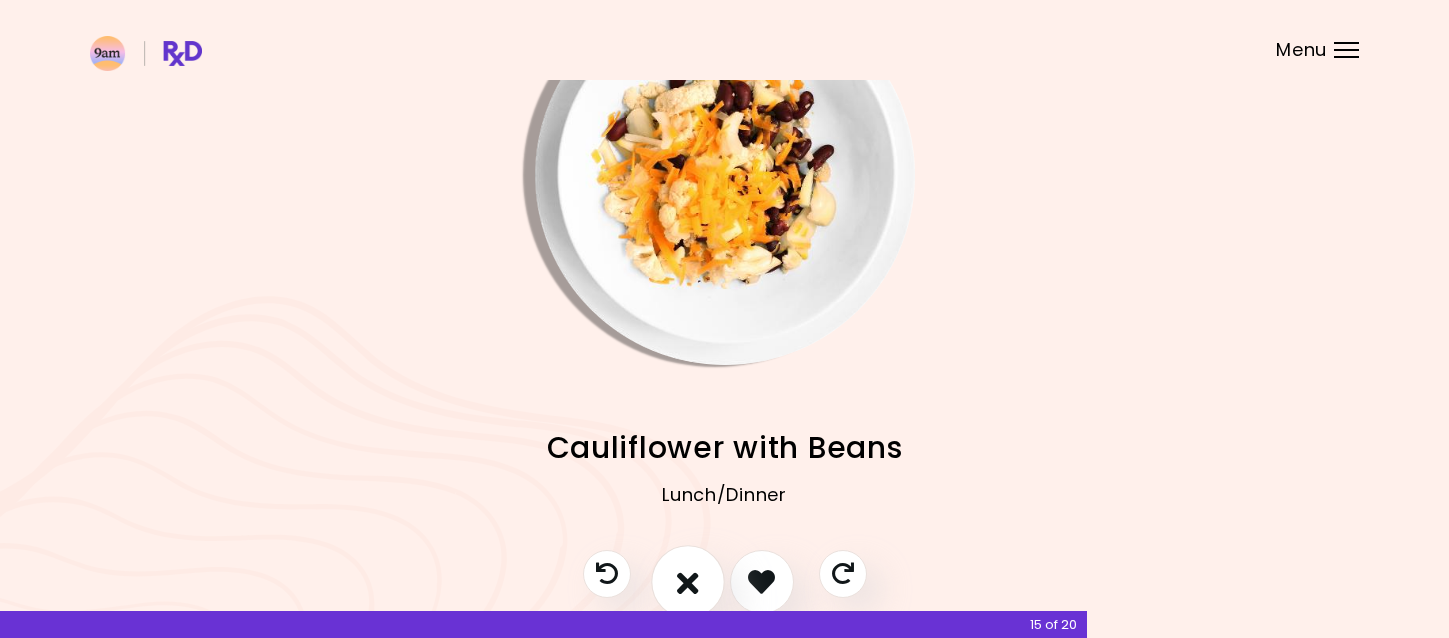 click at bounding box center [688, 581] 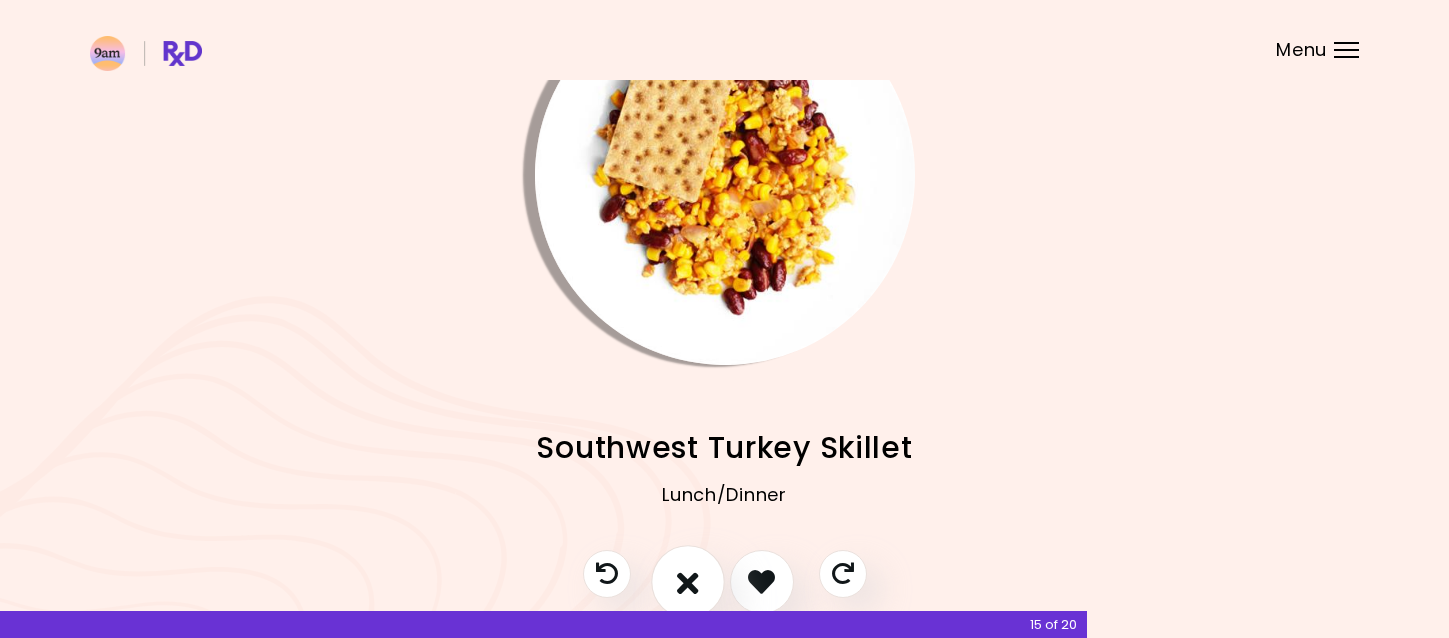 click at bounding box center (688, 581) 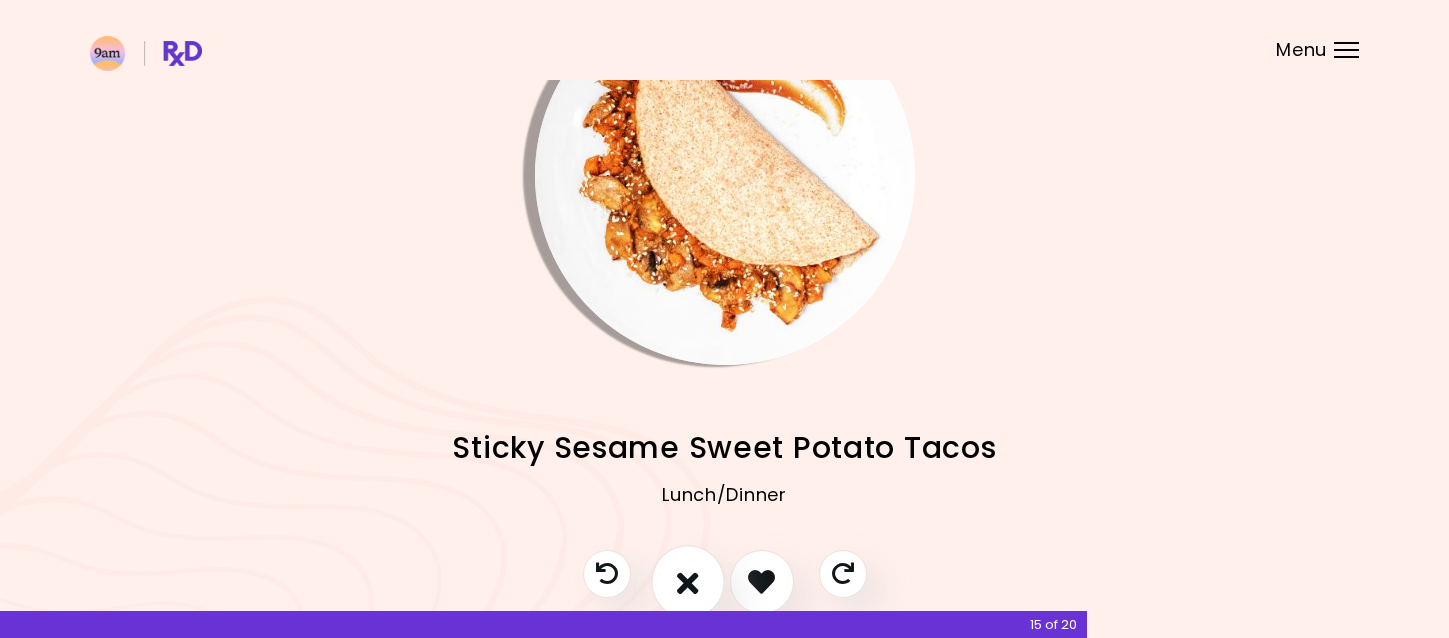 click at bounding box center (688, 581) 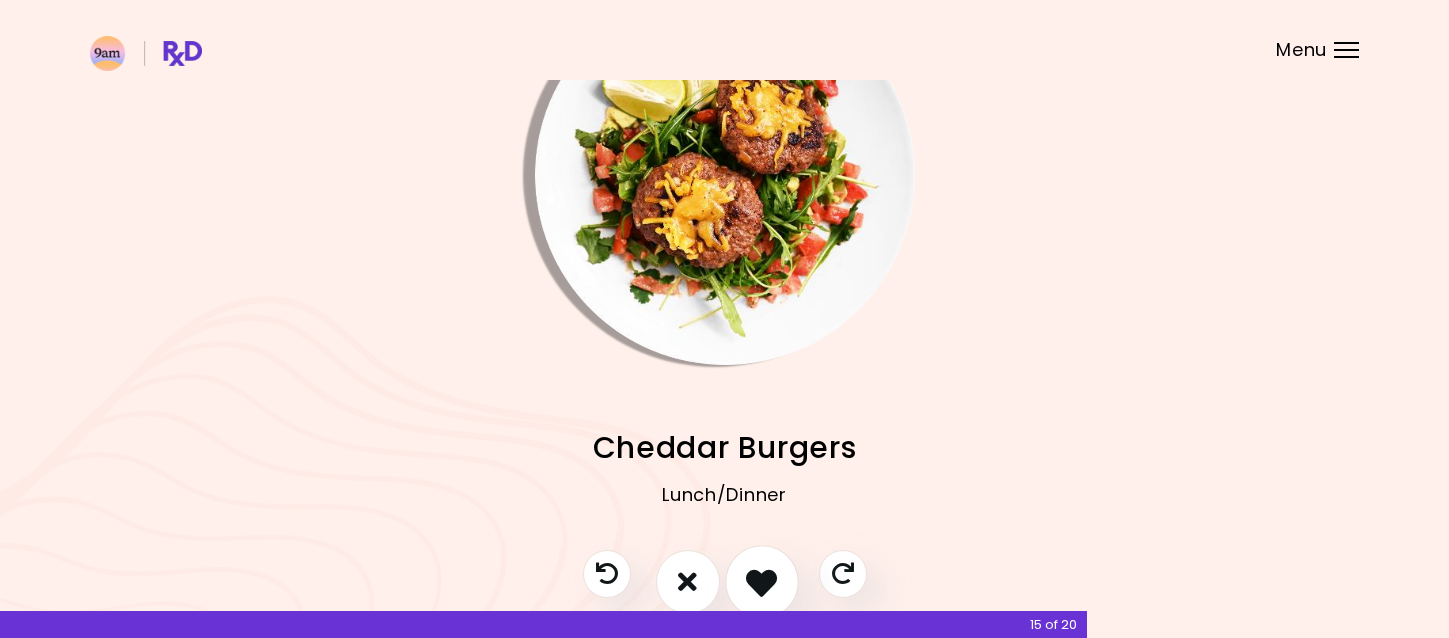 click at bounding box center (761, 581) 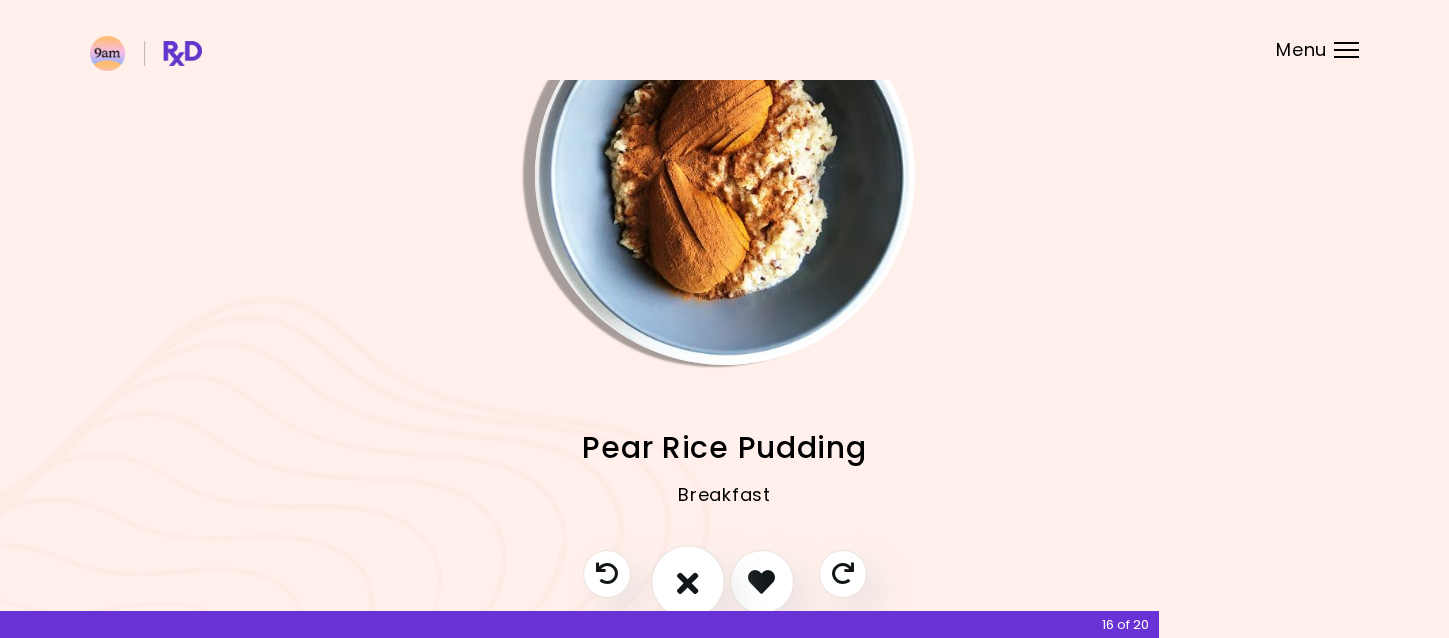 click at bounding box center (688, 581) 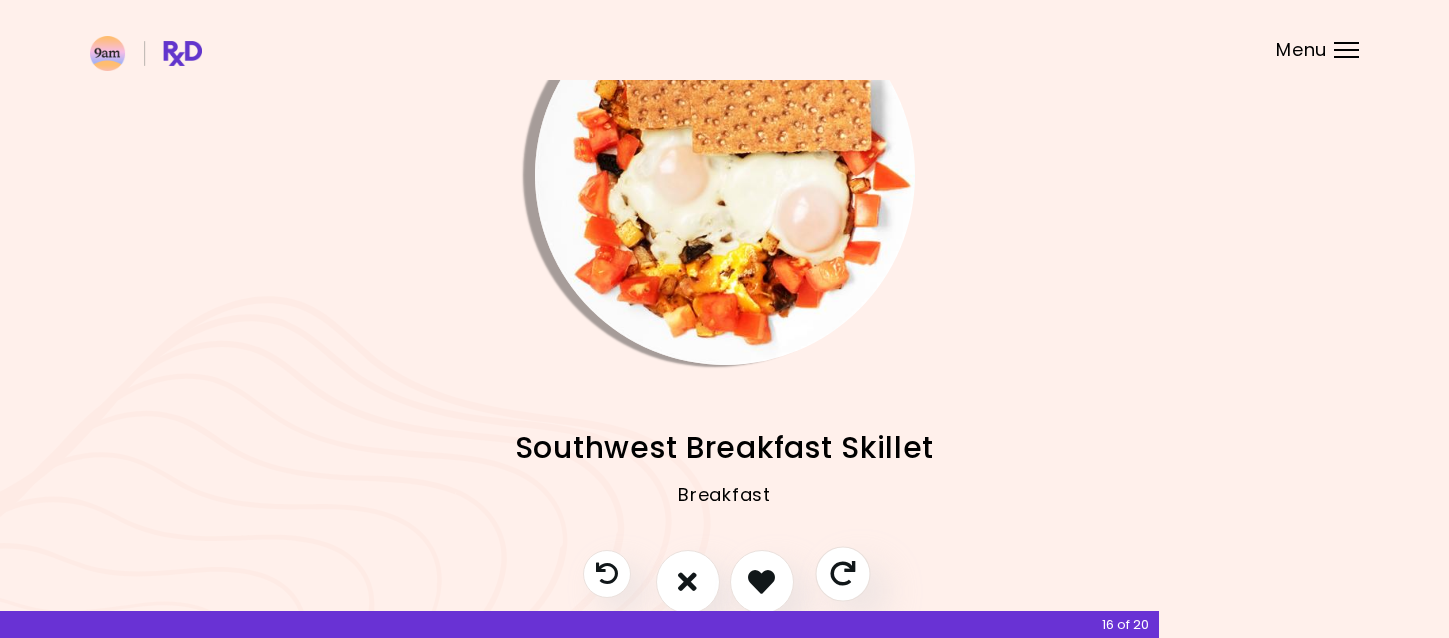 click at bounding box center [842, 573] 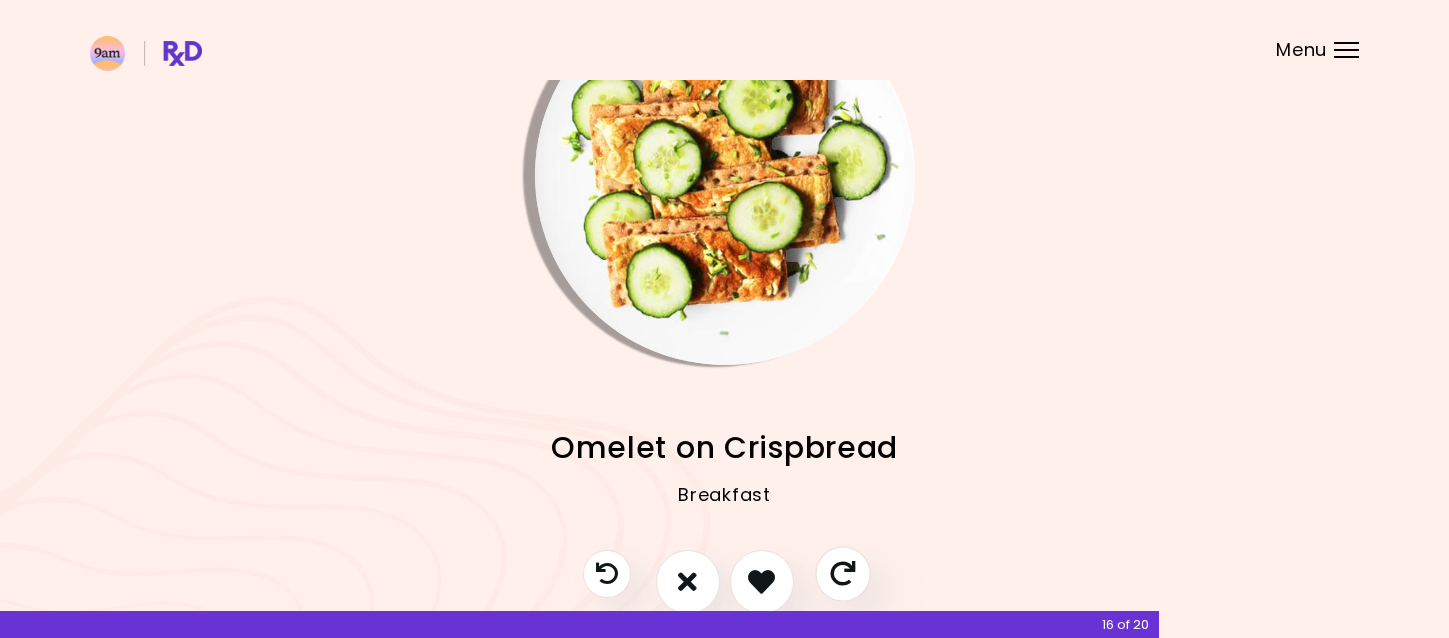click at bounding box center (842, 573) 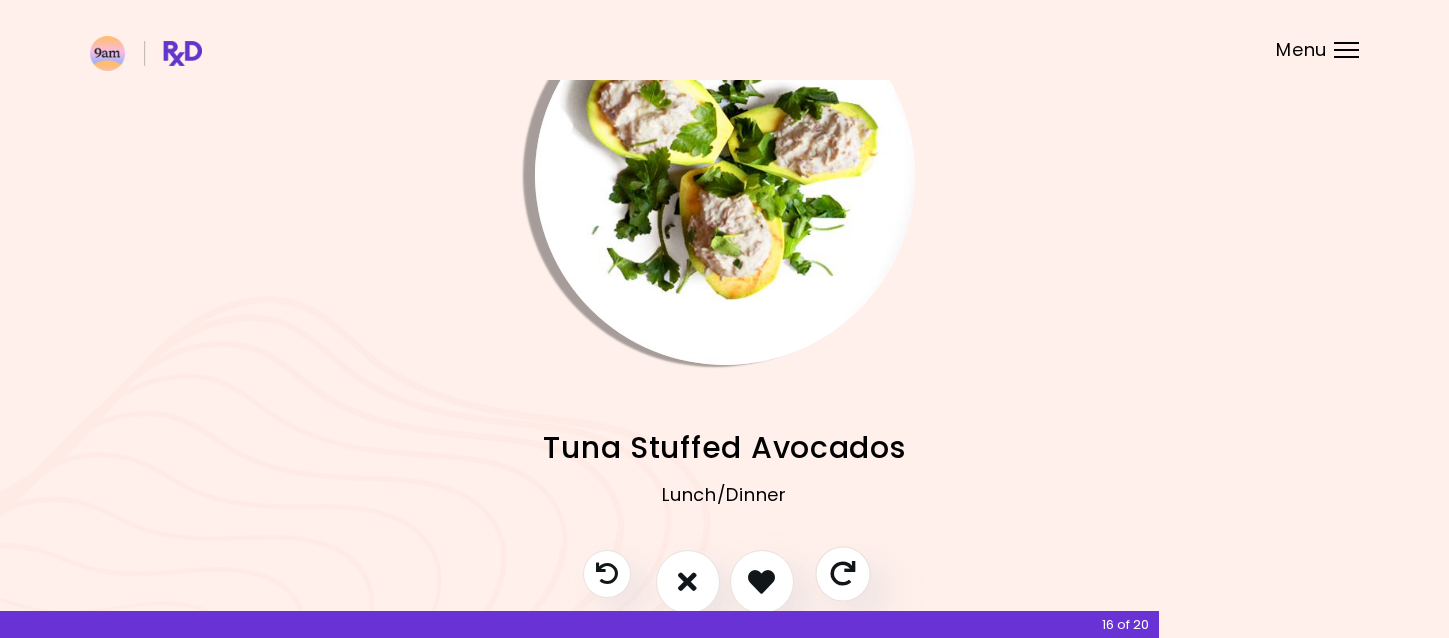 click at bounding box center [842, 573] 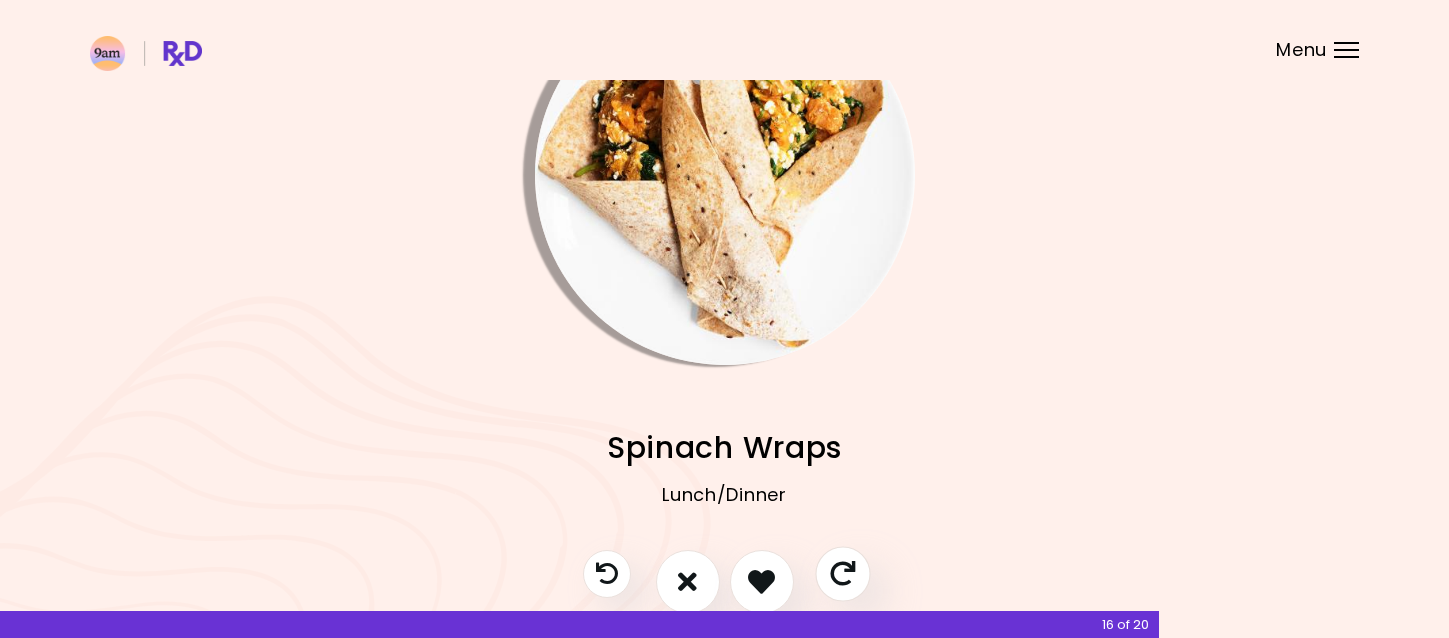 click at bounding box center (842, 573) 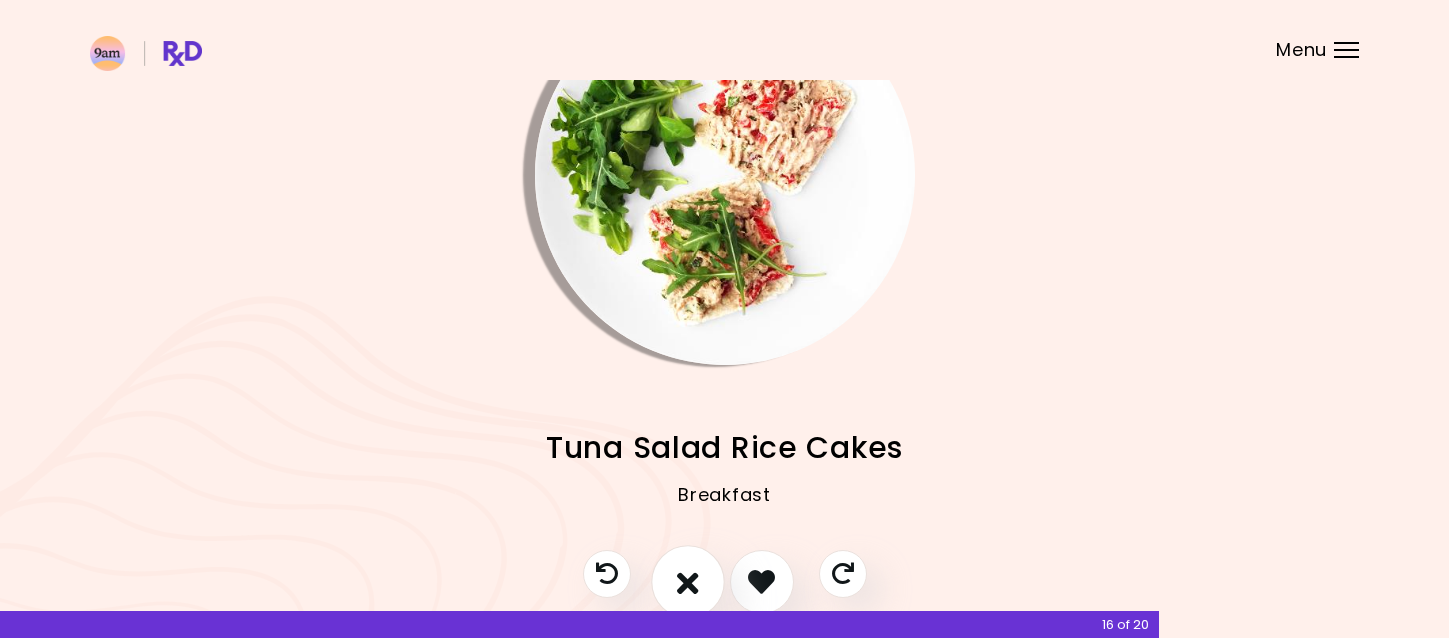 click at bounding box center (688, 581) 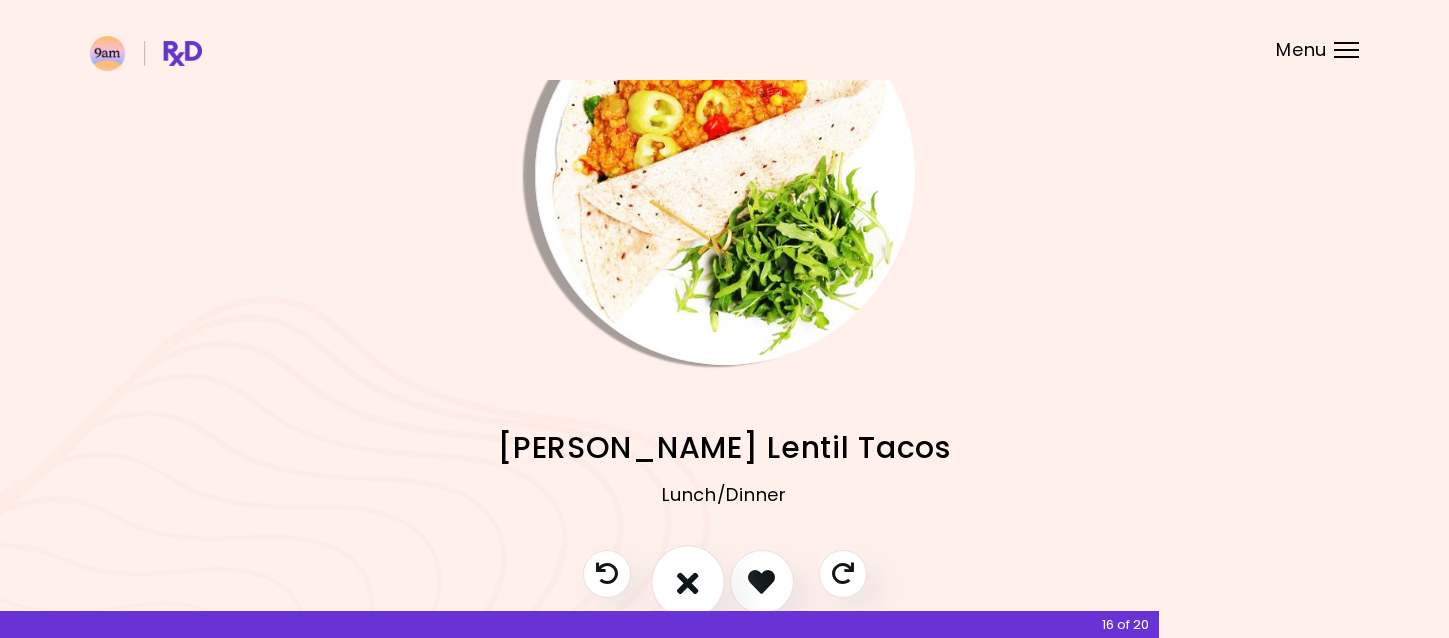 click at bounding box center [688, 581] 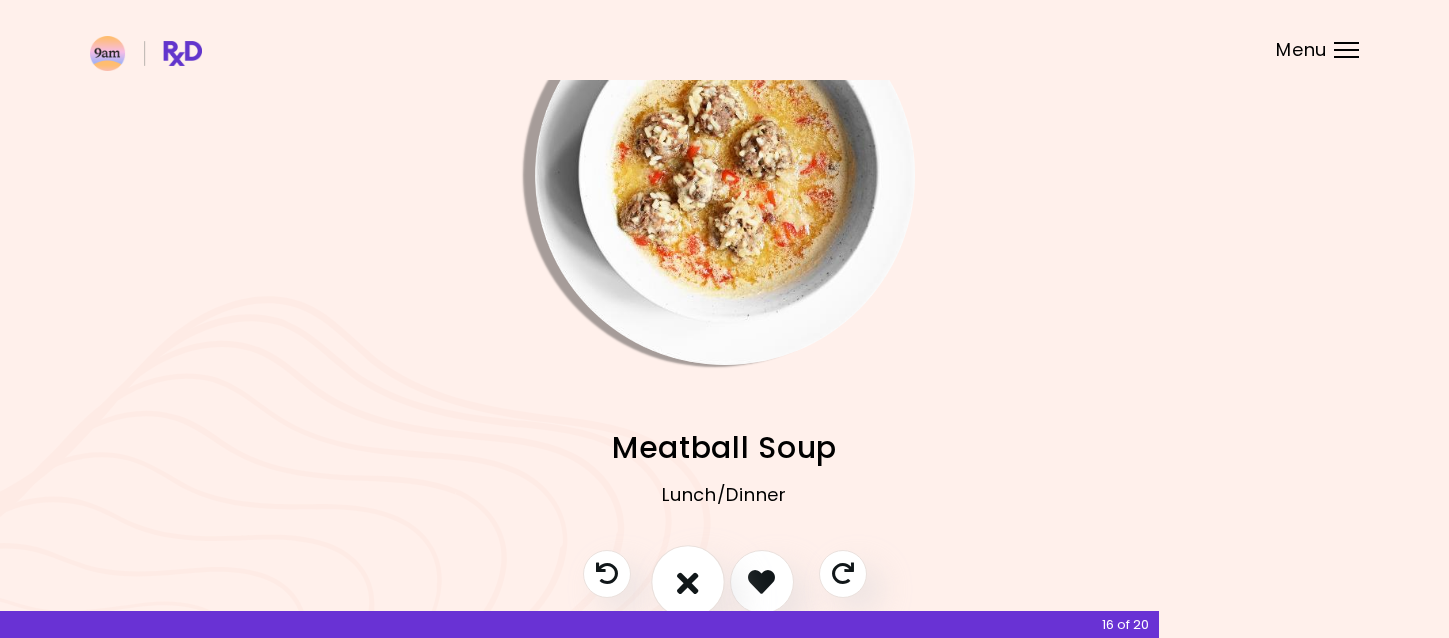 click at bounding box center [688, 581] 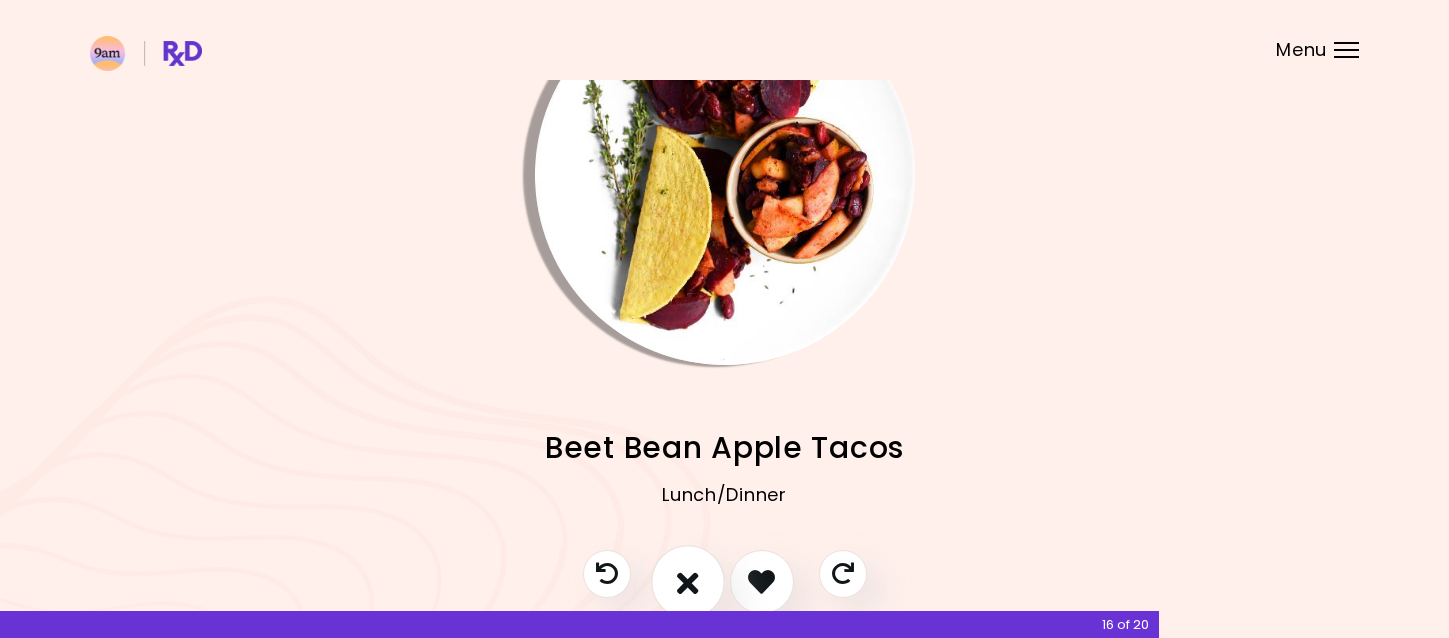 click at bounding box center (688, 581) 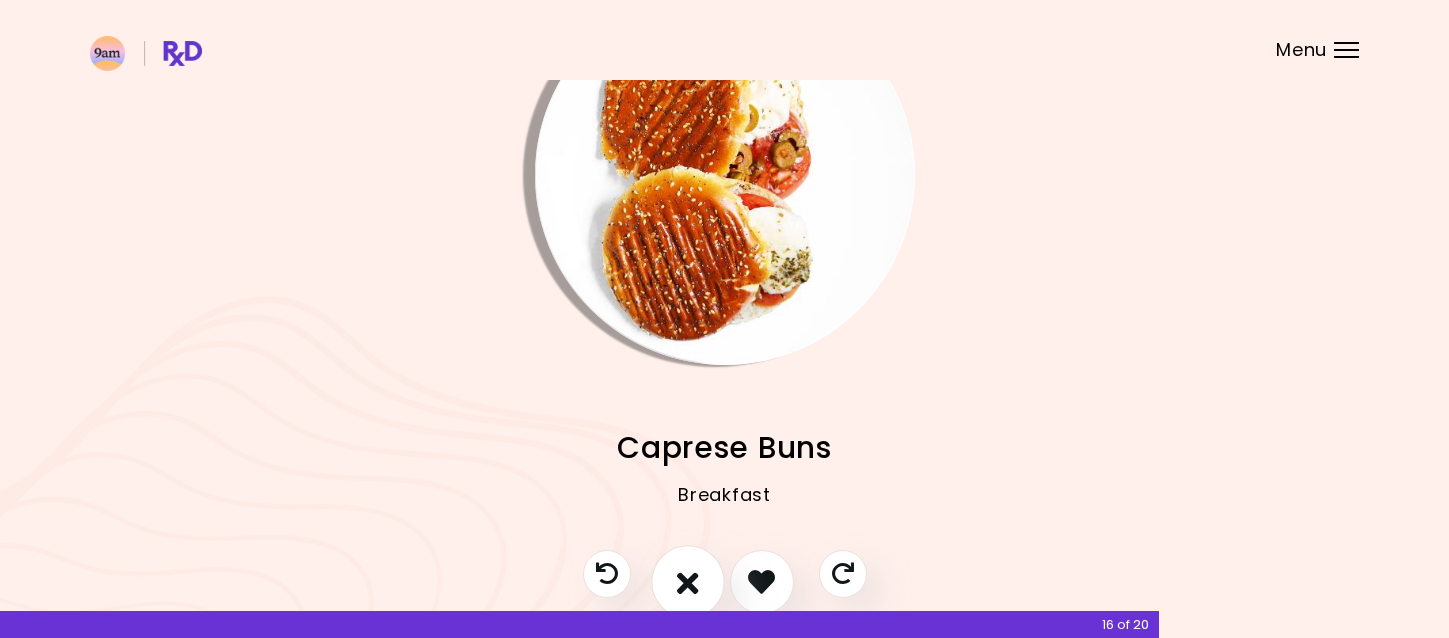 click at bounding box center (688, 581) 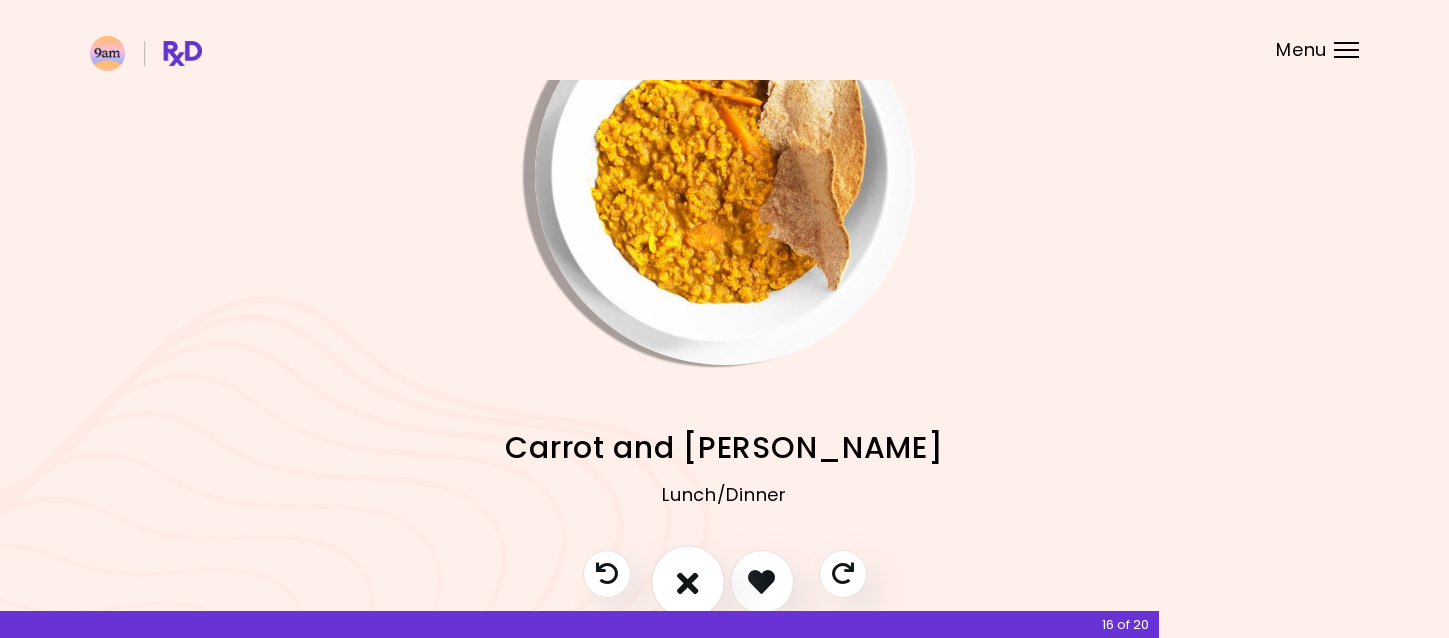 click at bounding box center (688, 581) 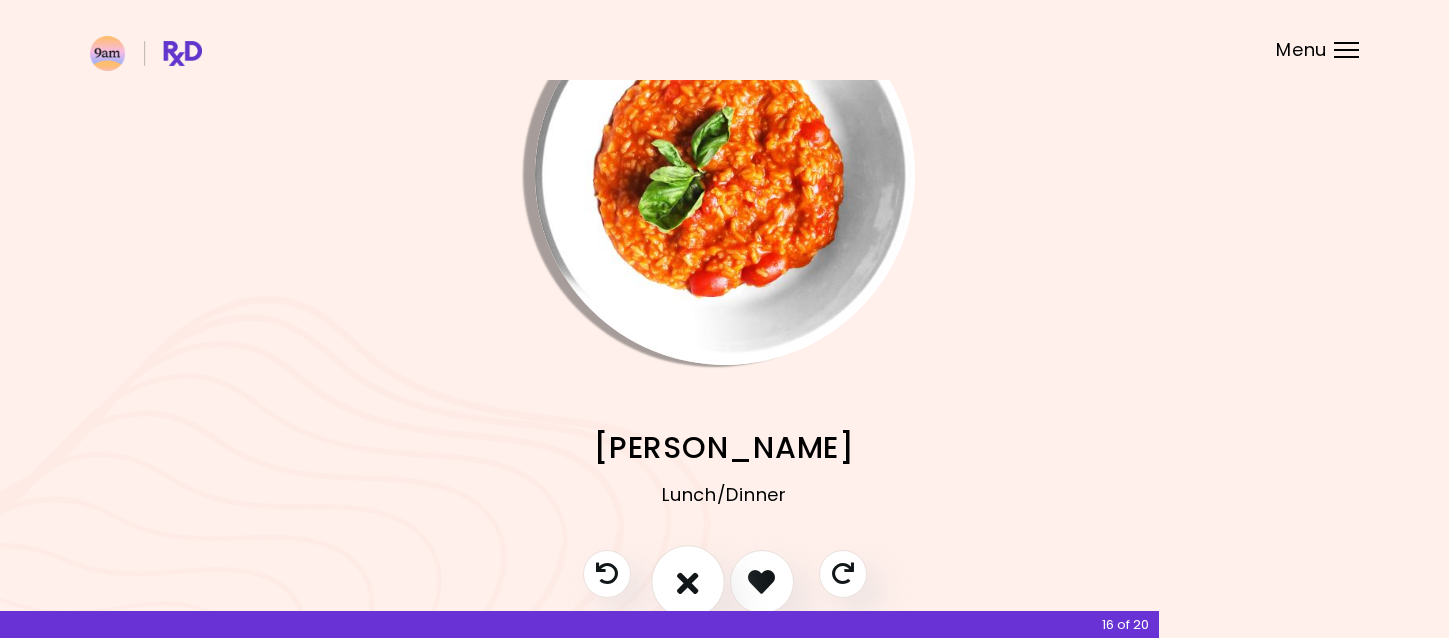 click at bounding box center [688, 581] 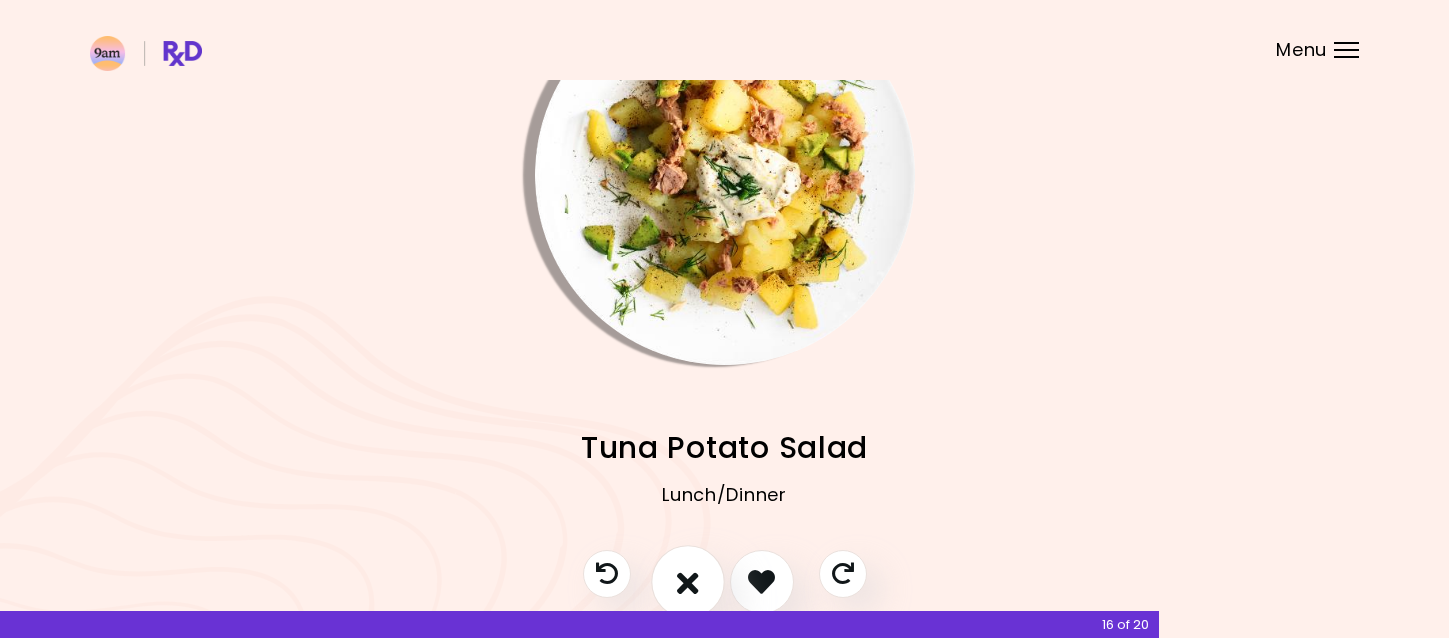 click at bounding box center [688, 581] 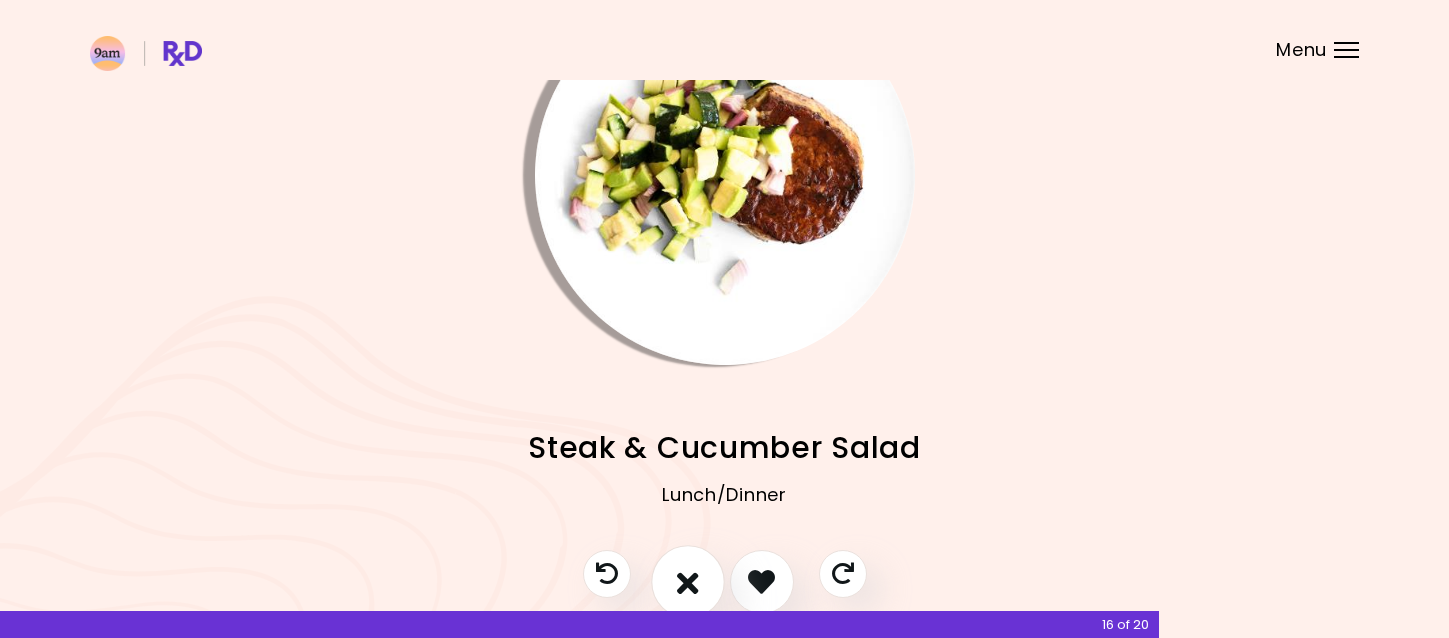 click at bounding box center (688, 581) 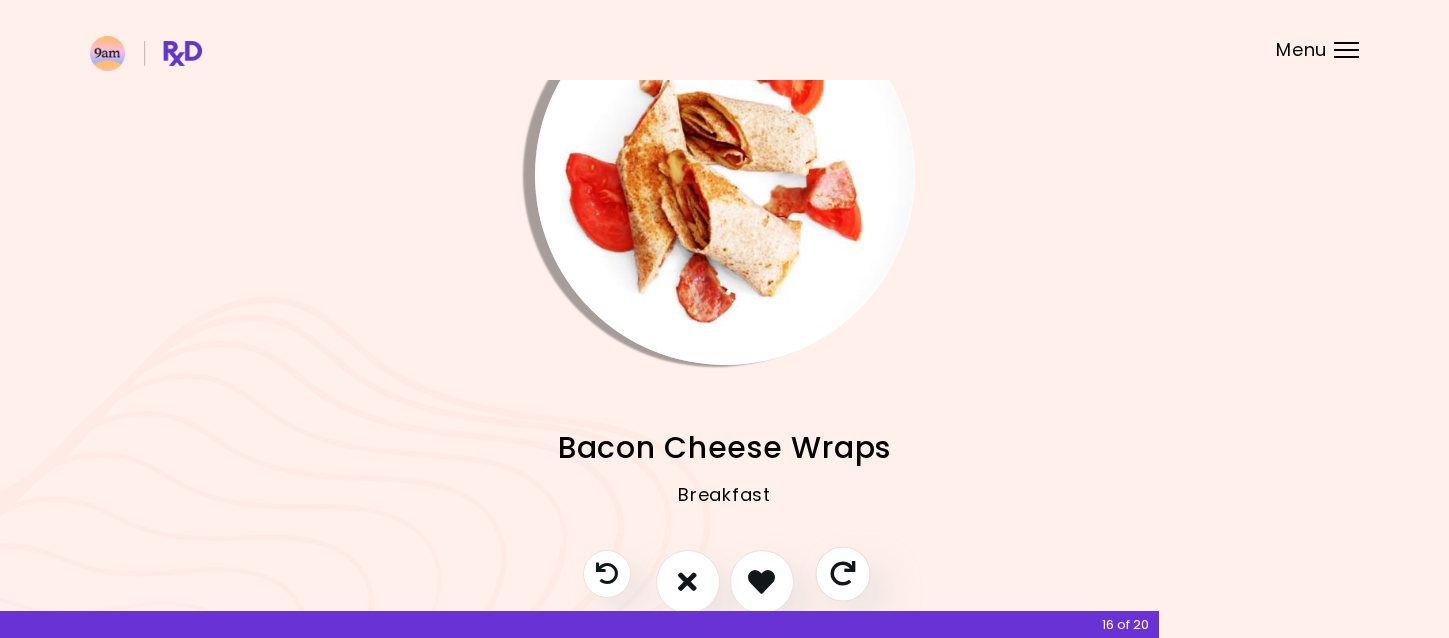 click at bounding box center (842, 573) 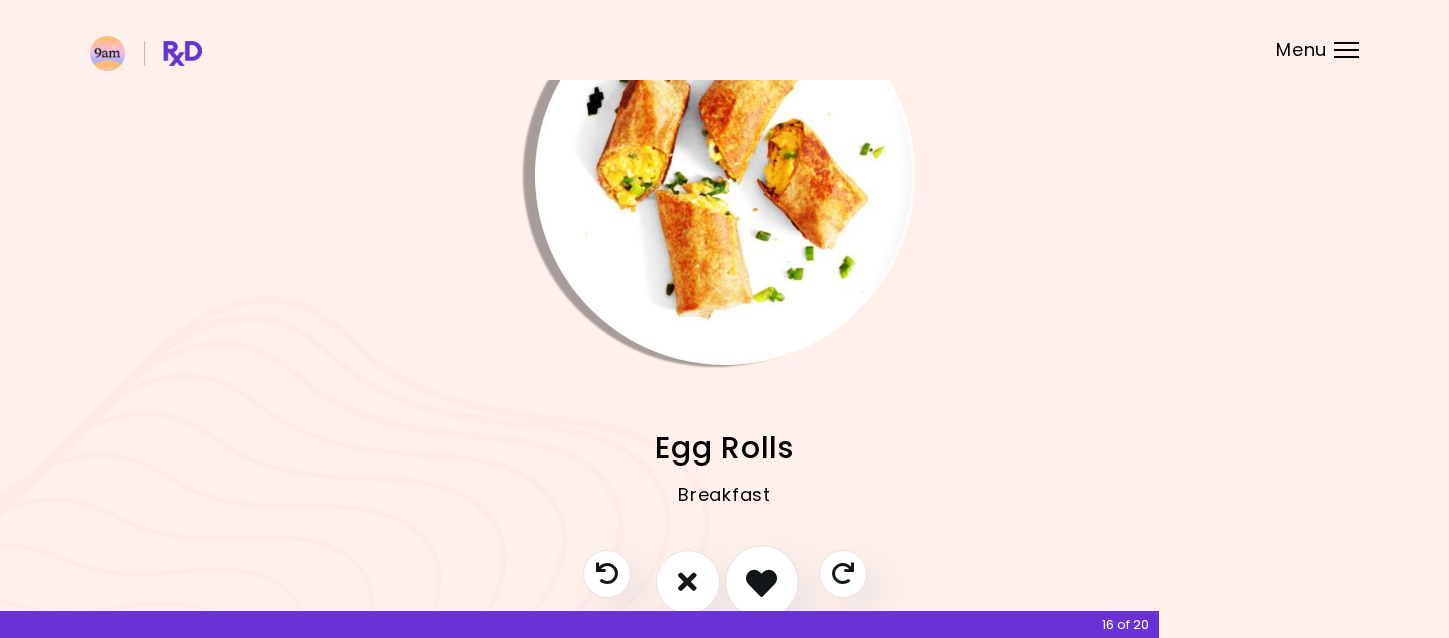 click at bounding box center (762, 582) 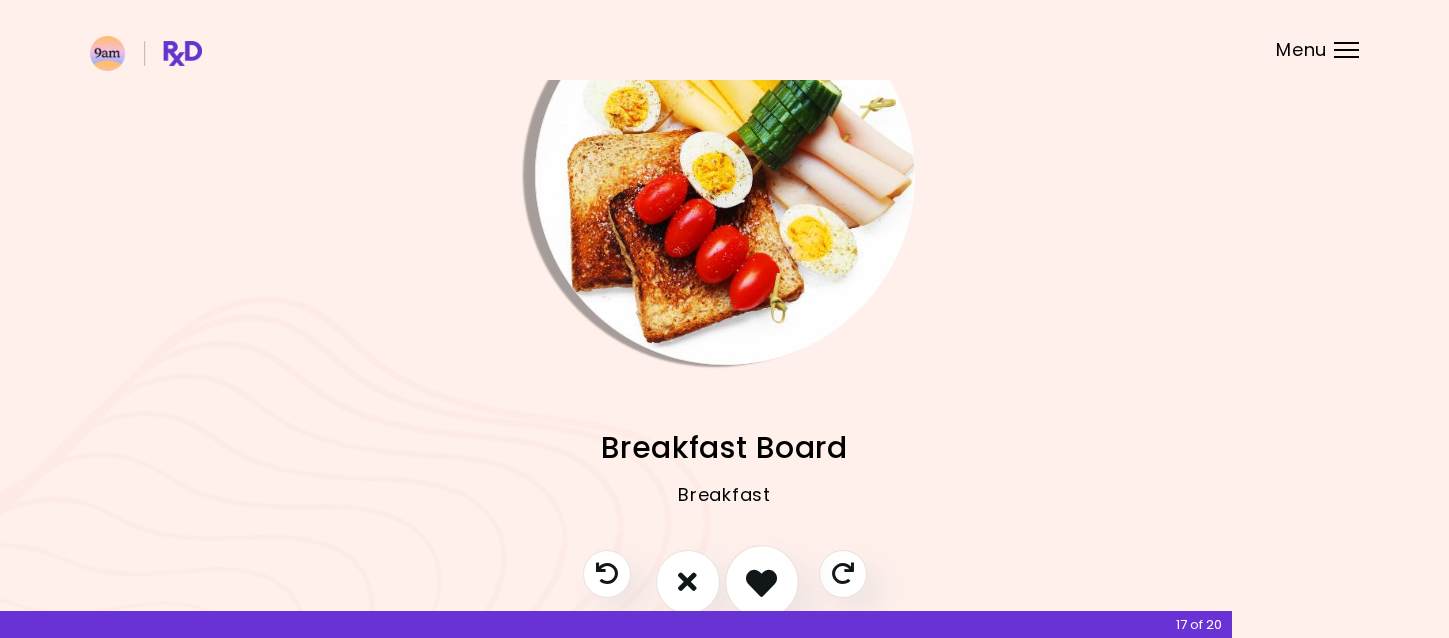 click at bounding box center (761, 581) 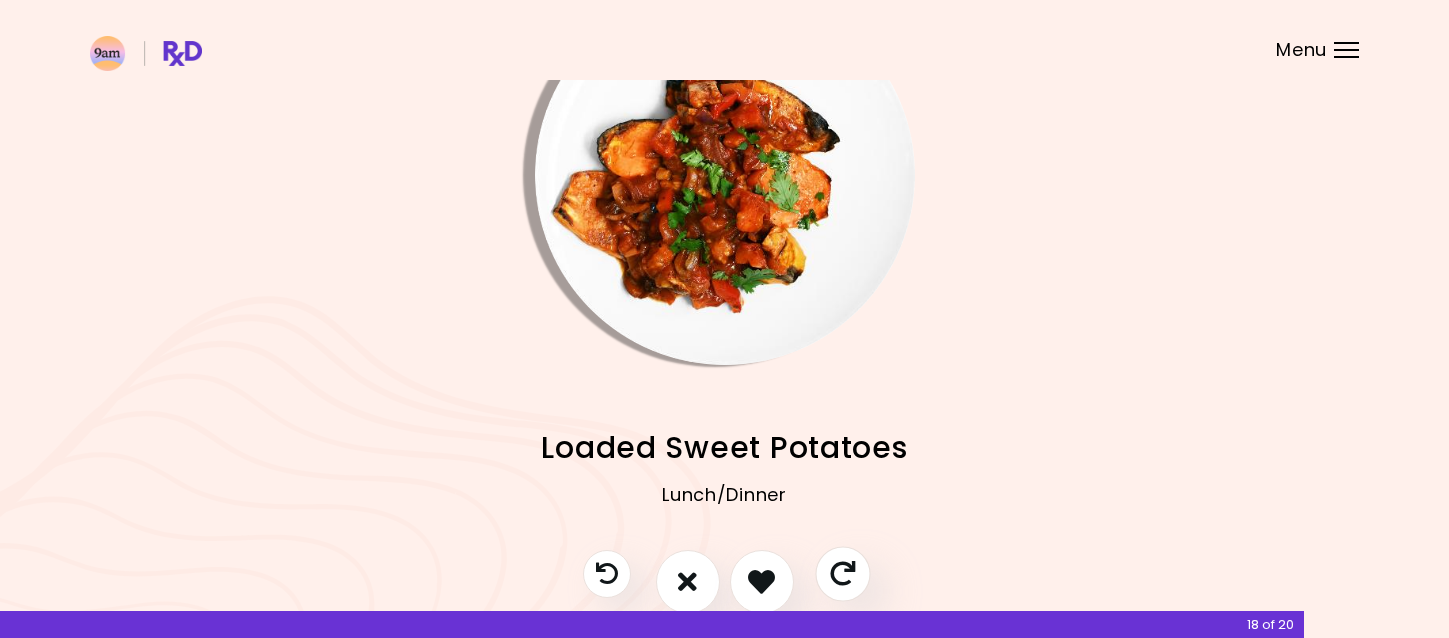 click at bounding box center [842, 573] 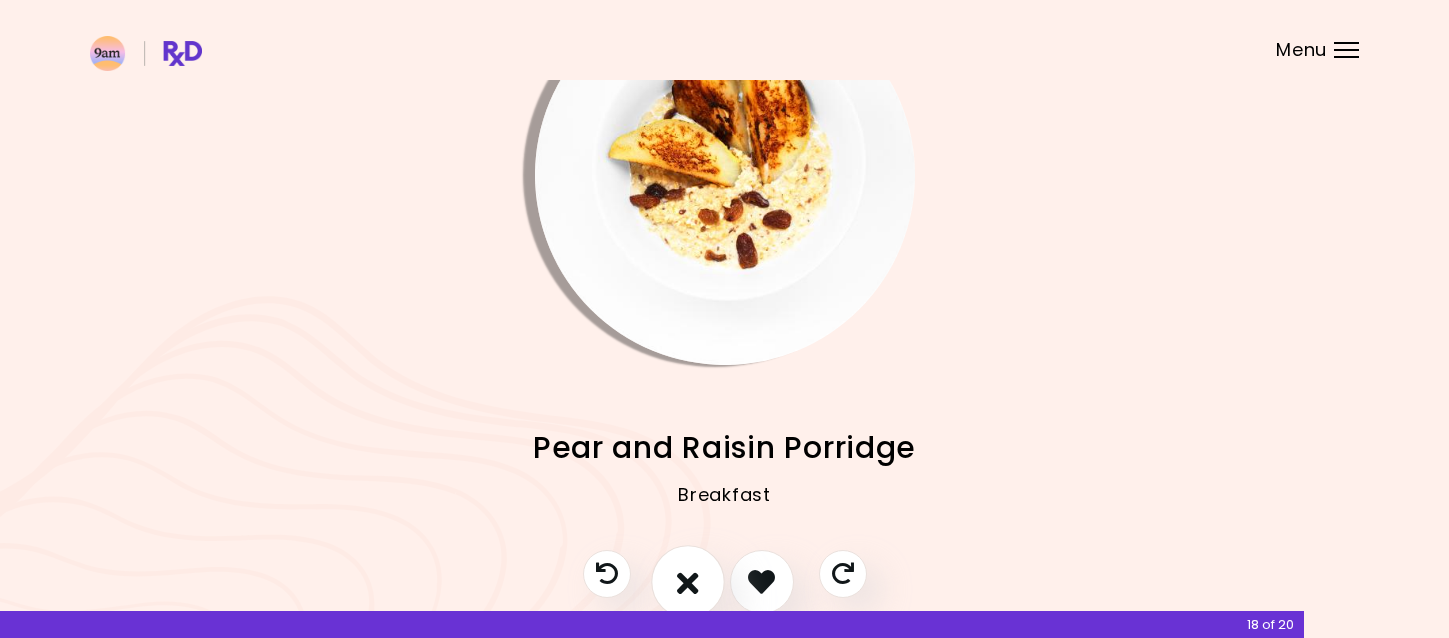 click at bounding box center [688, 581] 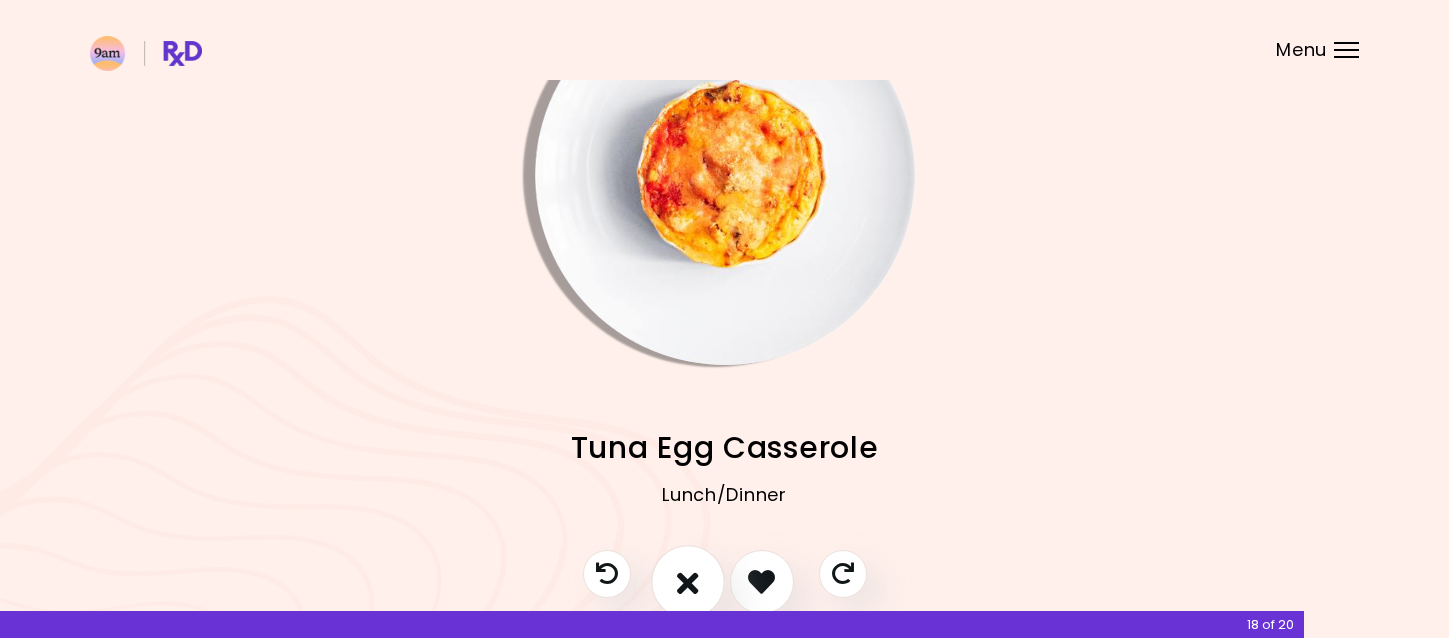 click at bounding box center [688, 581] 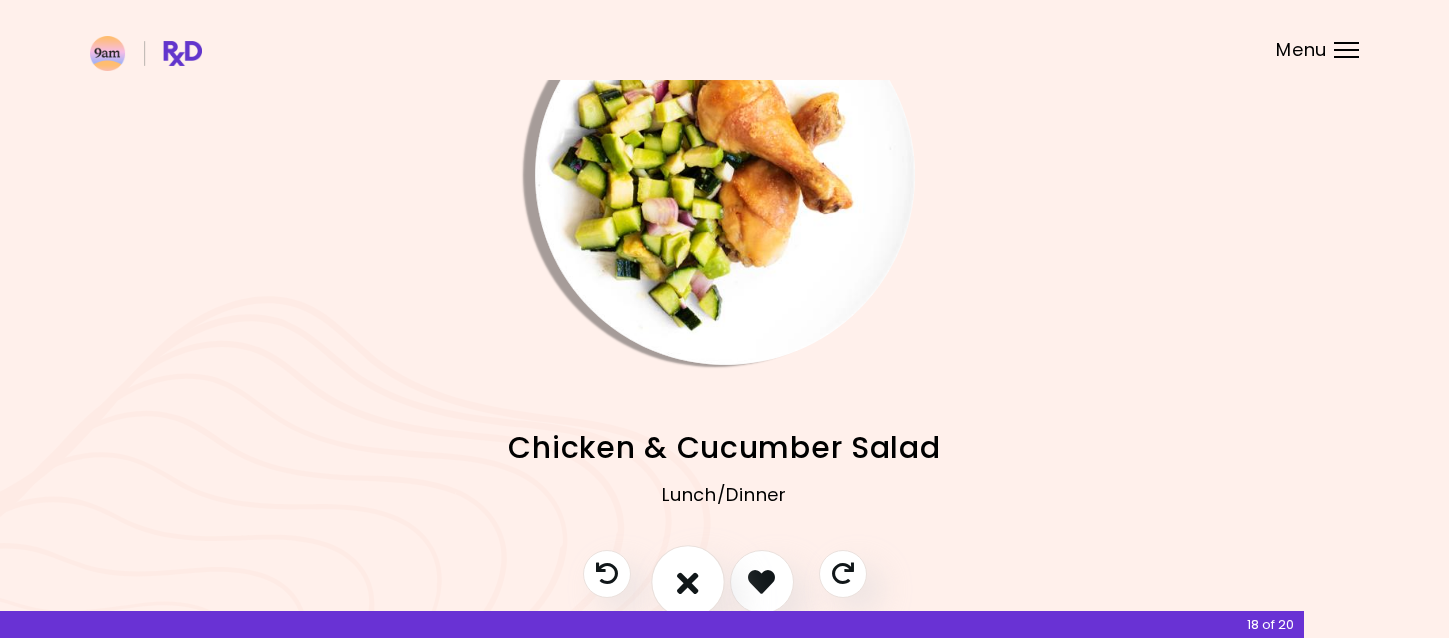 click at bounding box center (688, 581) 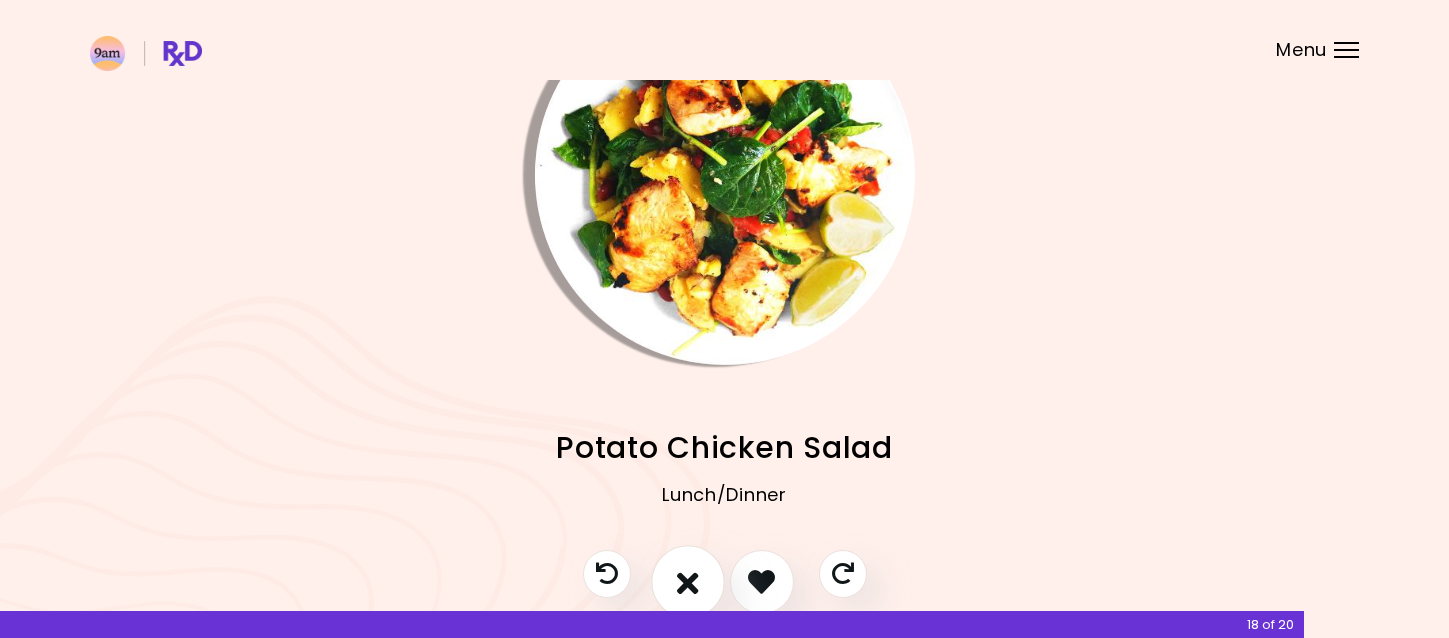 click at bounding box center (688, 581) 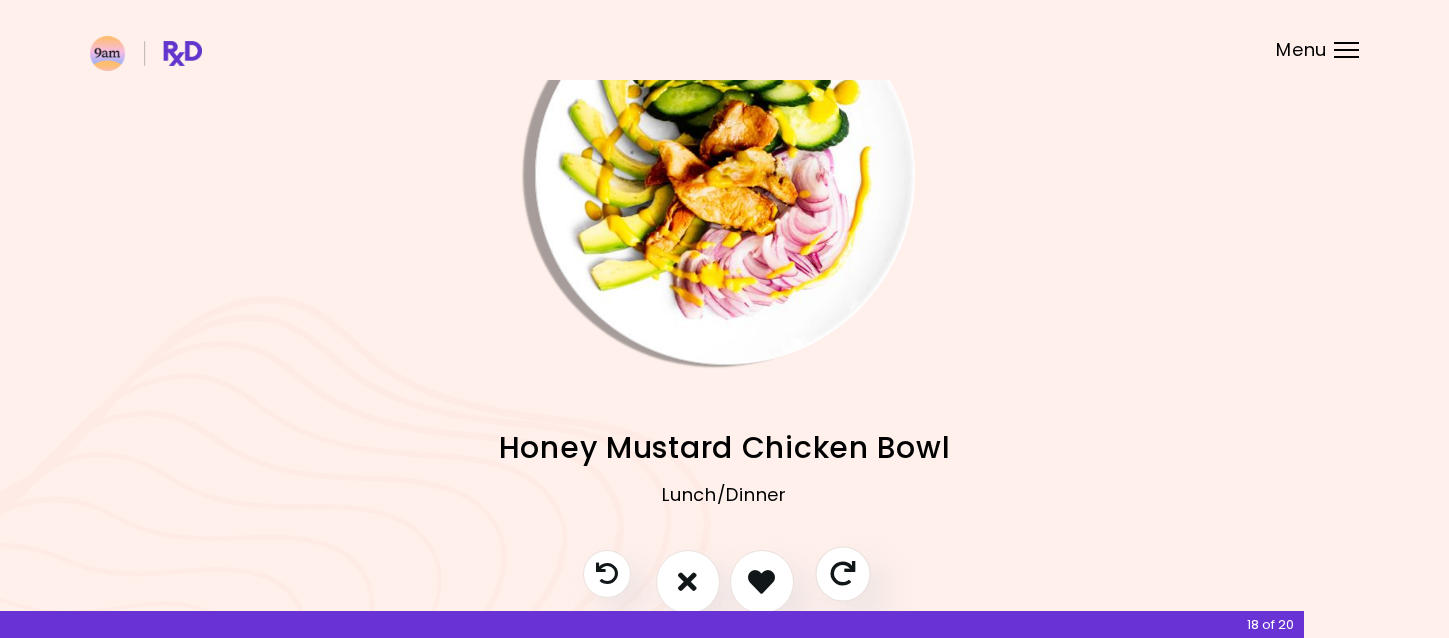 click at bounding box center [842, 573] 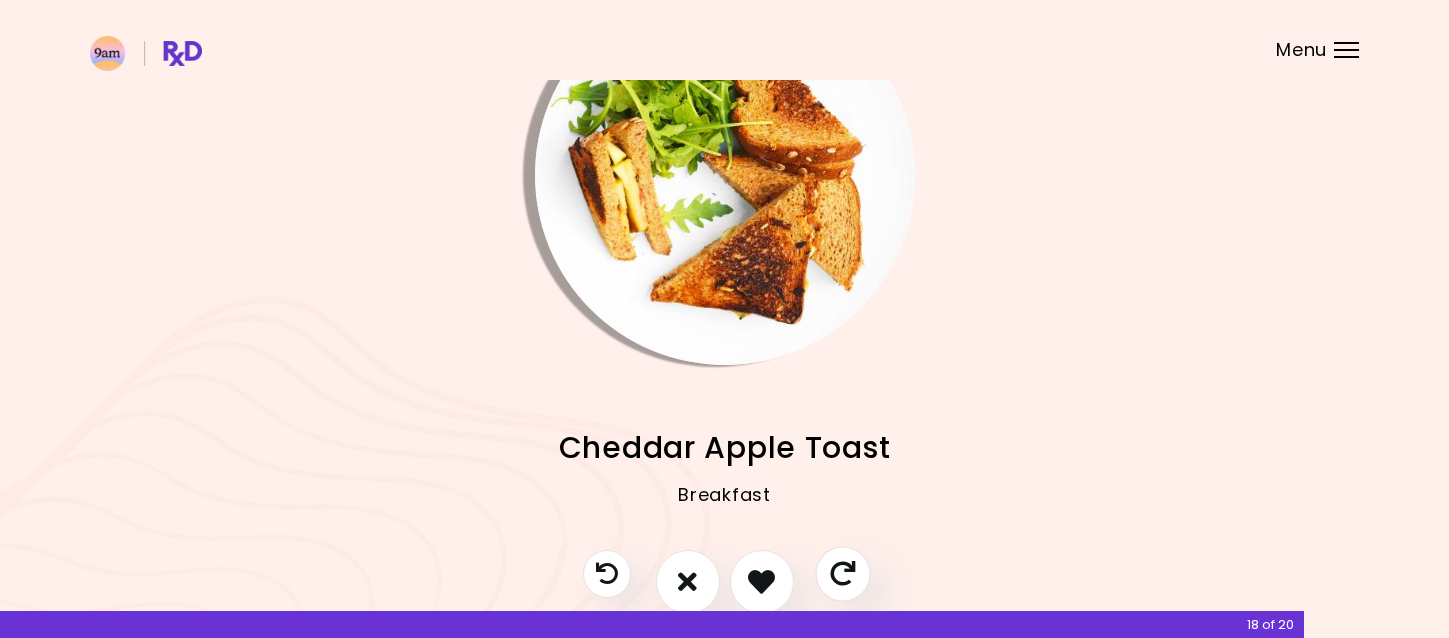 click at bounding box center (842, 573) 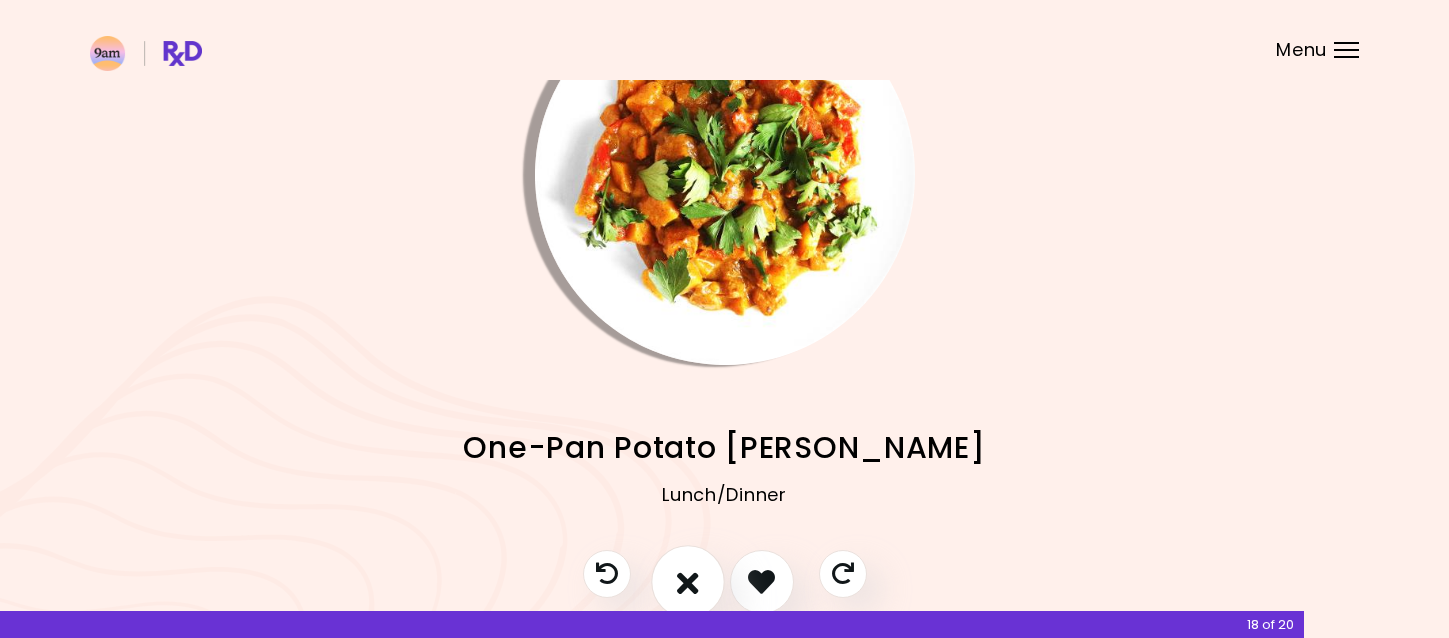 click at bounding box center [688, 581] 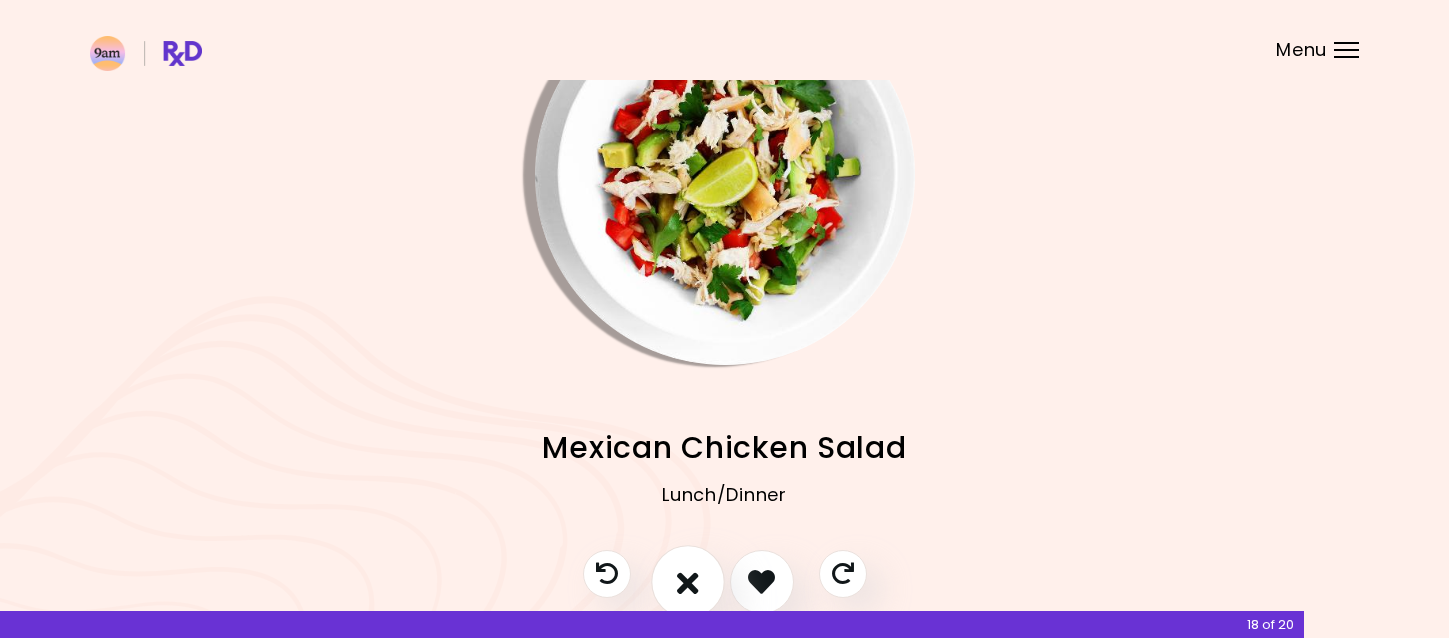 click at bounding box center (688, 581) 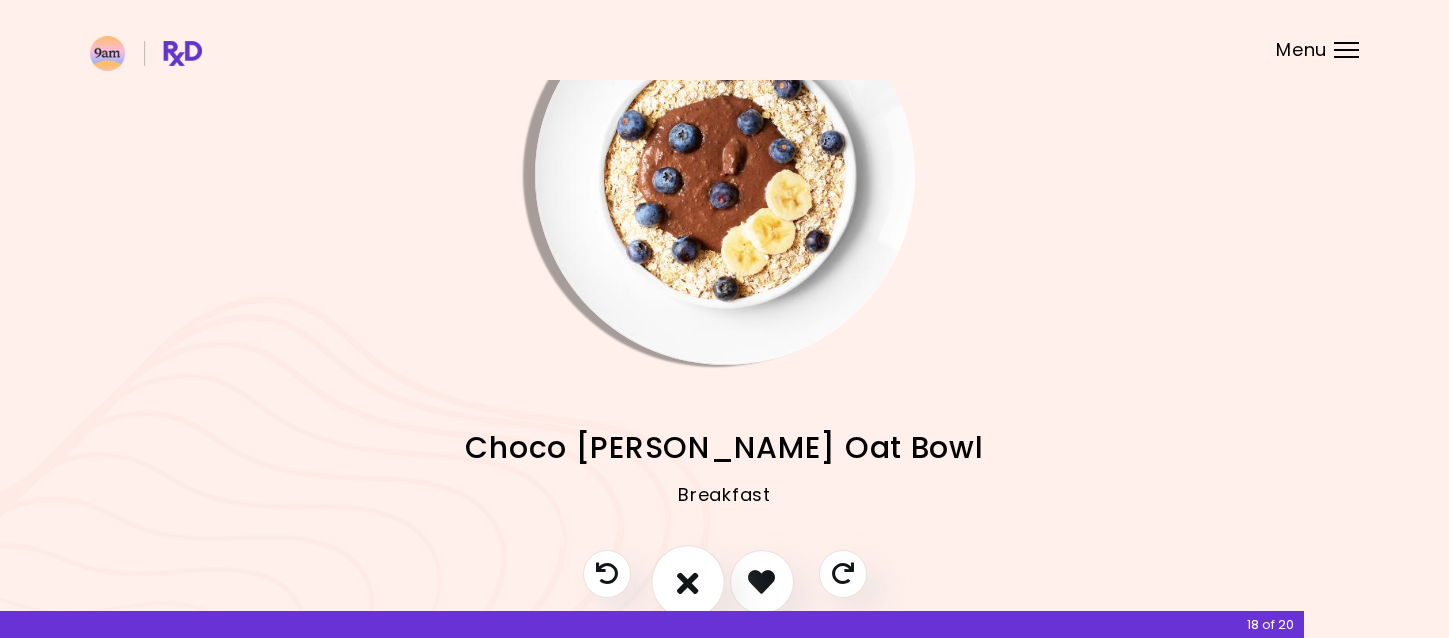 click at bounding box center [688, 581] 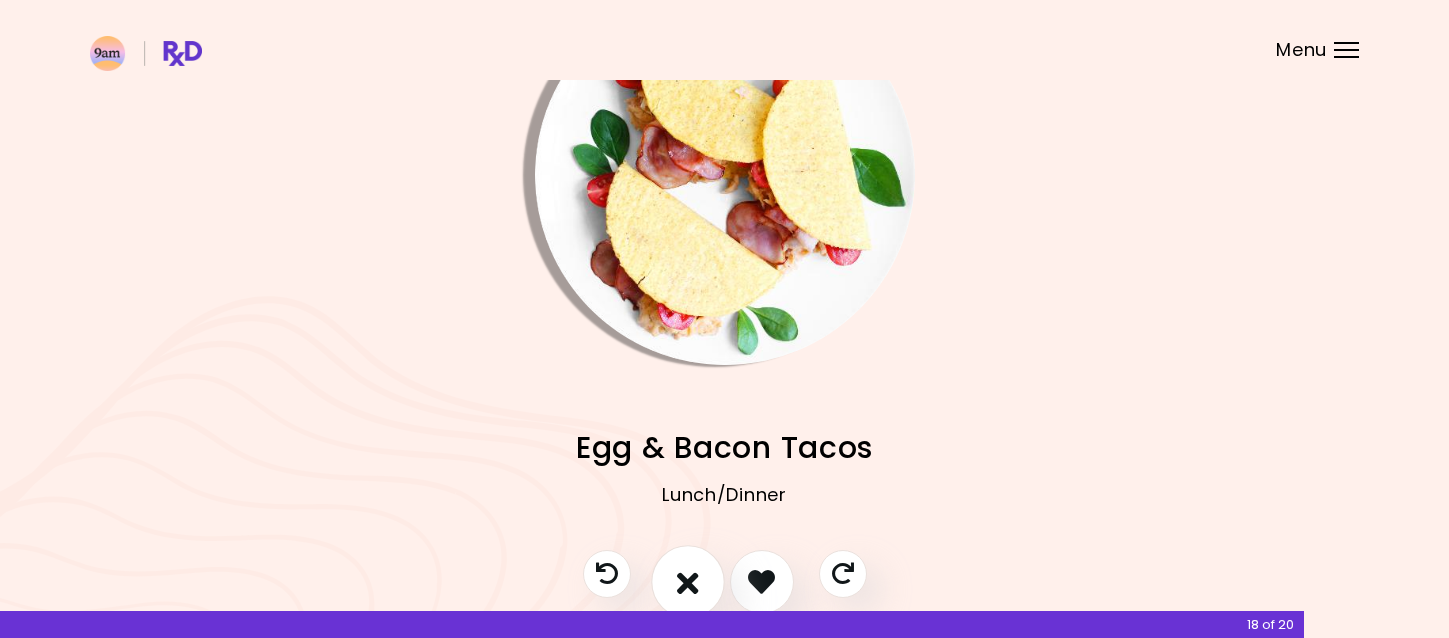 click at bounding box center [688, 581] 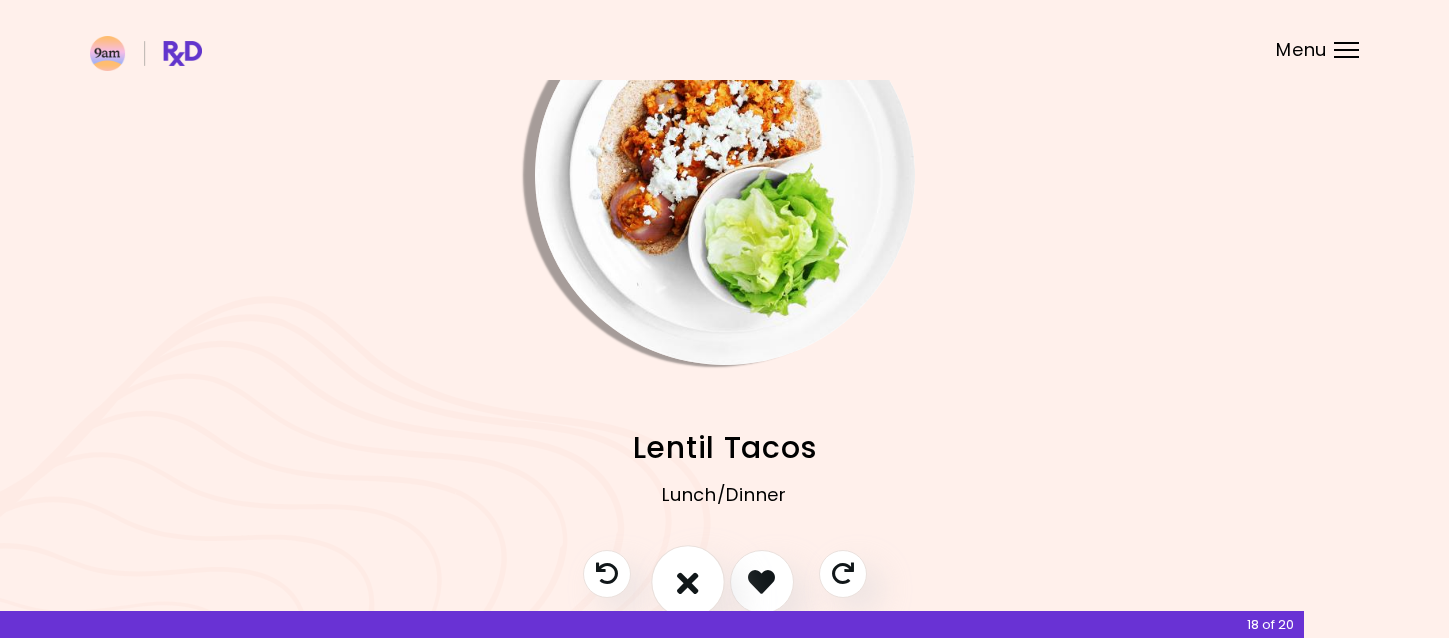 click at bounding box center [688, 581] 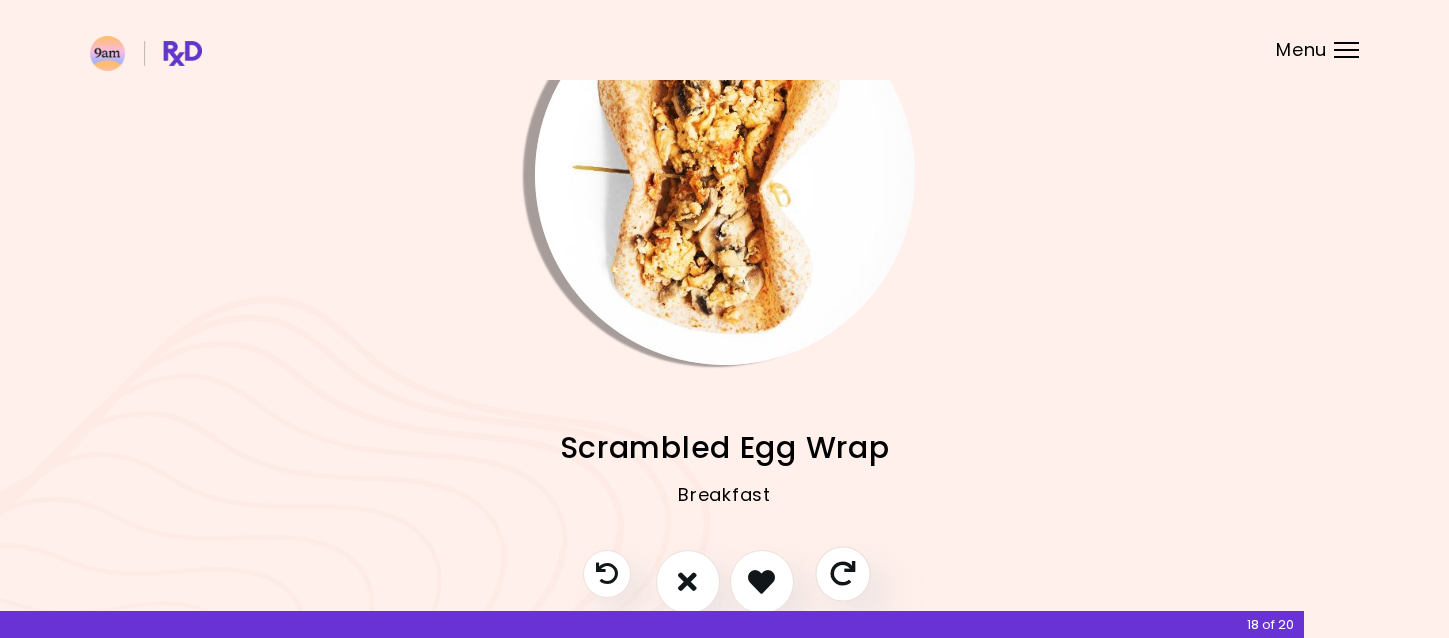 click at bounding box center [842, 573] 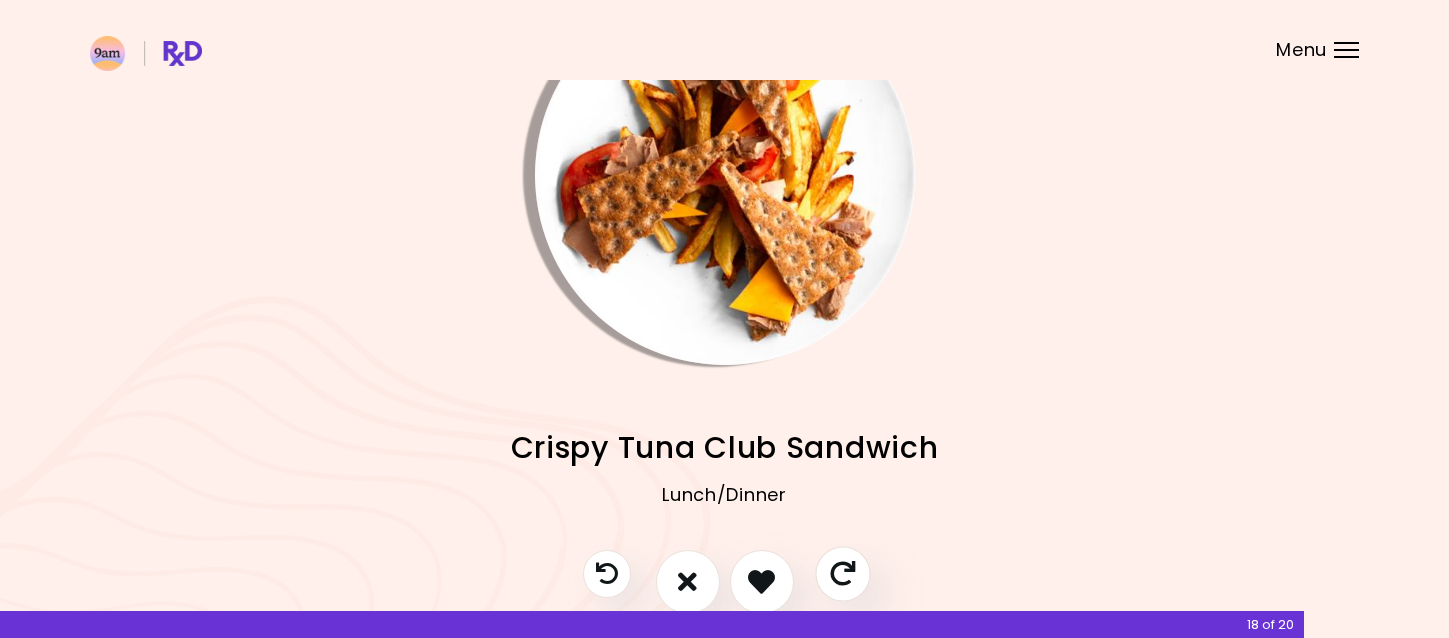 click at bounding box center (842, 573) 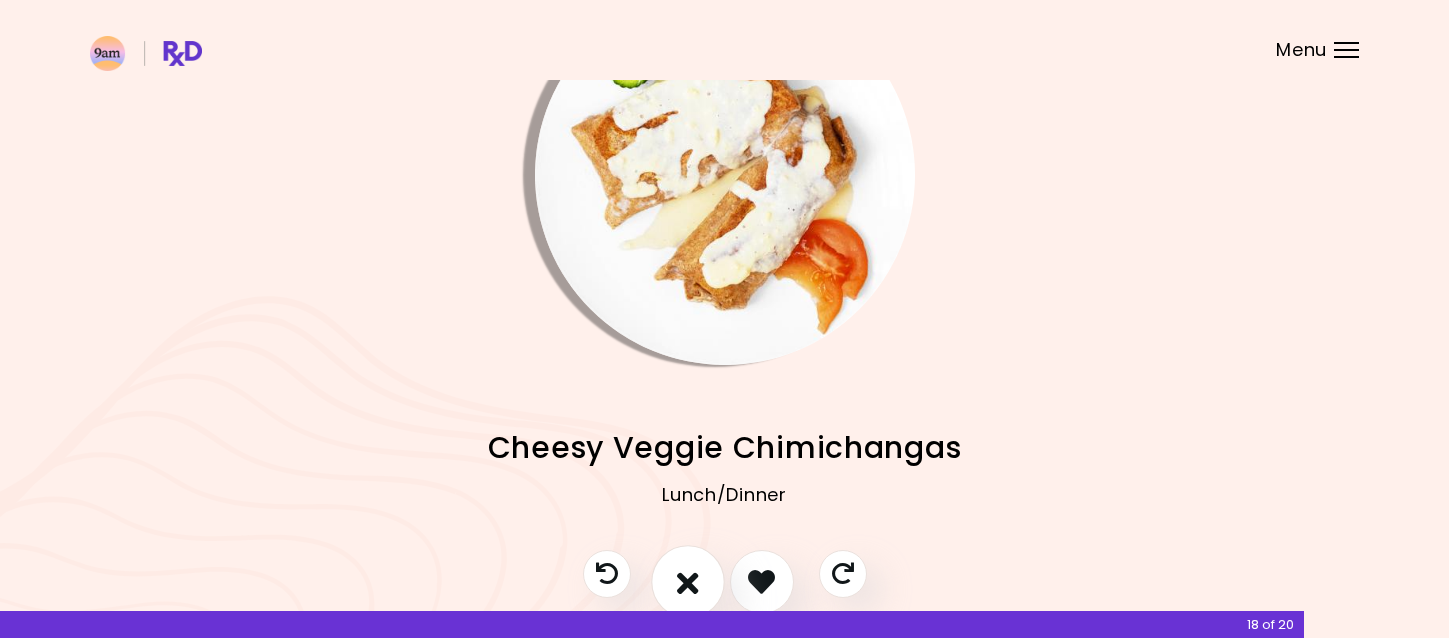 click at bounding box center [688, 581] 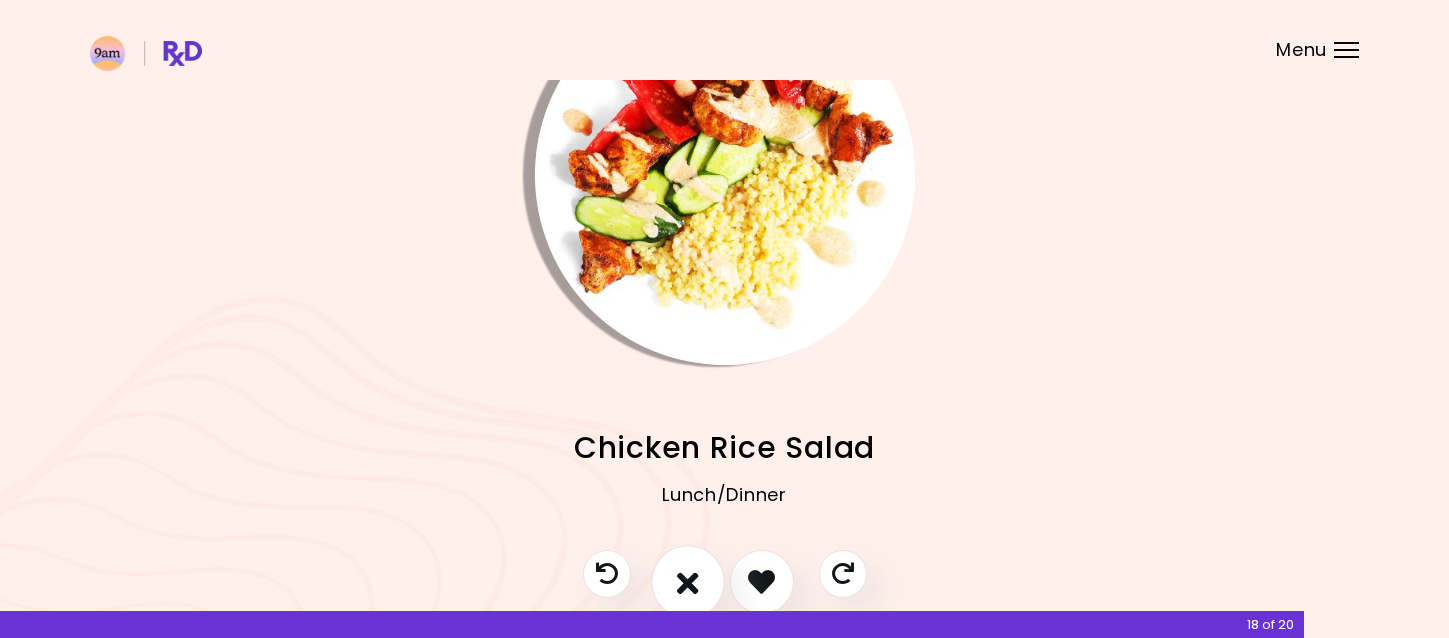 click at bounding box center [688, 581] 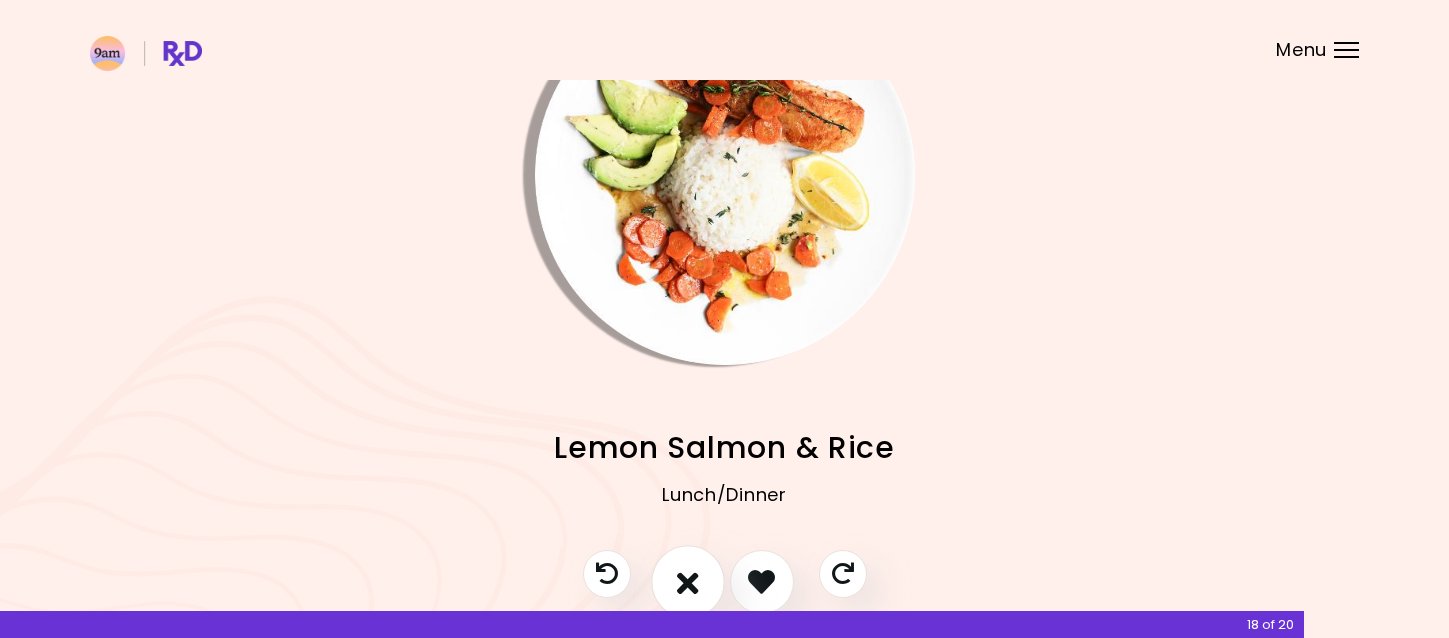 click at bounding box center (688, 581) 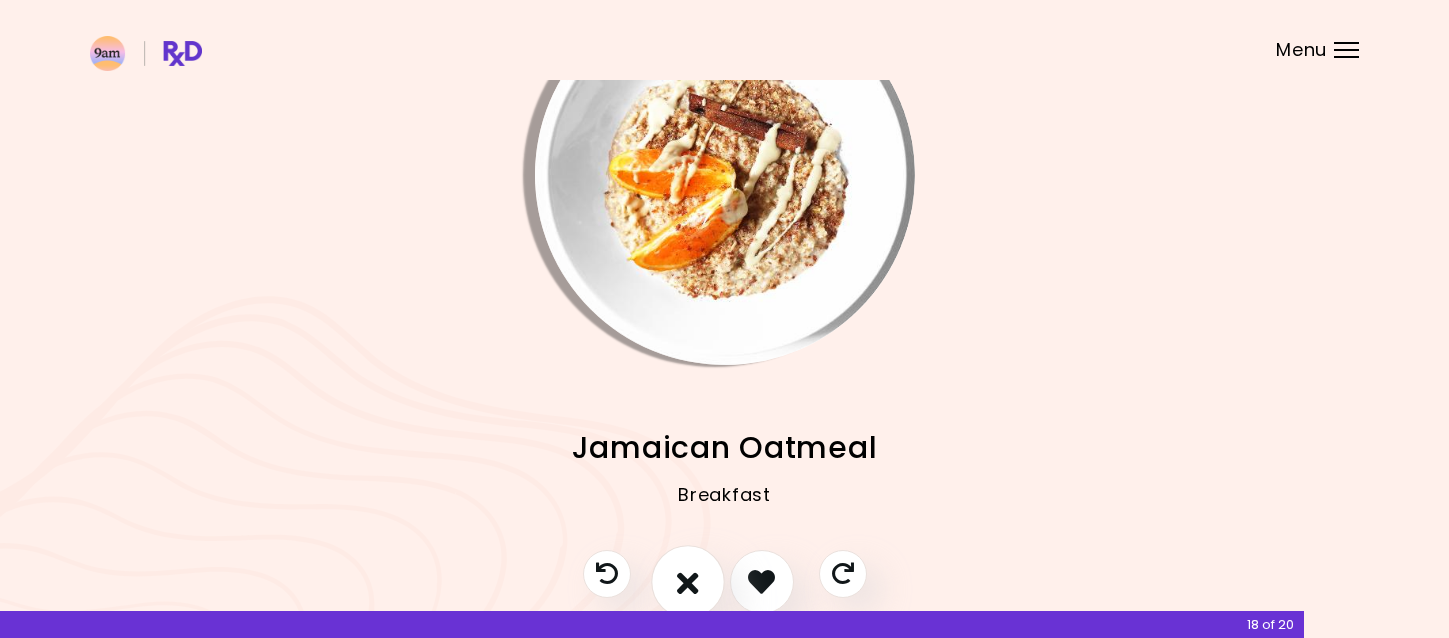 click at bounding box center (688, 581) 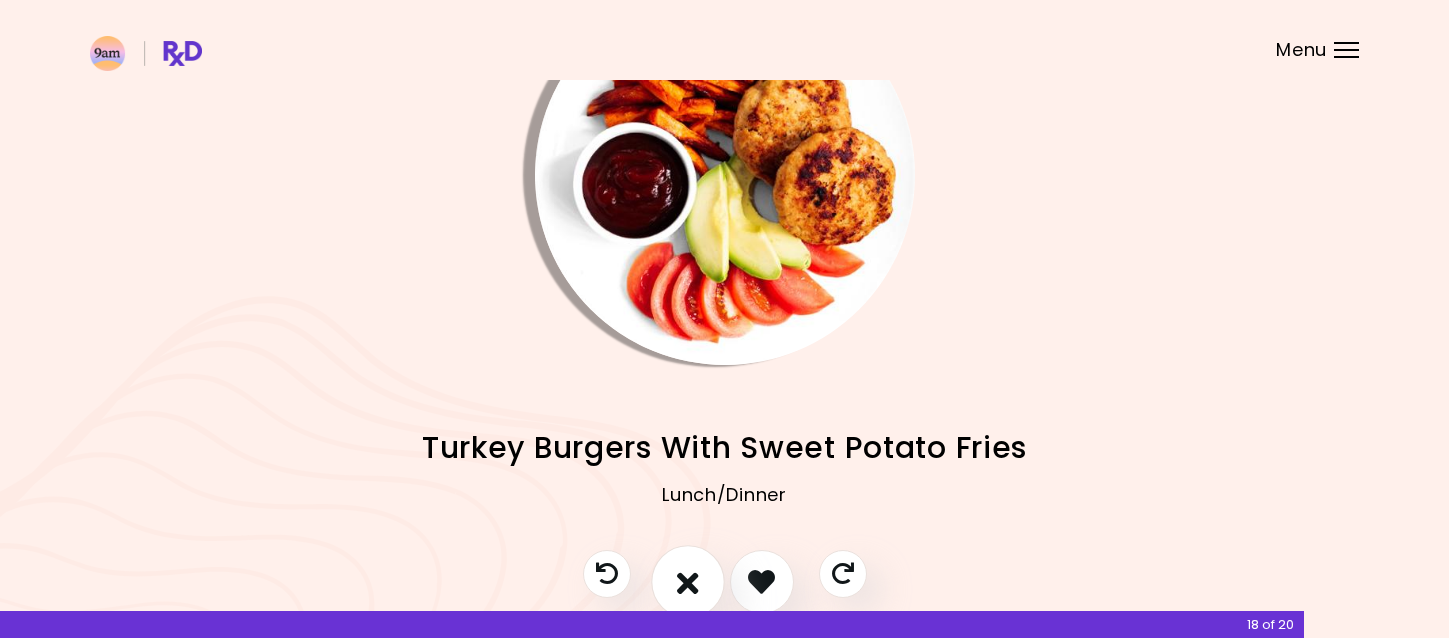 click at bounding box center (688, 581) 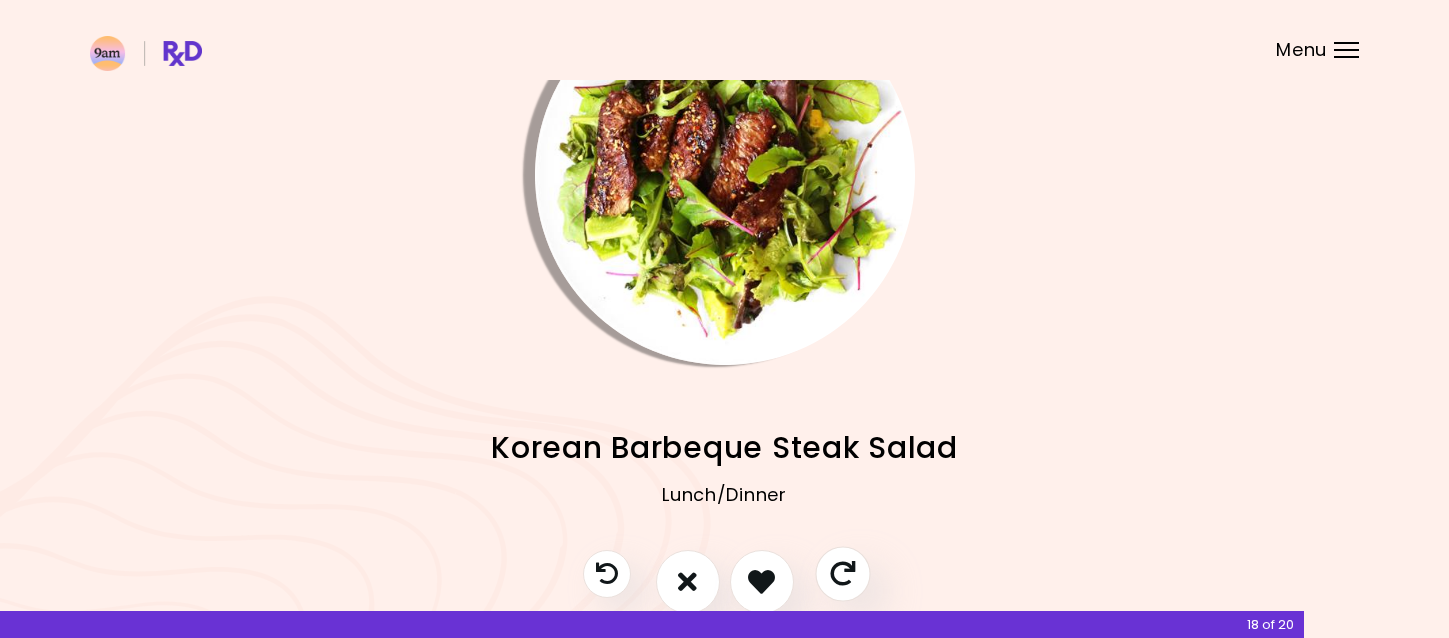 click at bounding box center [842, 573] 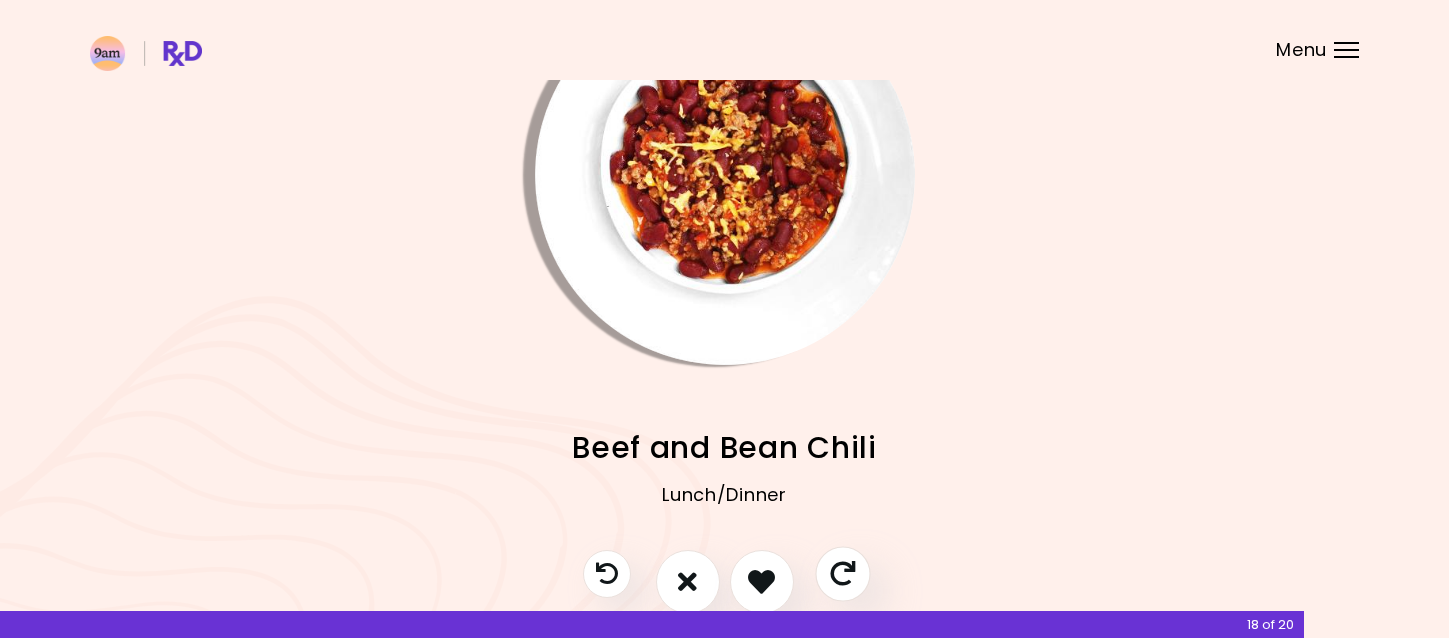 click at bounding box center [842, 573] 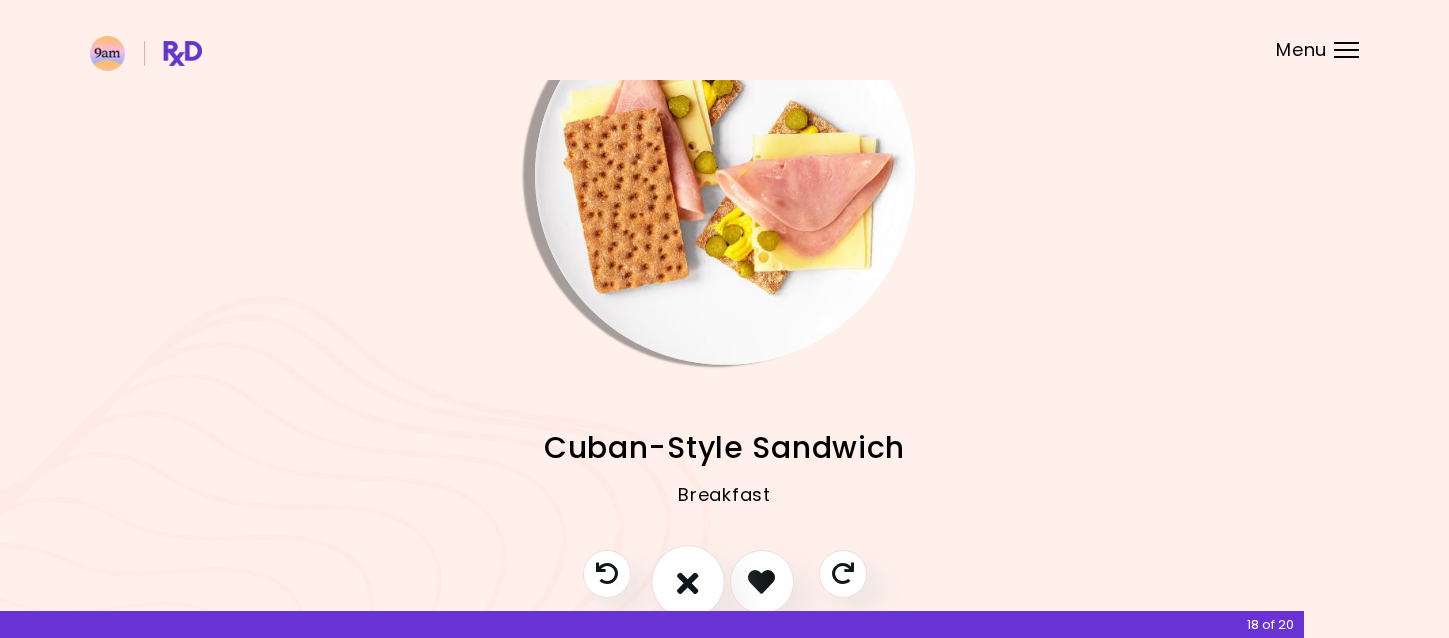 click at bounding box center [688, 581] 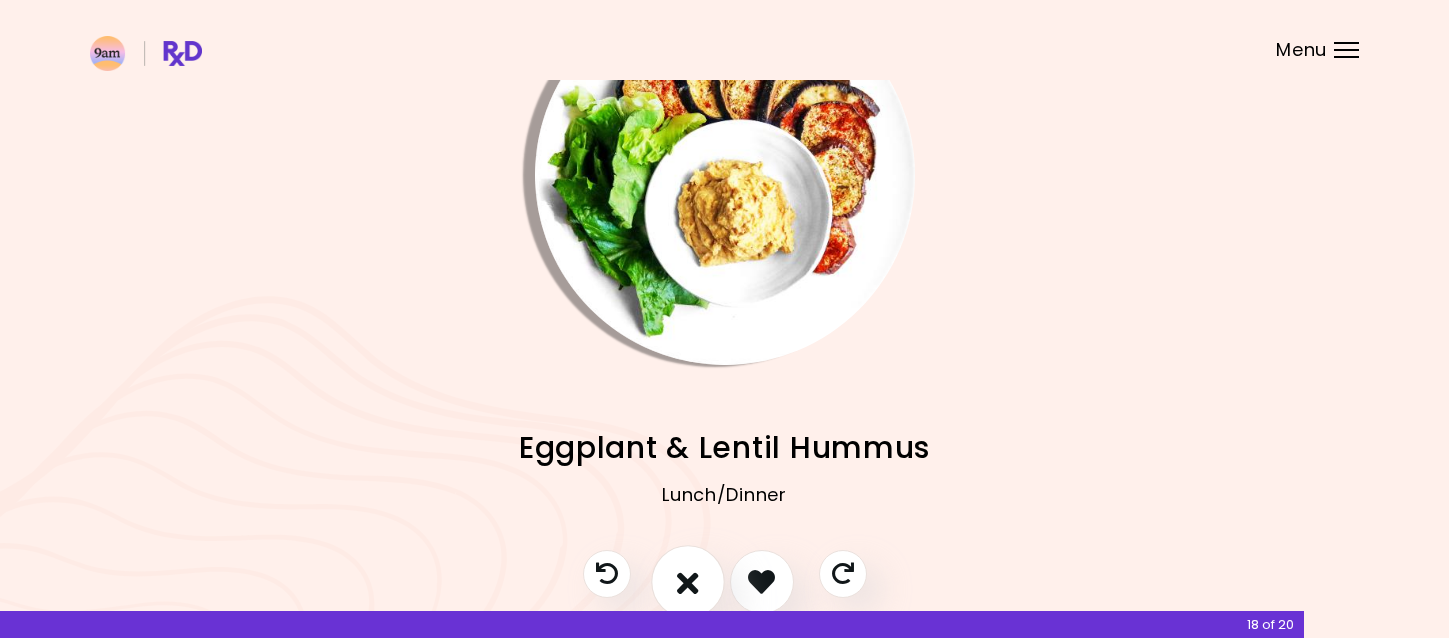 click at bounding box center [688, 581] 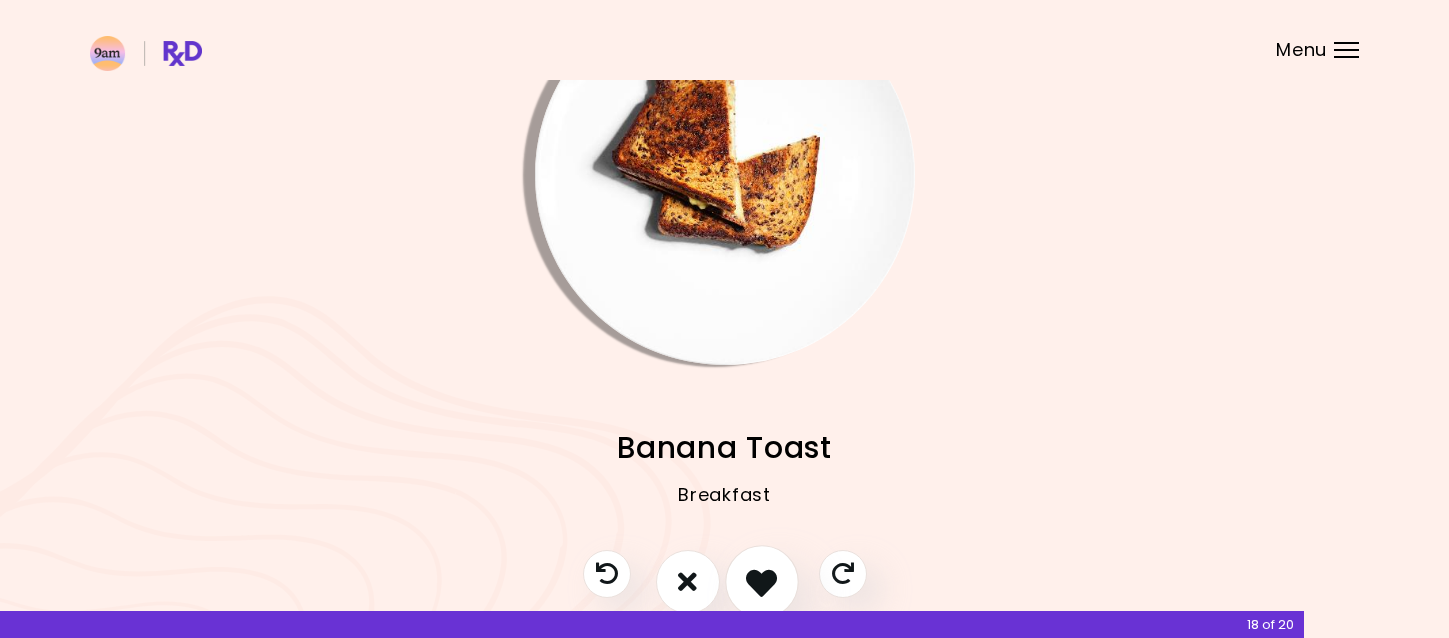 click at bounding box center [761, 581] 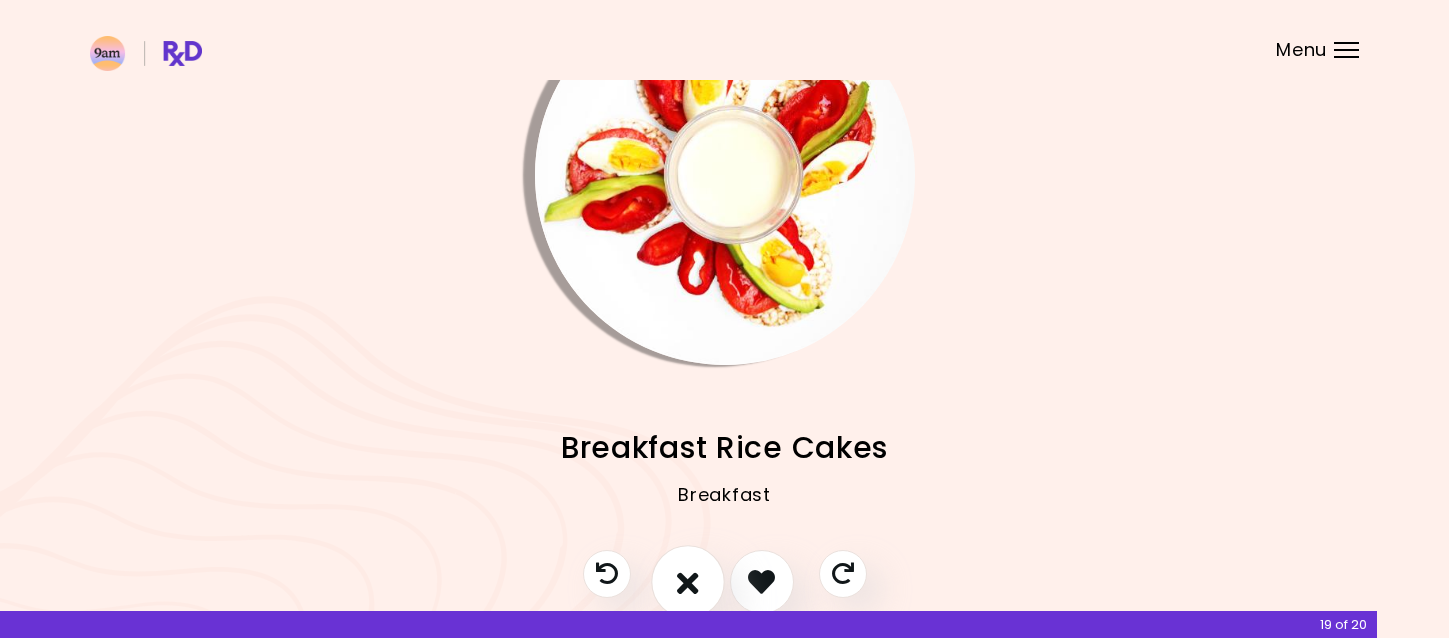 click at bounding box center [688, 581] 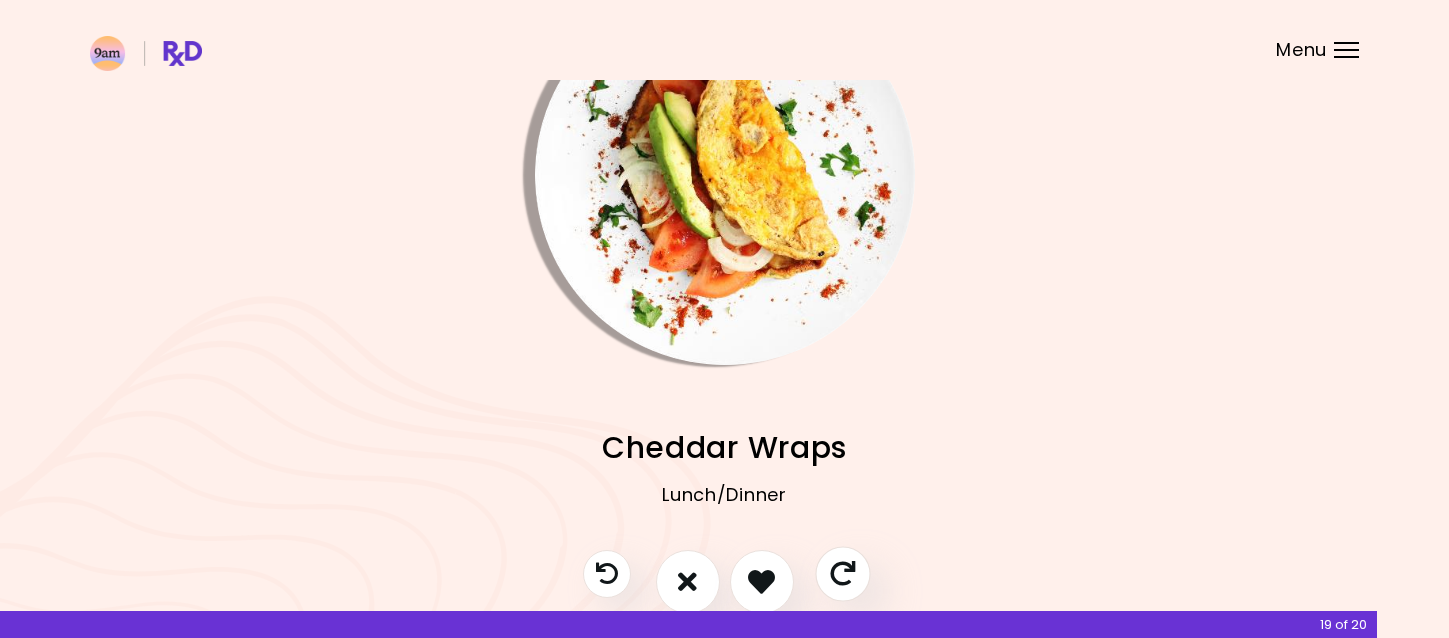 click at bounding box center [842, 573] 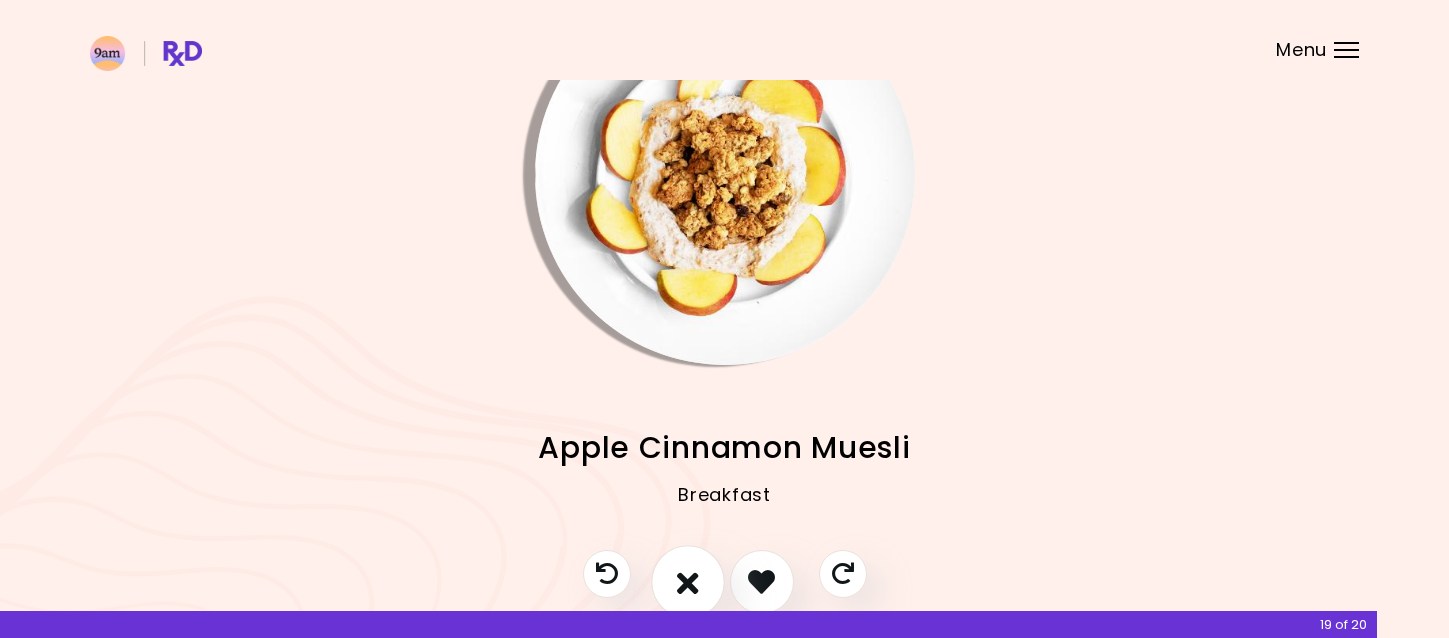 click at bounding box center (688, 581) 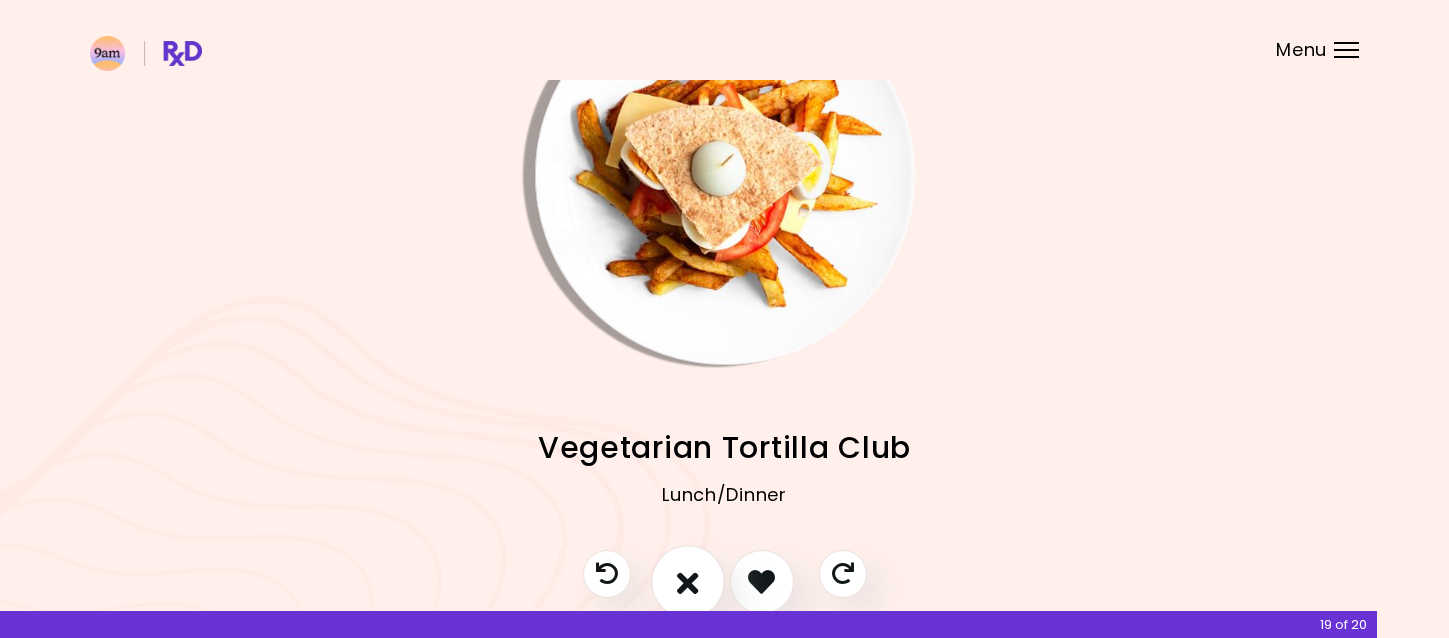 click at bounding box center (688, 581) 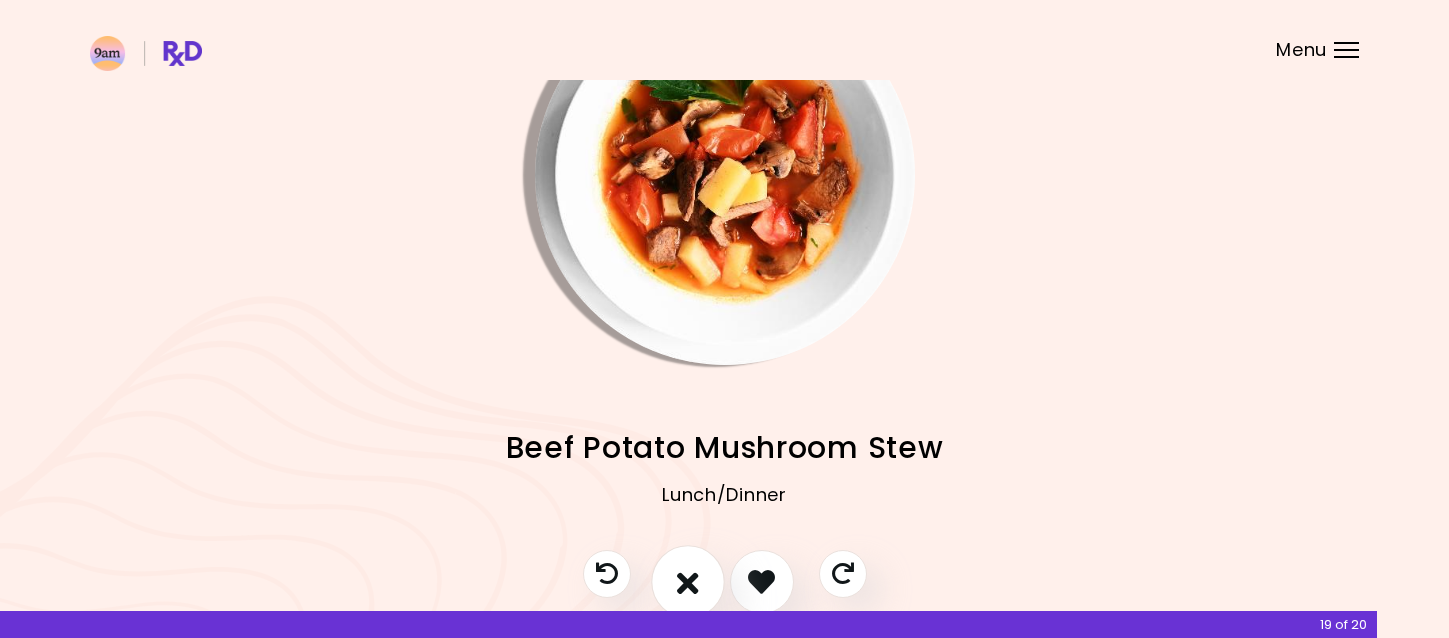 click at bounding box center (688, 581) 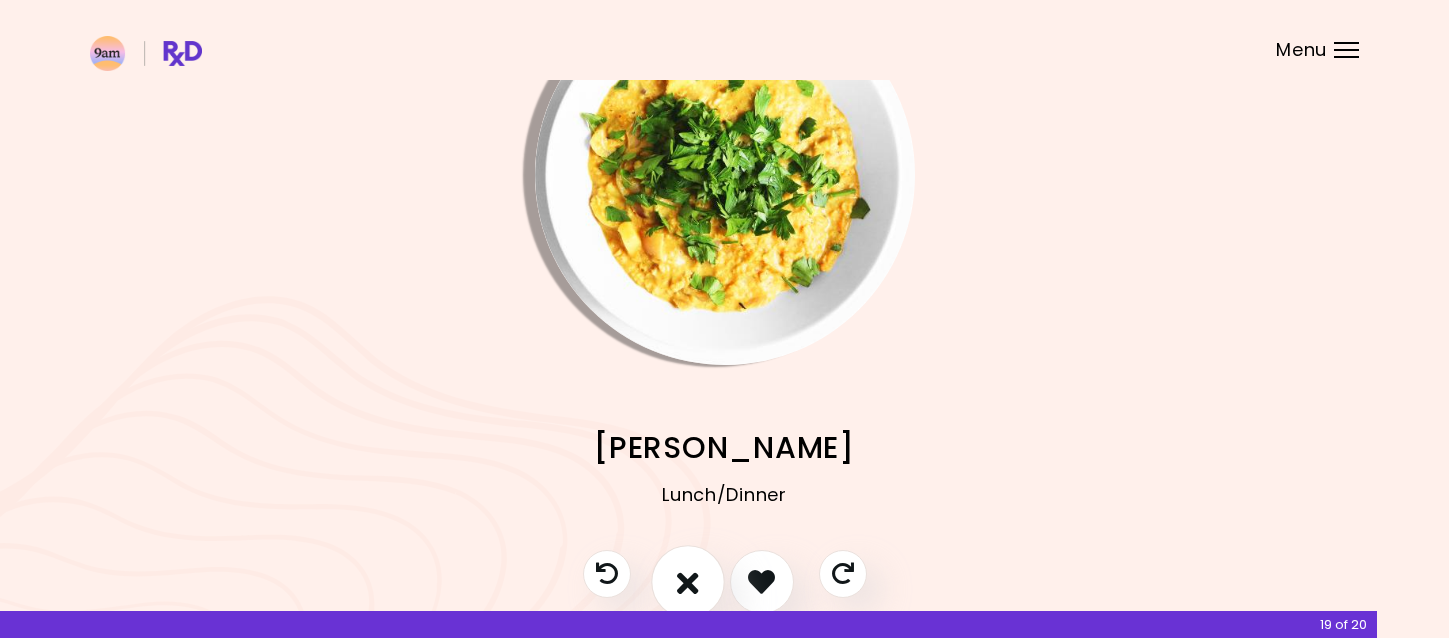 click at bounding box center (688, 581) 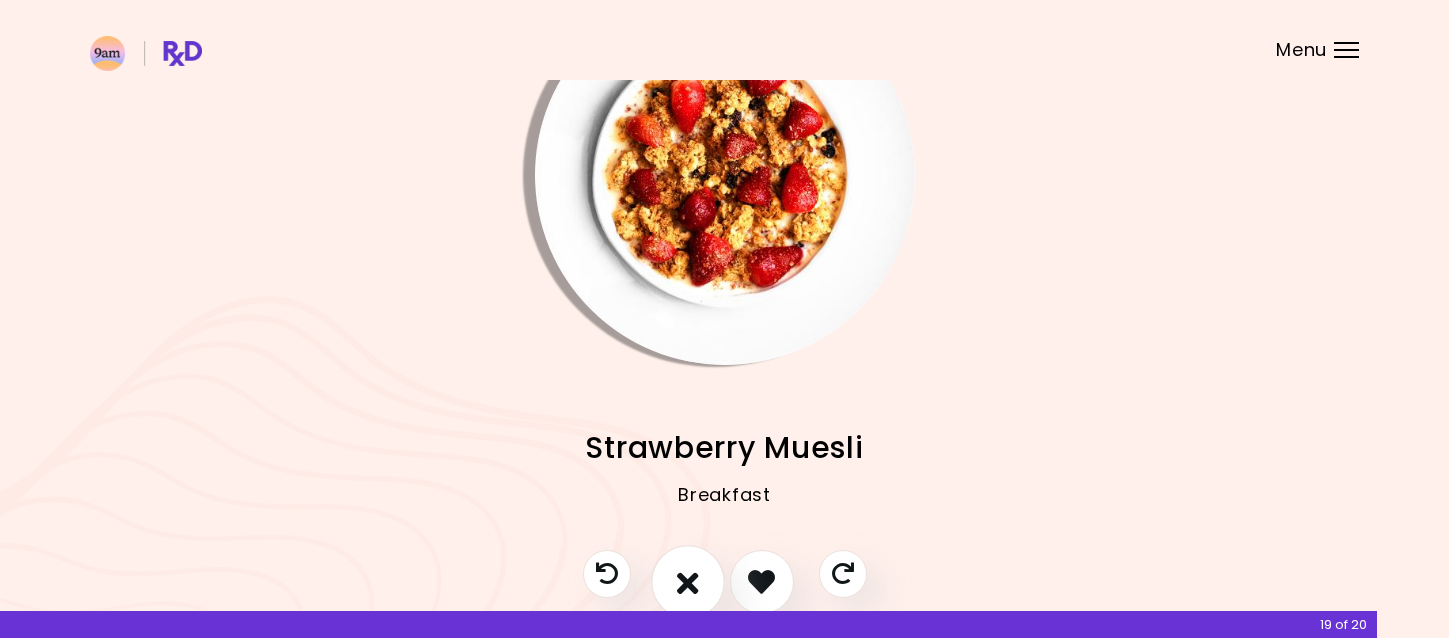 click at bounding box center (688, 581) 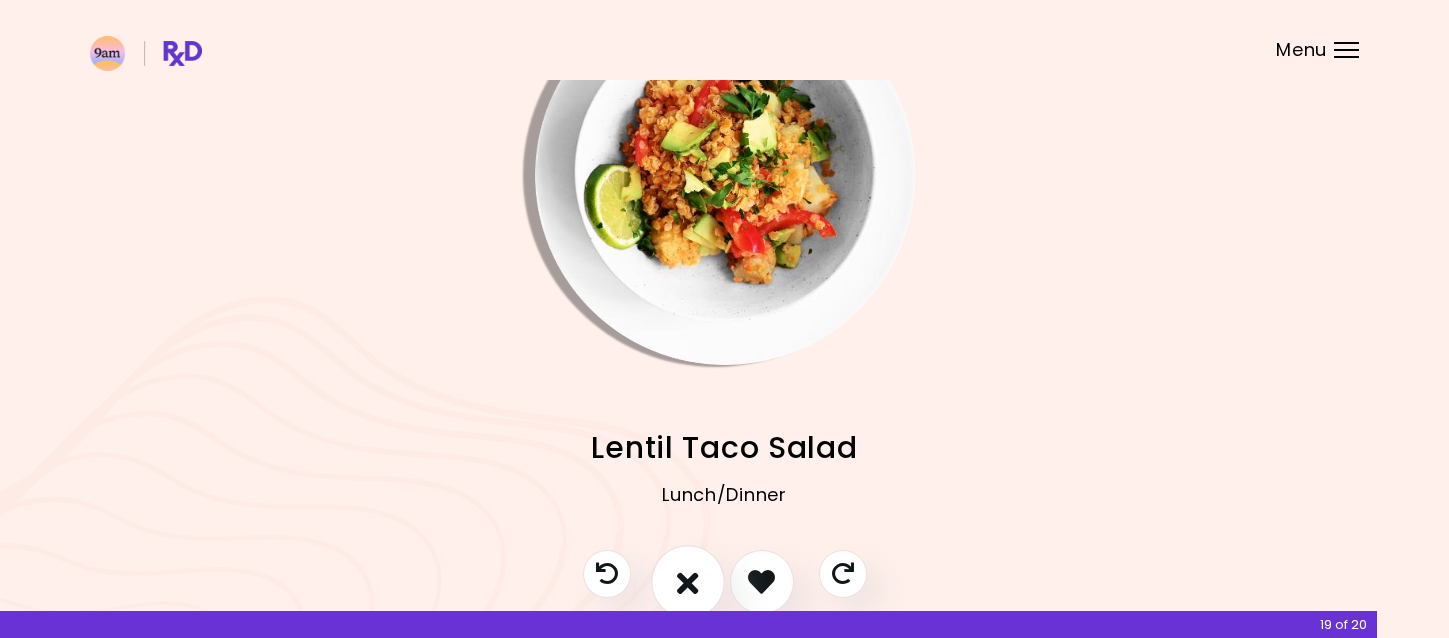 click at bounding box center (688, 581) 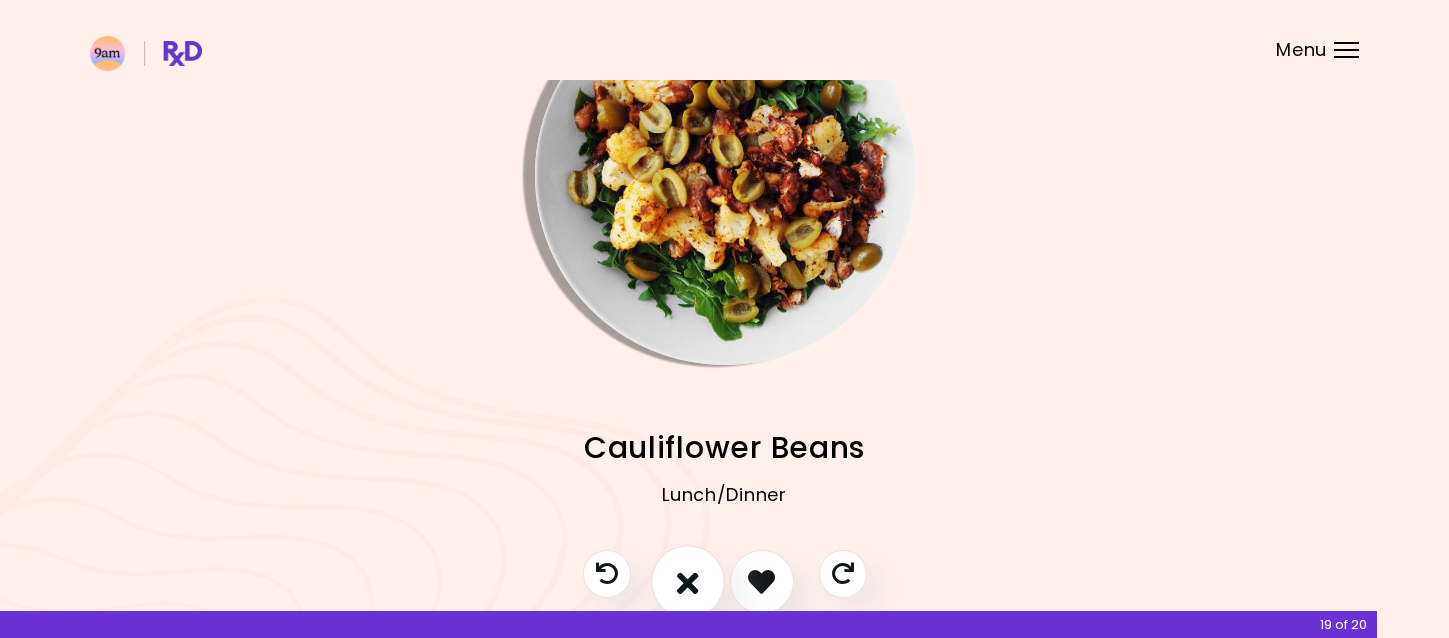 click at bounding box center [688, 581] 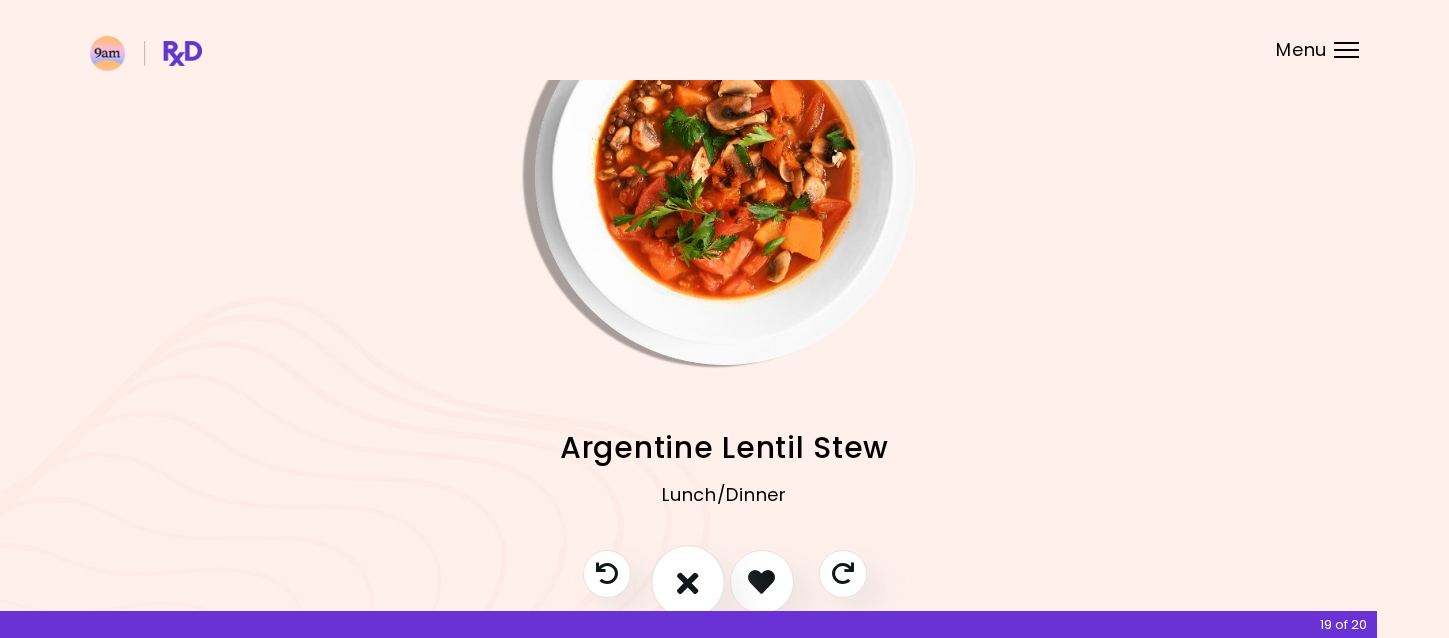 click at bounding box center (688, 581) 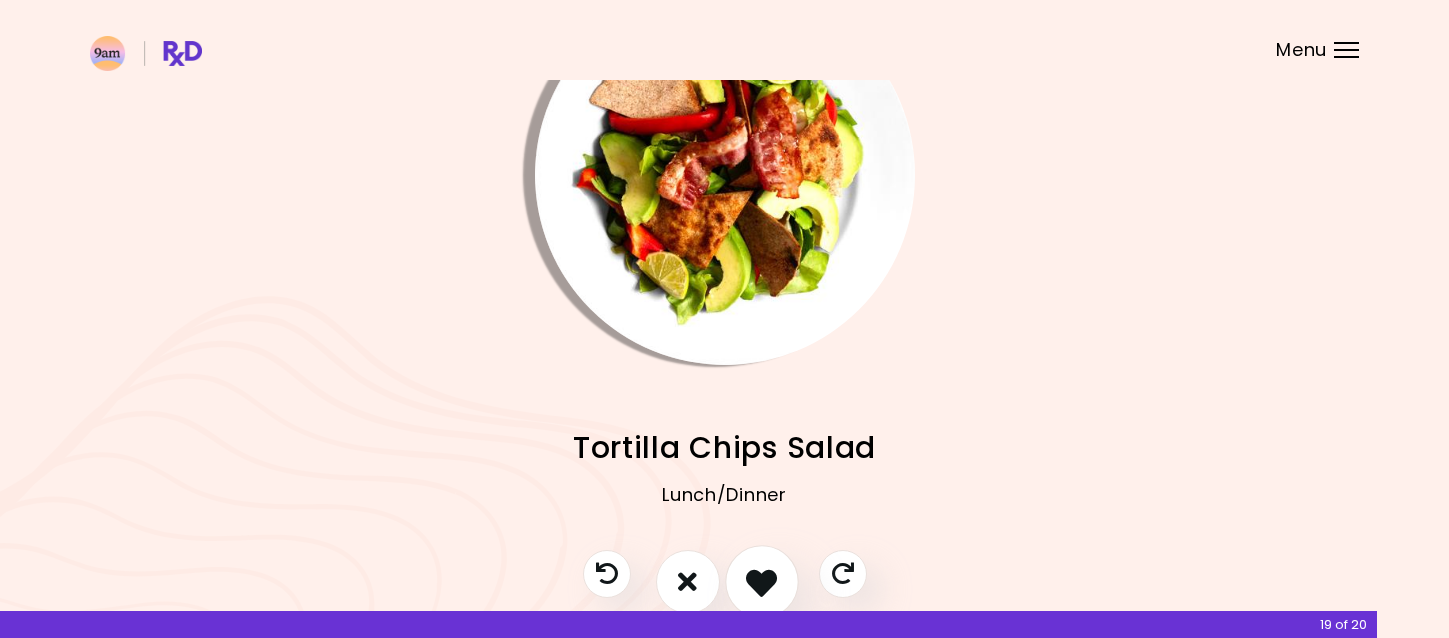 click at bounding box center (761, 581) 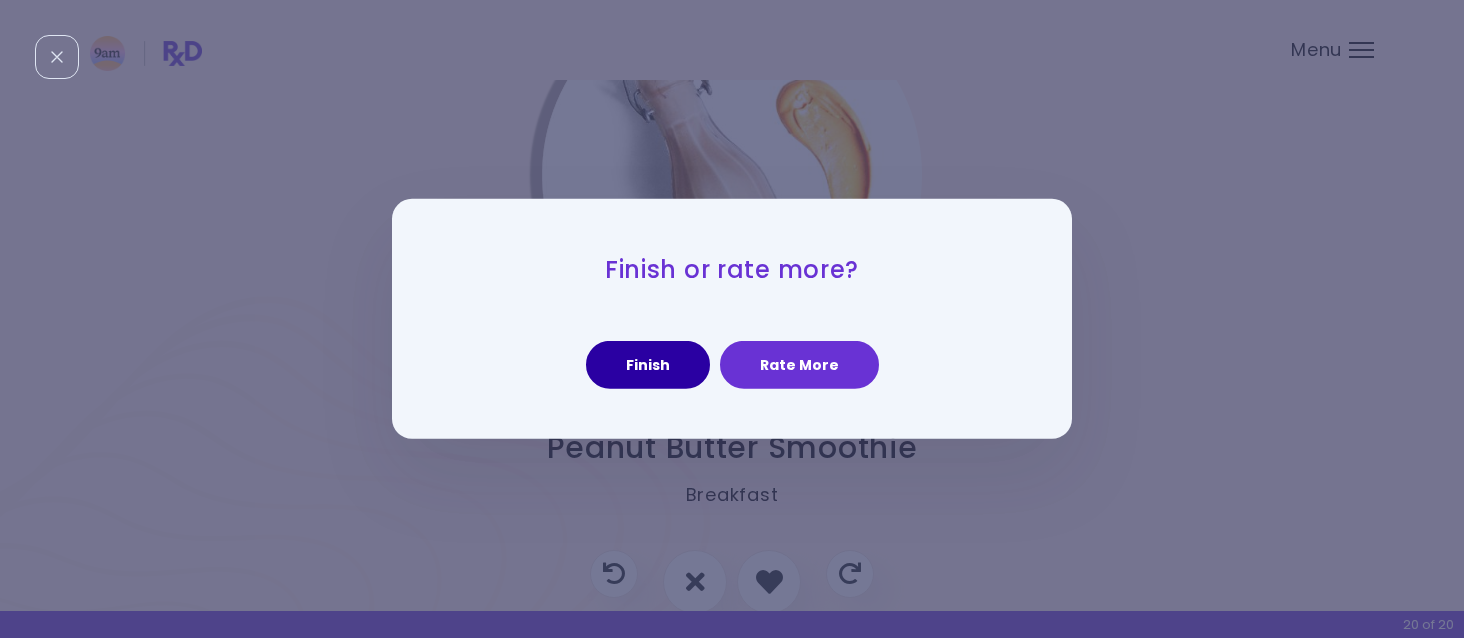 click on "Finish" at bounding box center [648, 365] 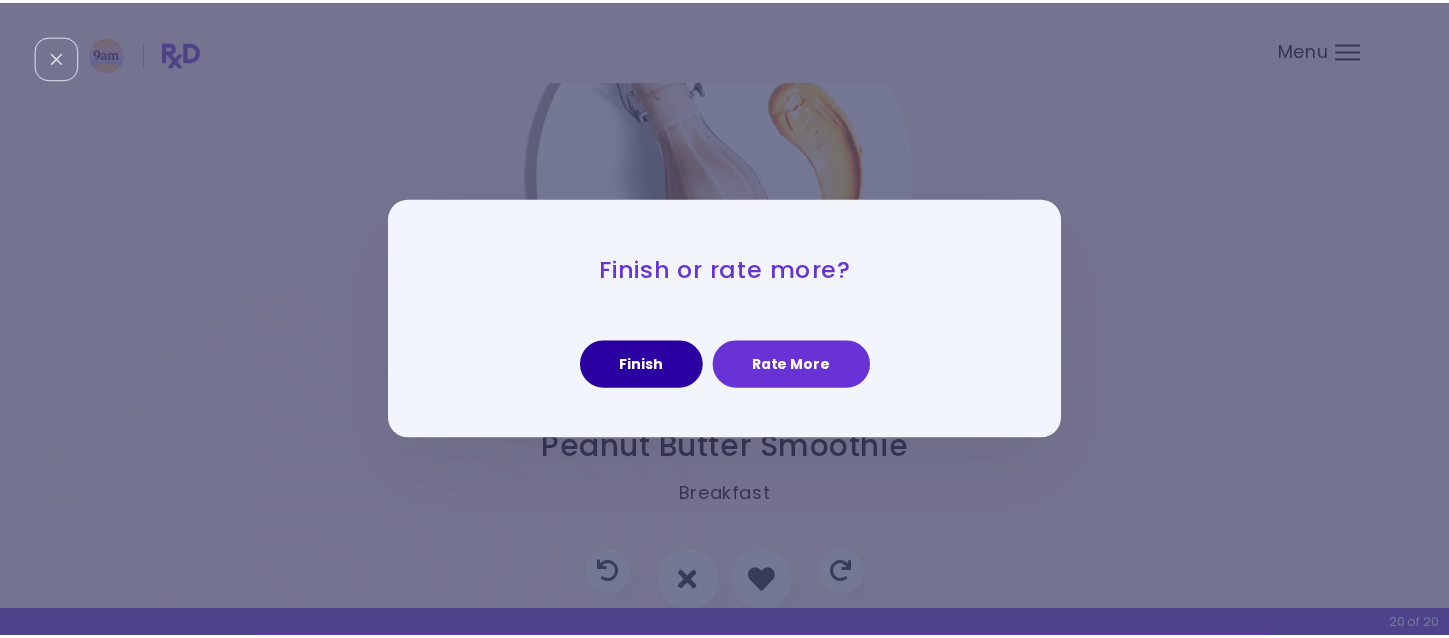 scroll, scrollTop: 0, scrollLeft: 0, axis: both 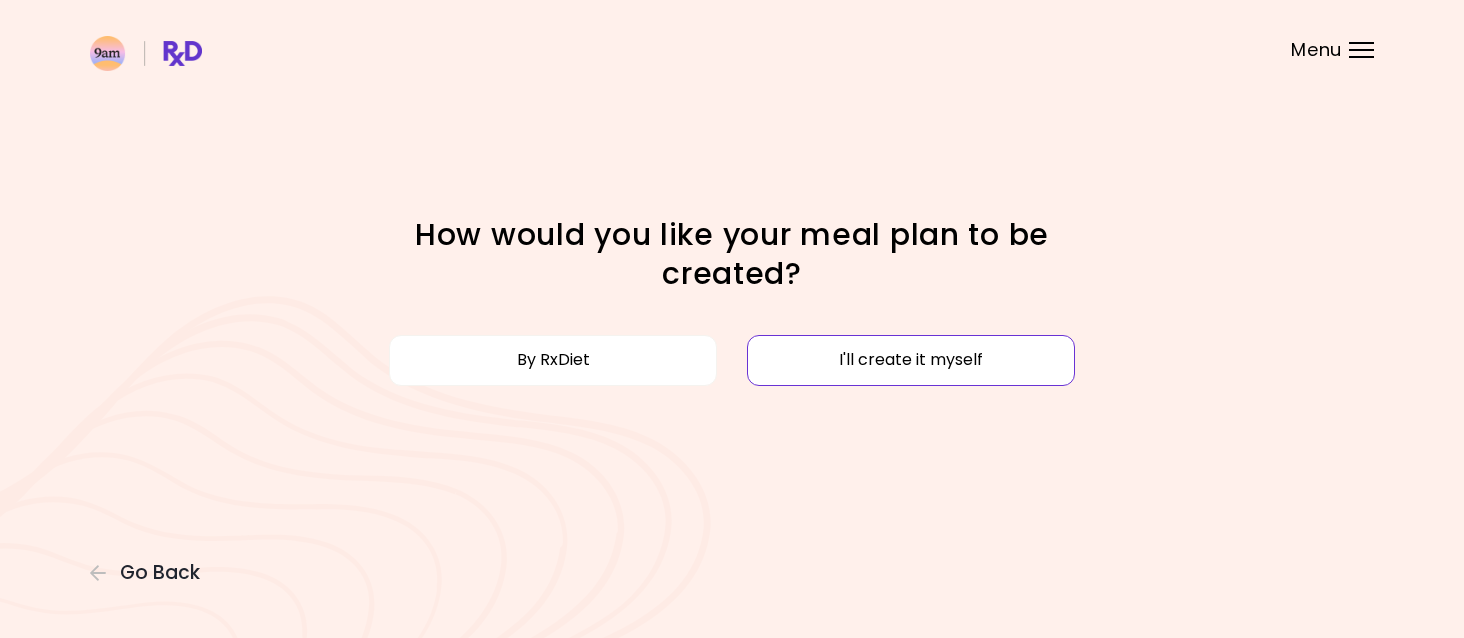 click on "I'll create it myself" at bounding box center (911, 360) 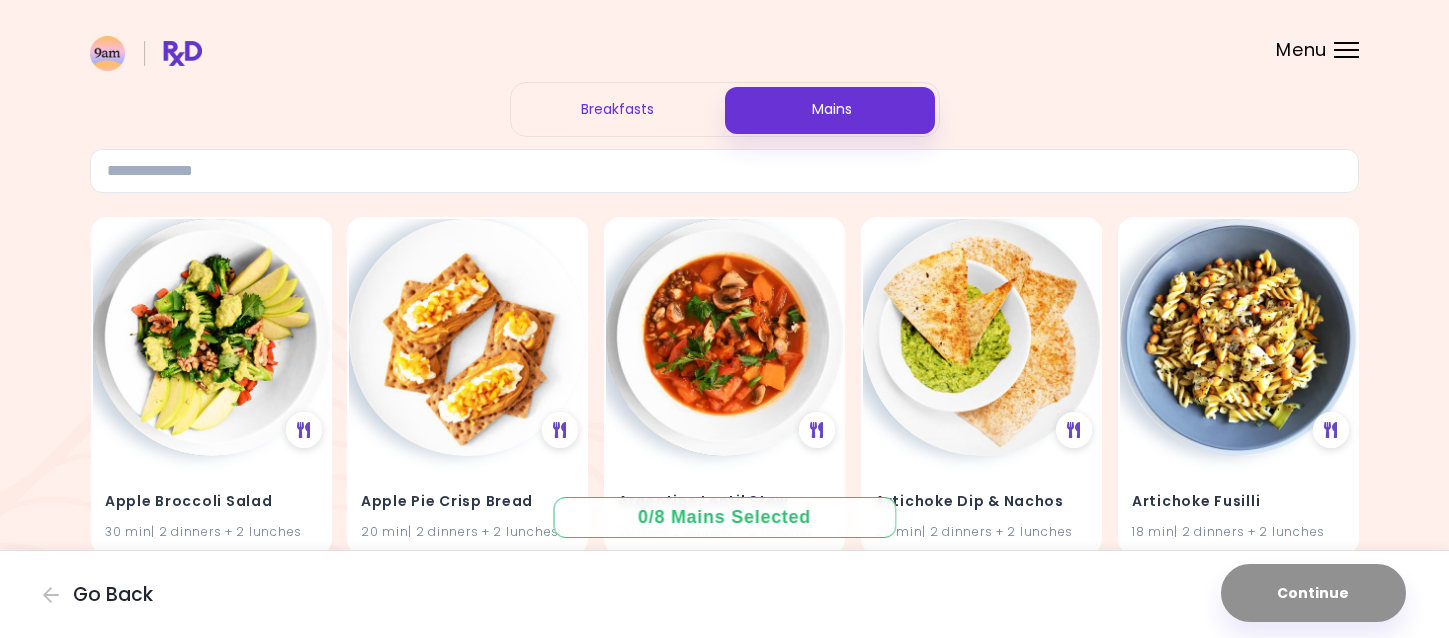 scroll, scrollTop: 200, scrollLeft: 0, axis: vertical 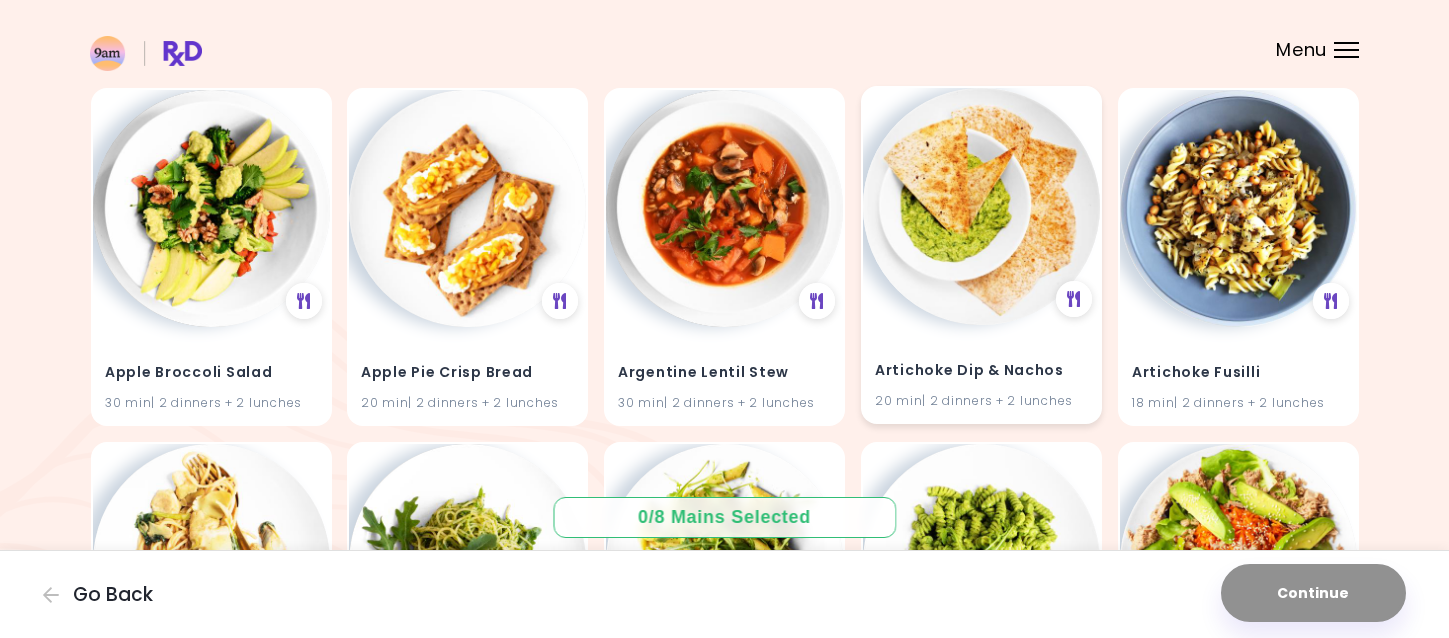click on "Artichoke Dip & Nachos 20   min  |   2 dinners +
2 lunches" at bounding box center [981, 374] 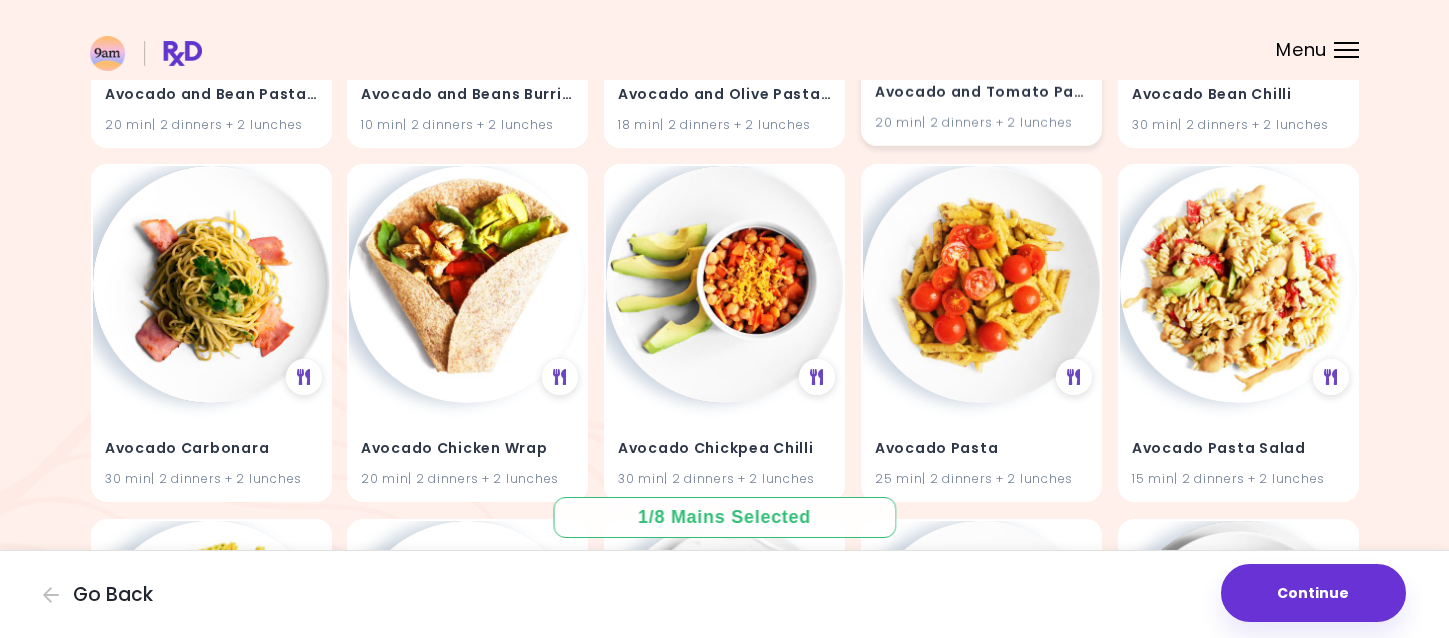 scroll, scrollTop: 1200, scrollLeft: 0, axis: vertical 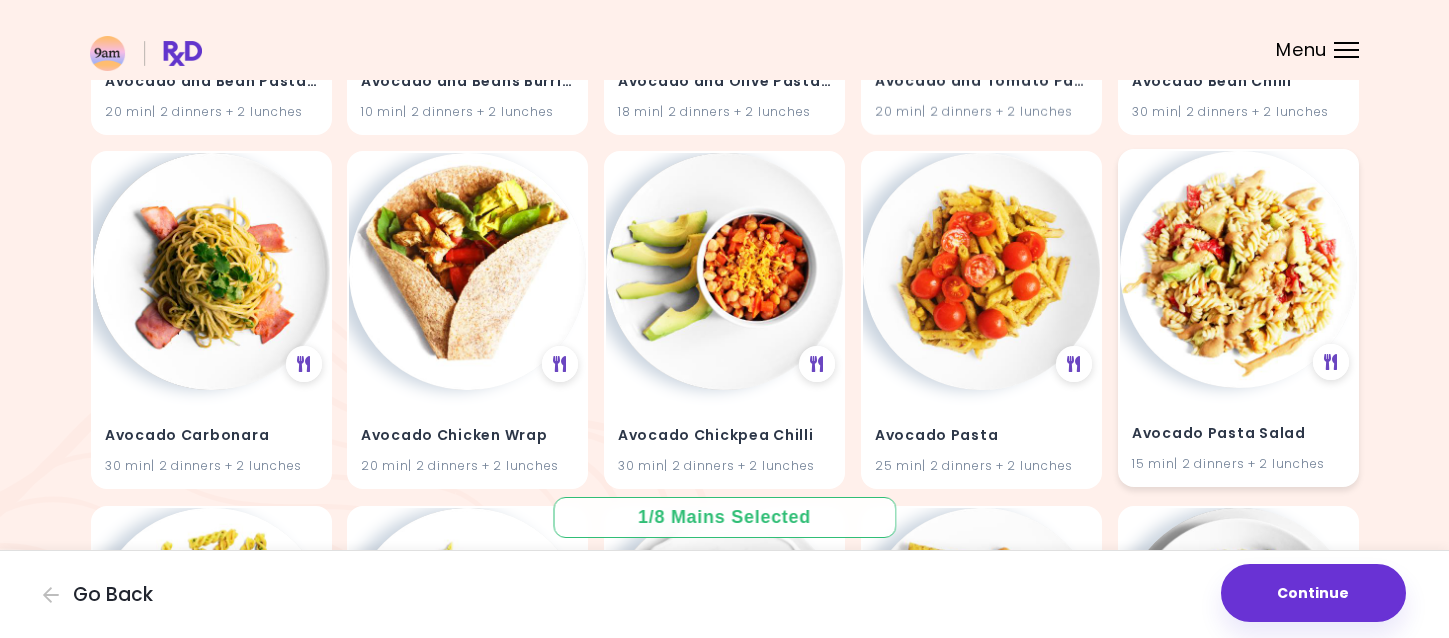 click at bounding box center [1238, 269] 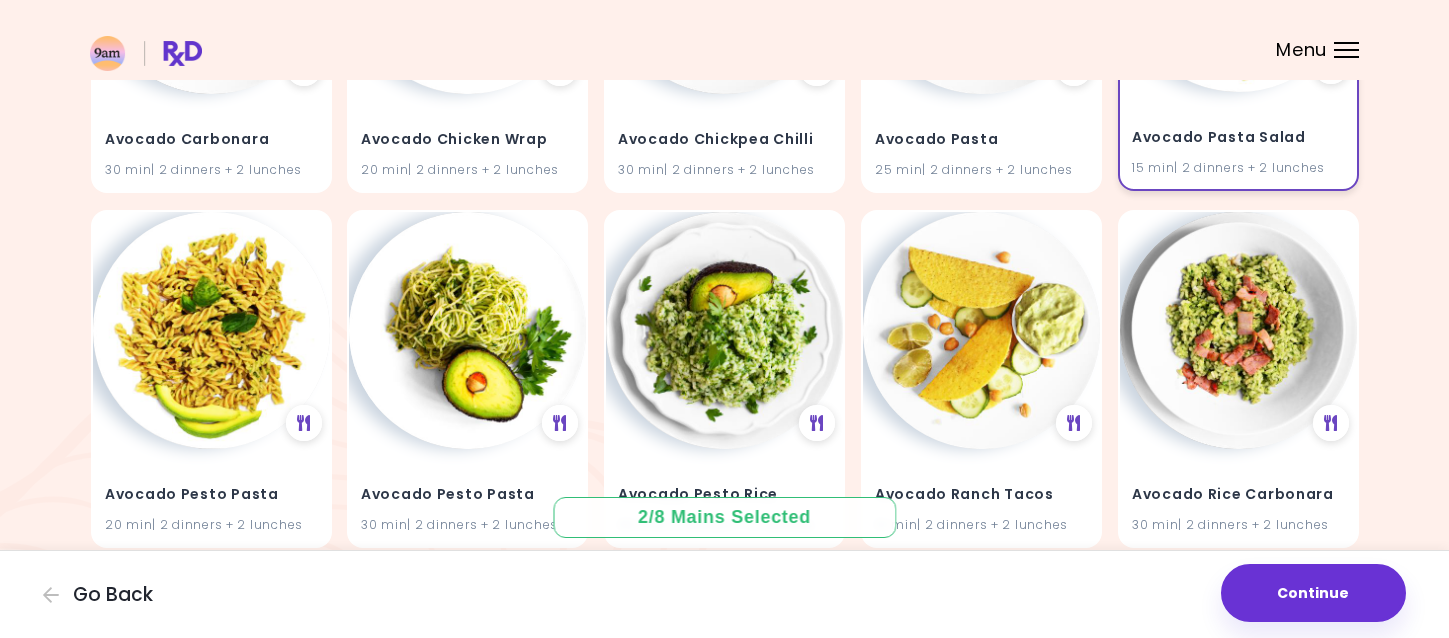 scroll, scrollTop: 1500, scrollLeft: 0, axis: vertical 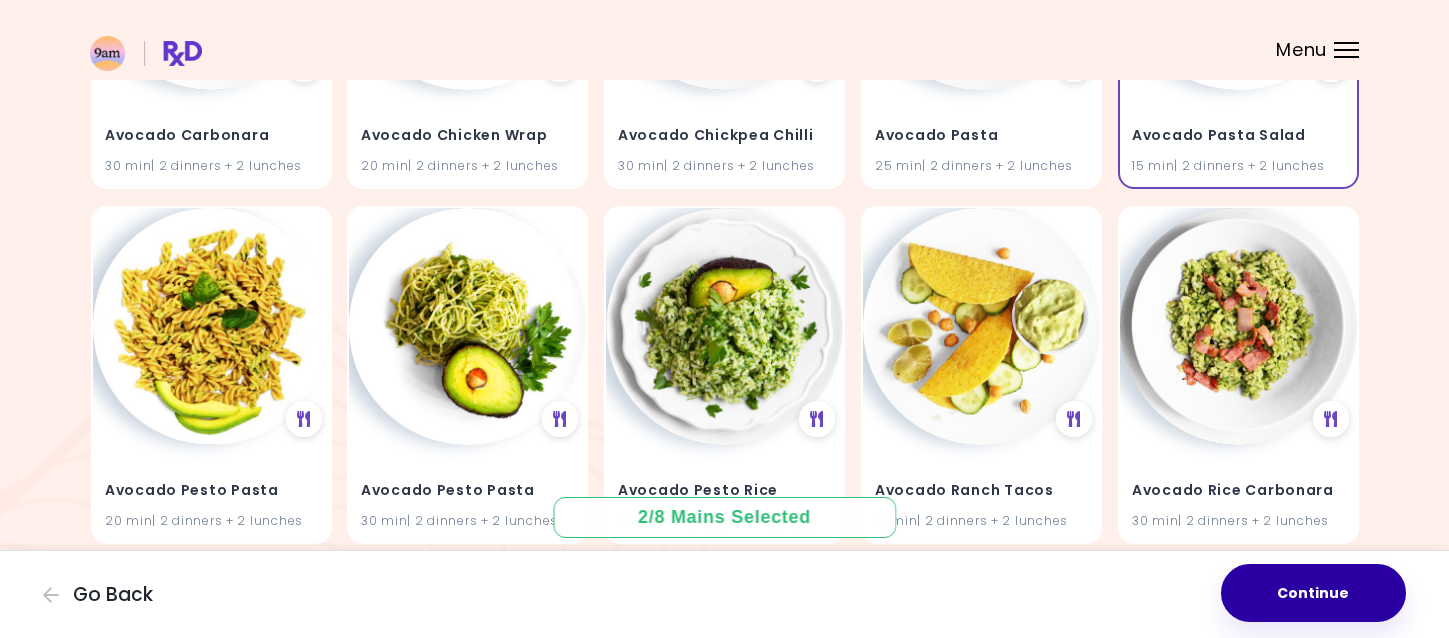 click on "Continue" at bounding box center (1313, 593) 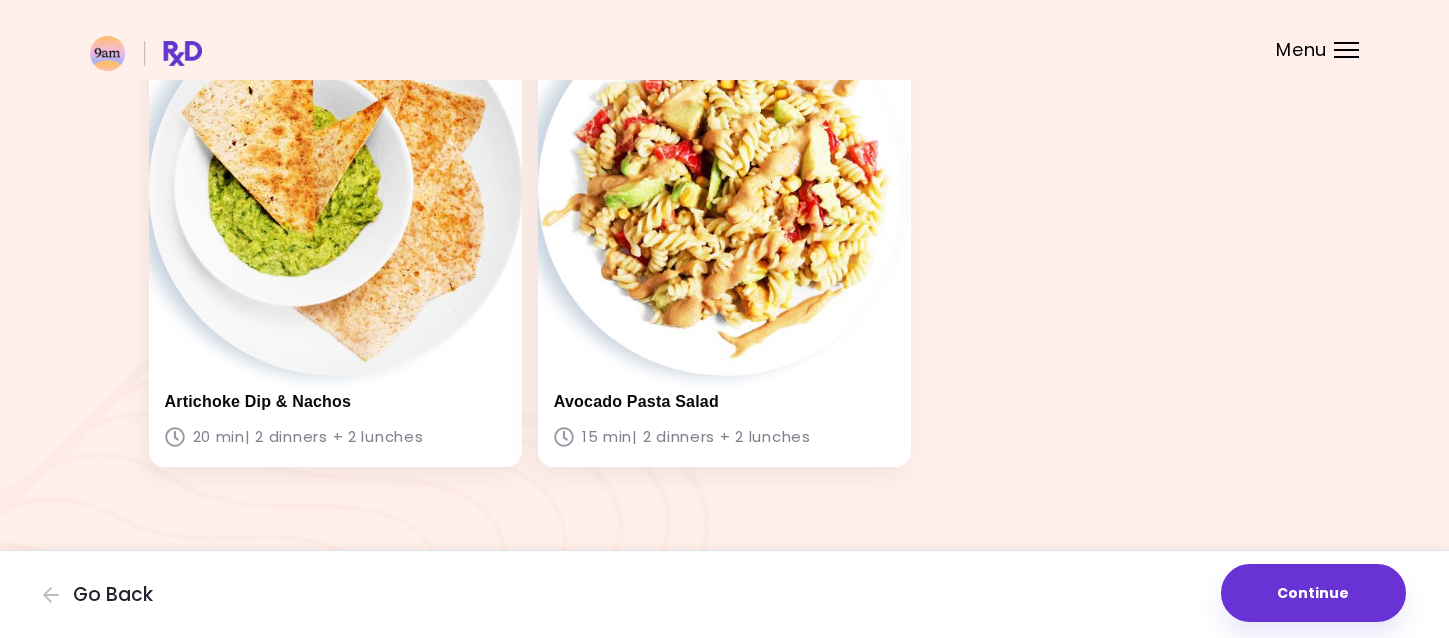 scroll, scrollTop: 197, scrollLeft: 0, axis: vertical 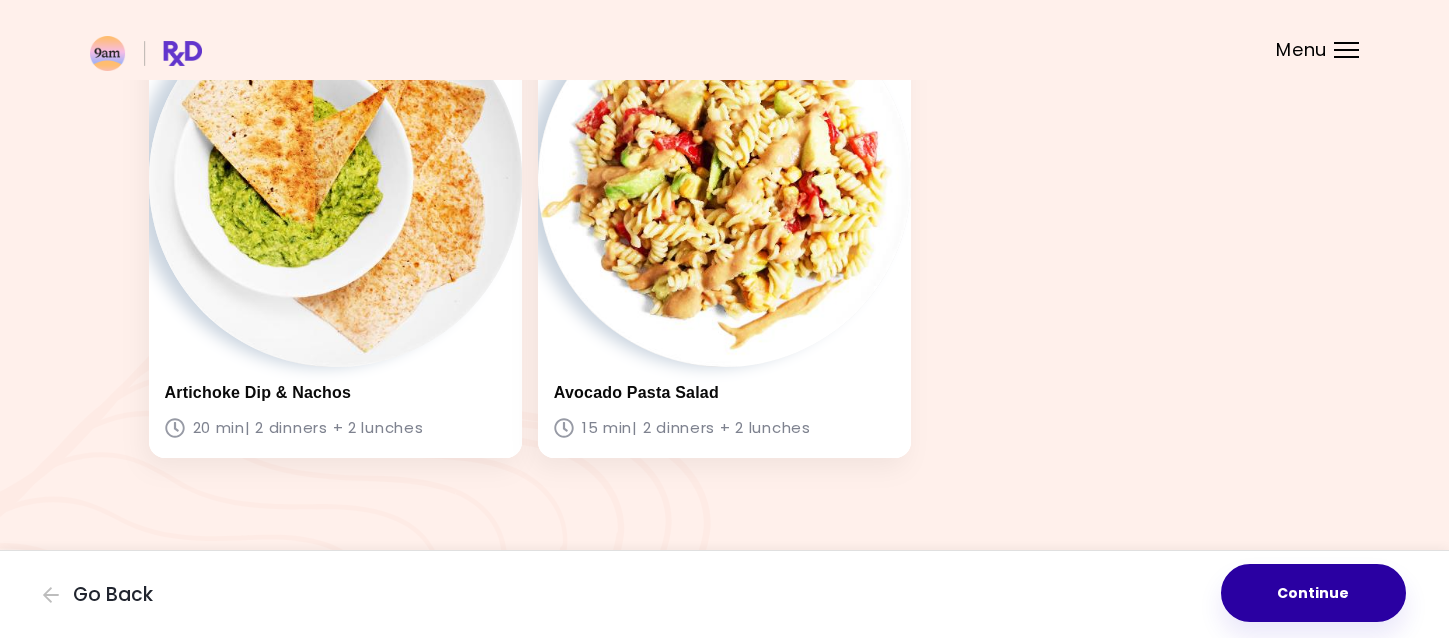click on "Continue" at bounding box center [1313, 593] 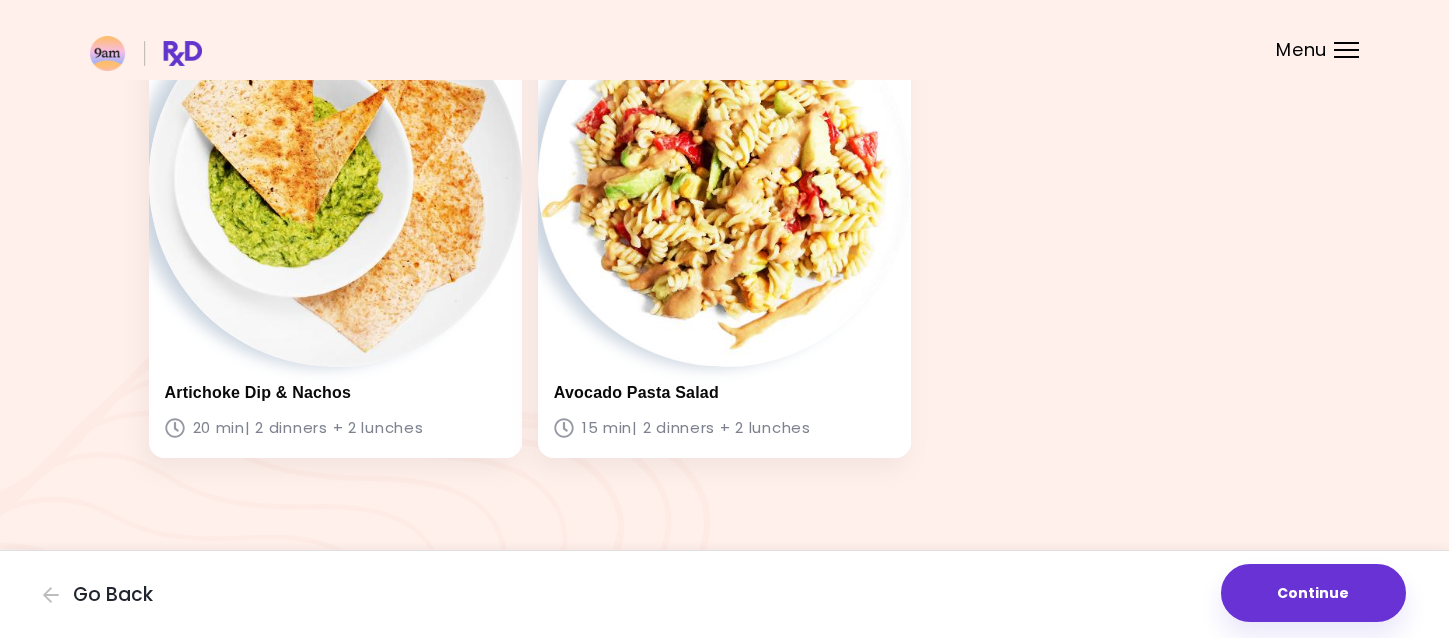 scroll, scrollTop: 0, scrollLeft: 0, axis: both 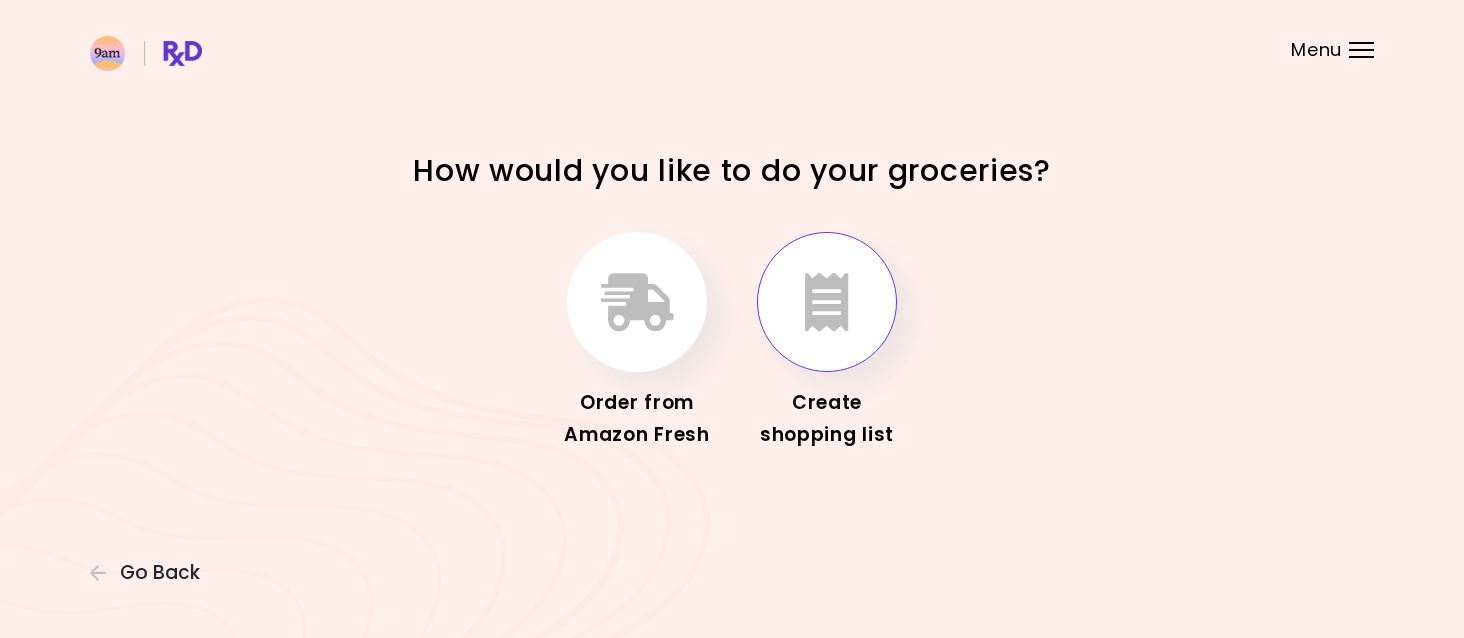 click at bounding box center (827, 302) 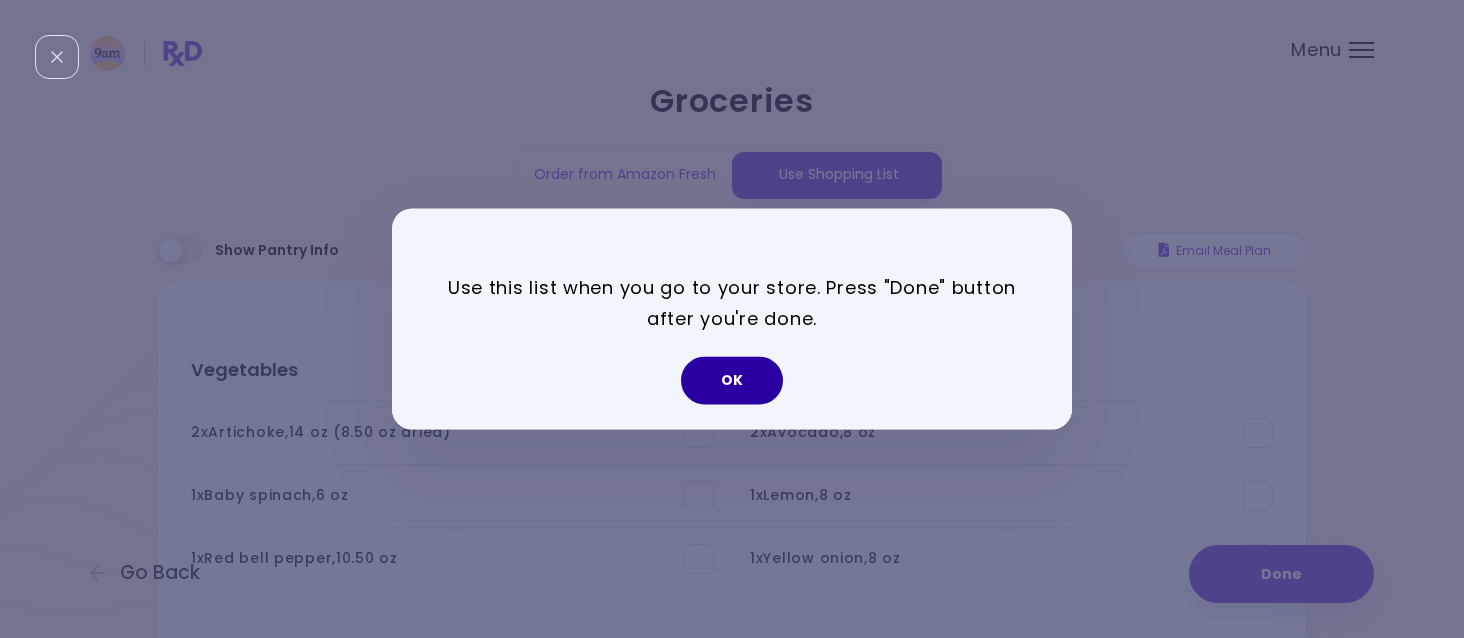 click on "OK" at bounding box center (732, 381) 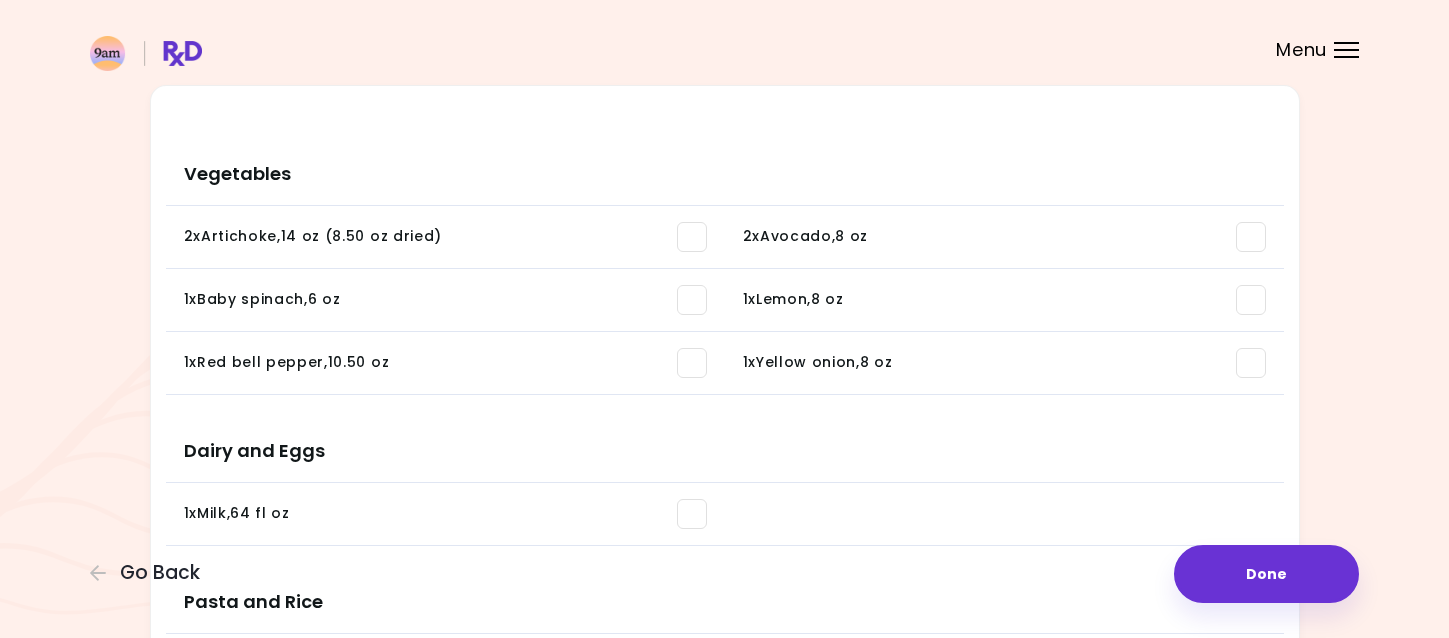 scroll, scrollTop: 200, scrollLeft: 0, axis: vertical 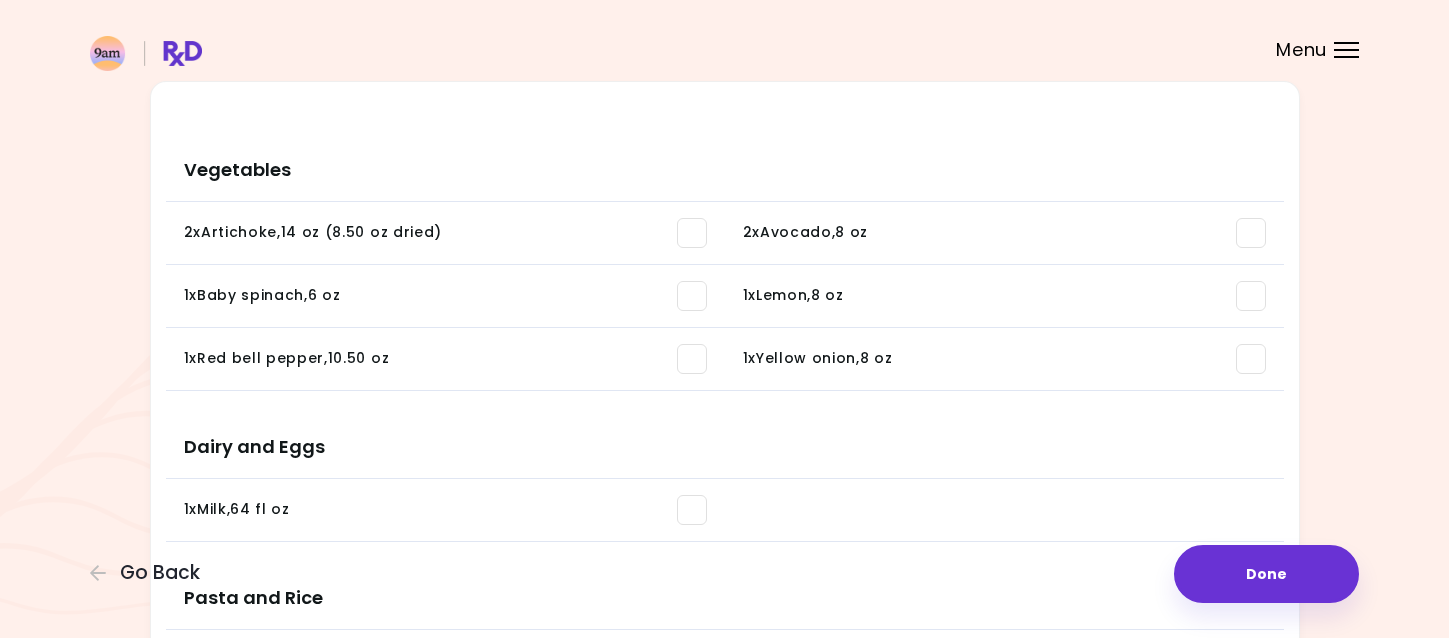 click at bounding box center [692, 233] 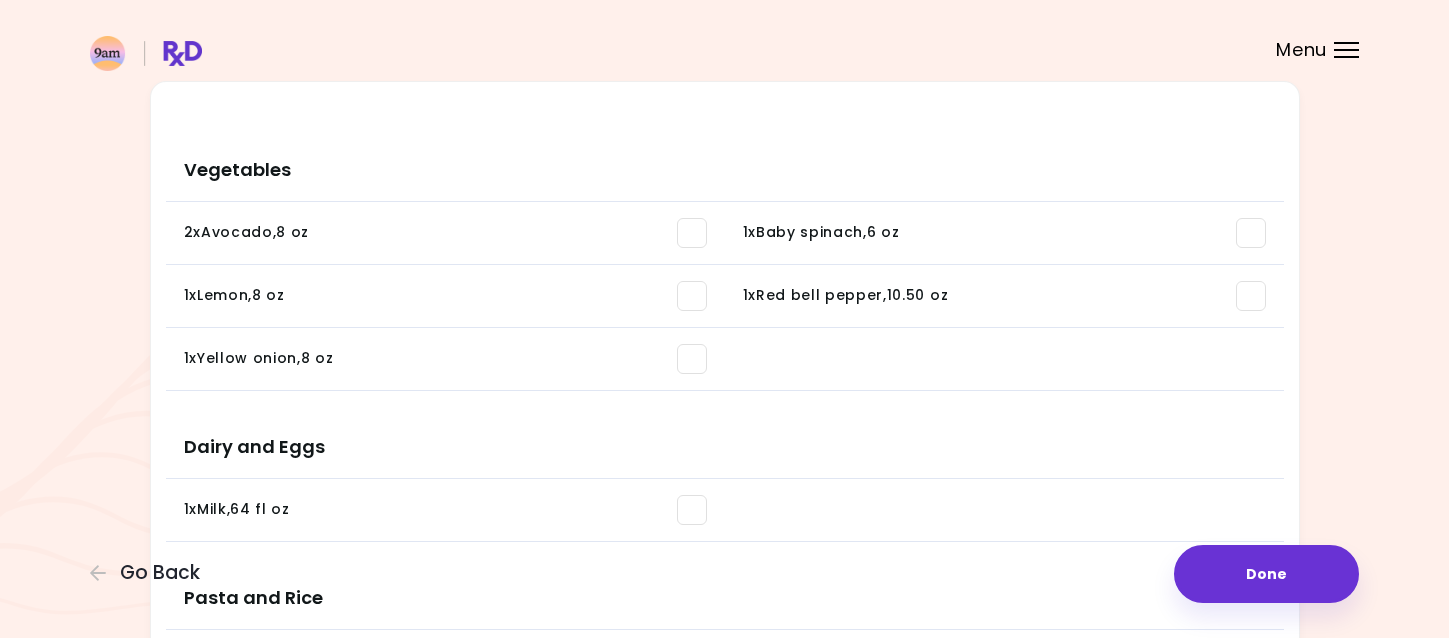 click on "1 x  Yellow onion ,  8 oz You need: 3.65 oz / In pantry: 0 oz" at bounding box center [445, 359] 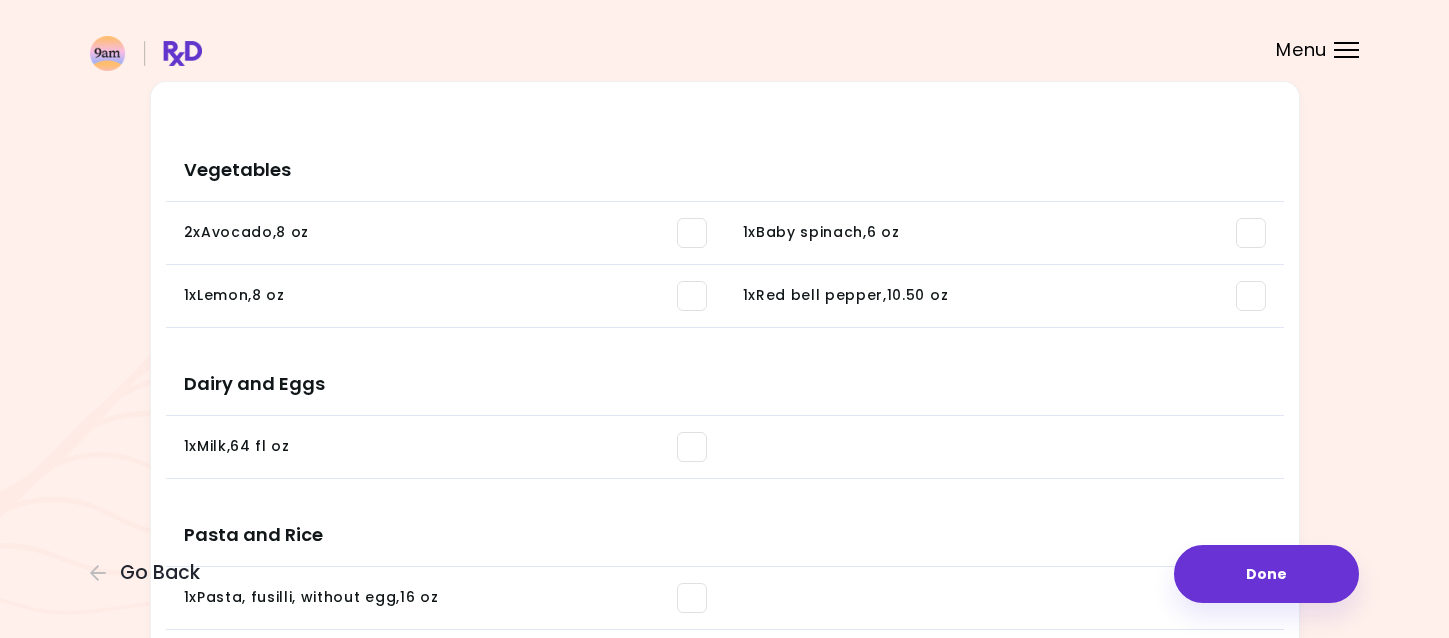 click at bounding box center (692, 447) 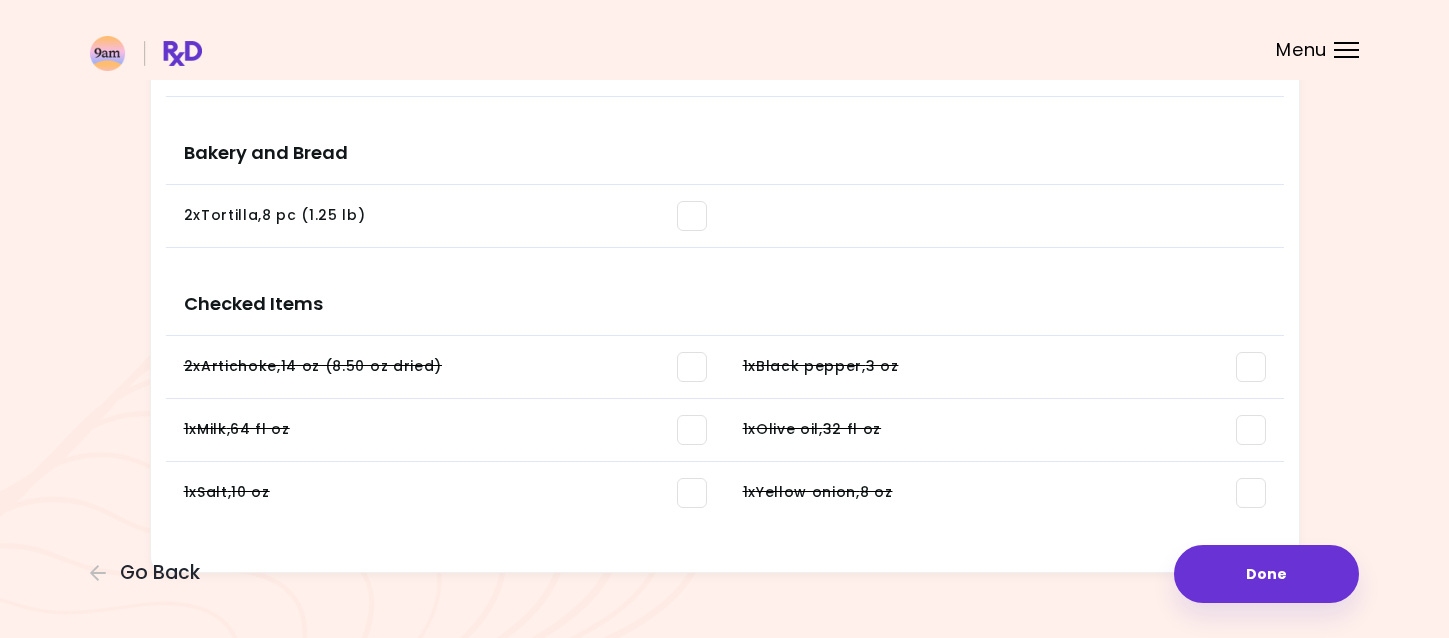 scroll, scrollTop: 749, scrollLeft: 0, axis: vertical 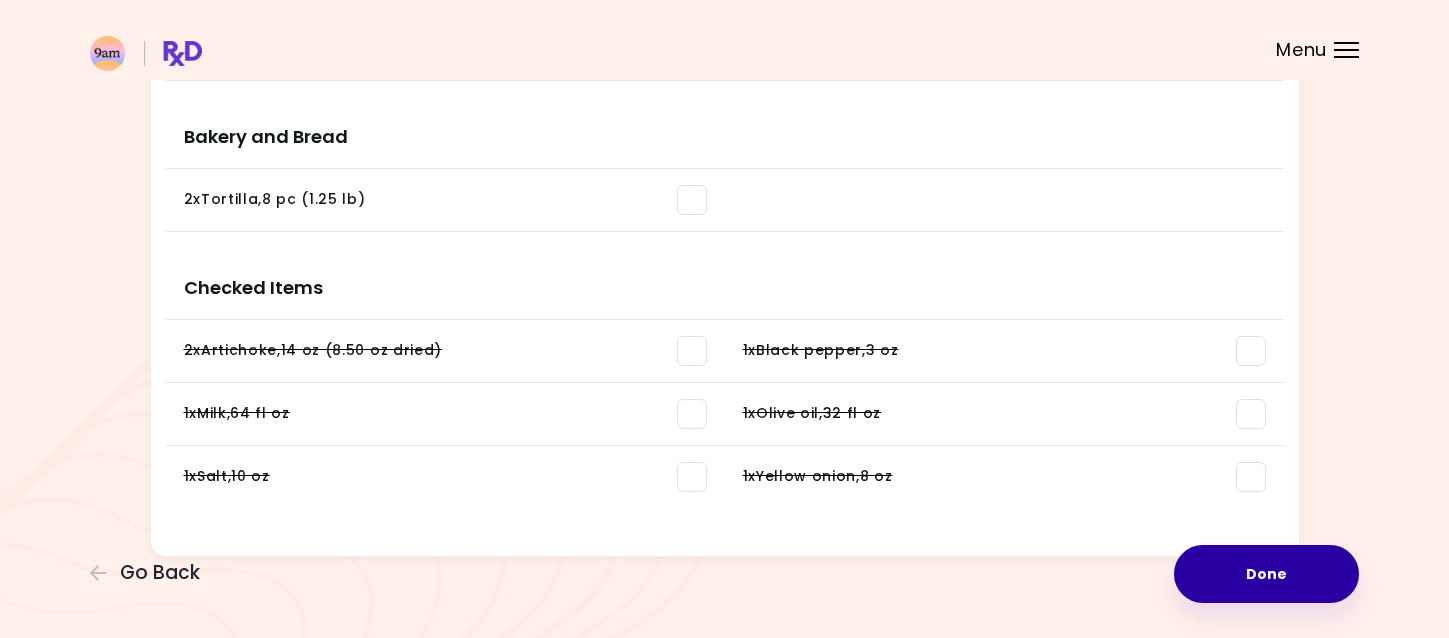 click on "Done" at bounding box center [1266, 574] 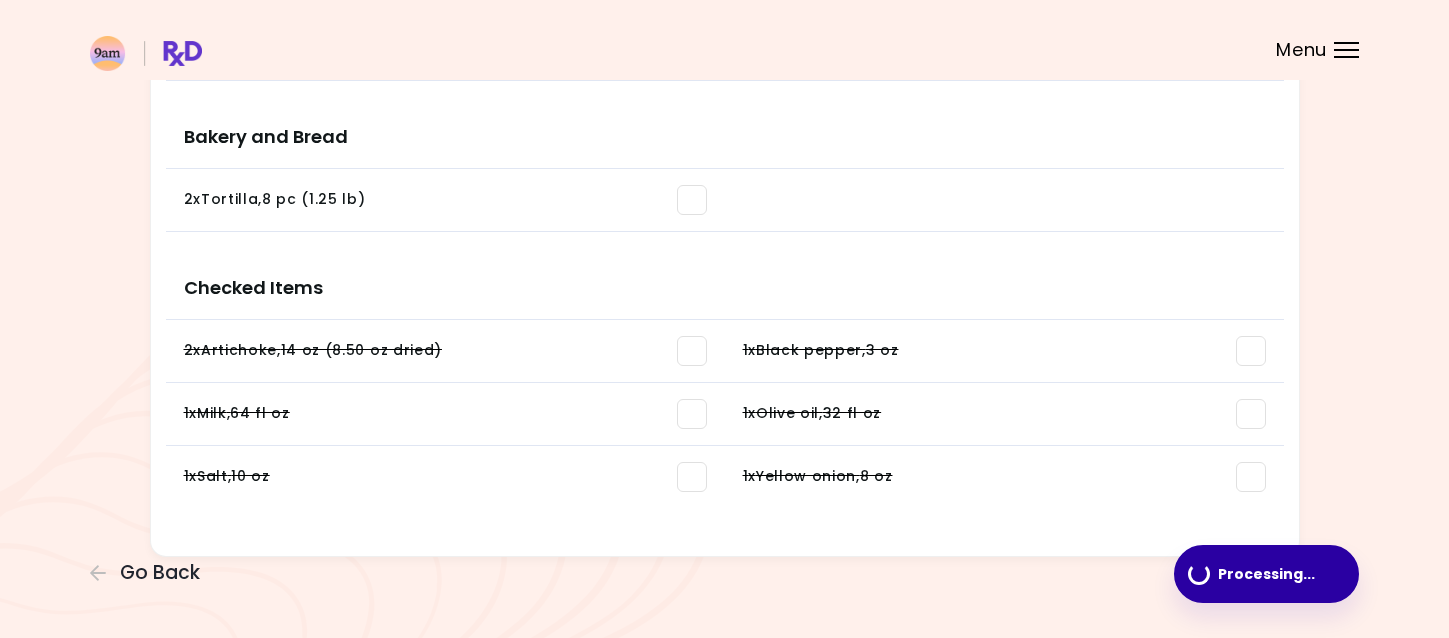 scroll, scrollTop: 0, scrollLeft: 0, axis: both 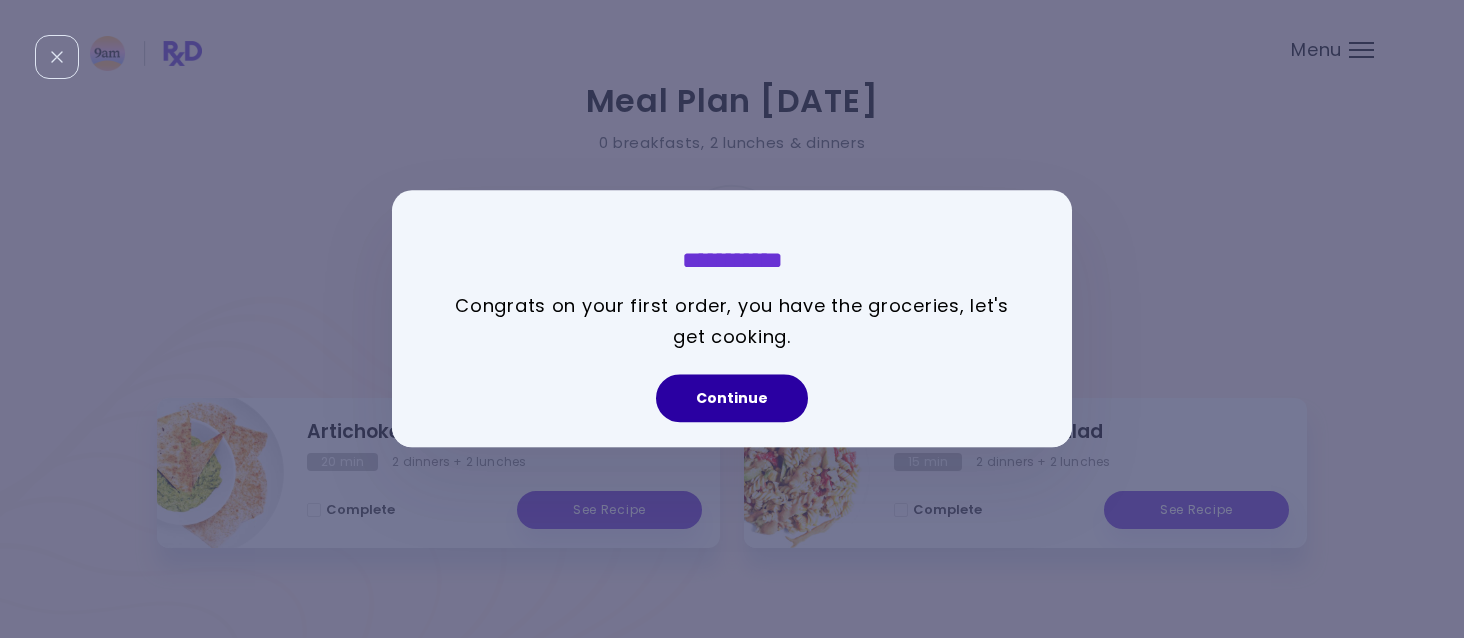 click on "Continue" at bounding box center (732, 399) 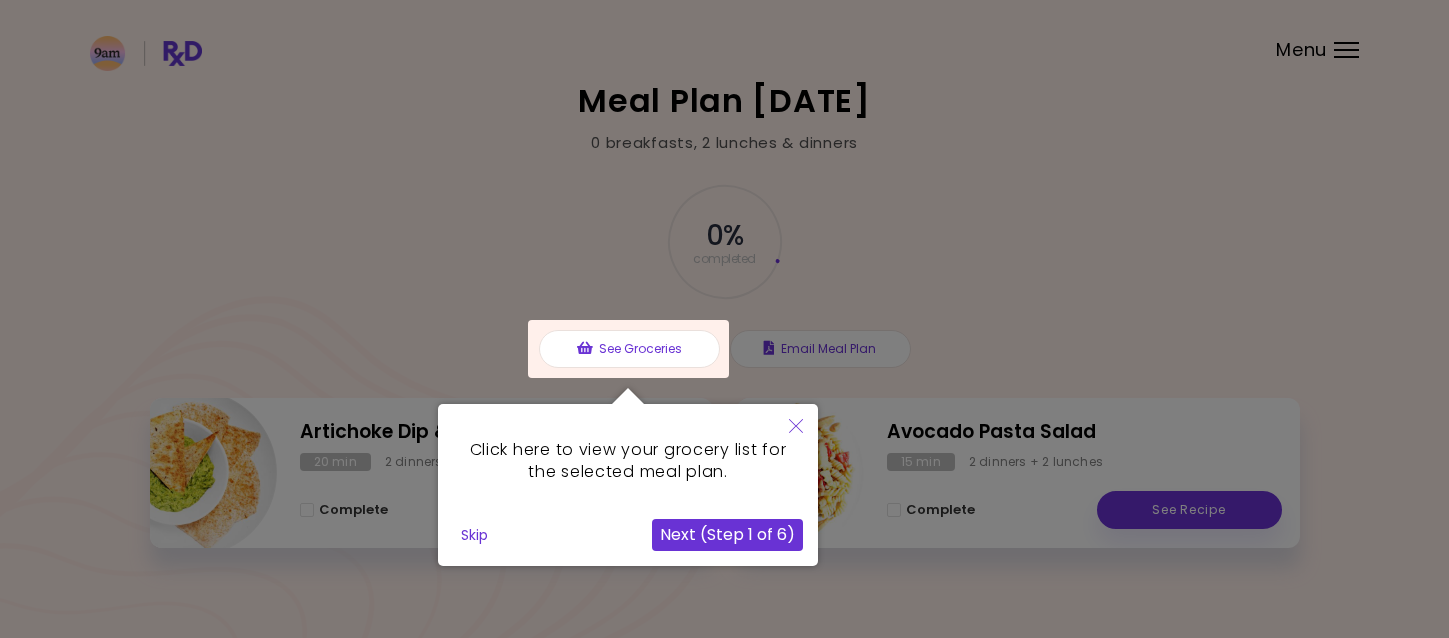 click 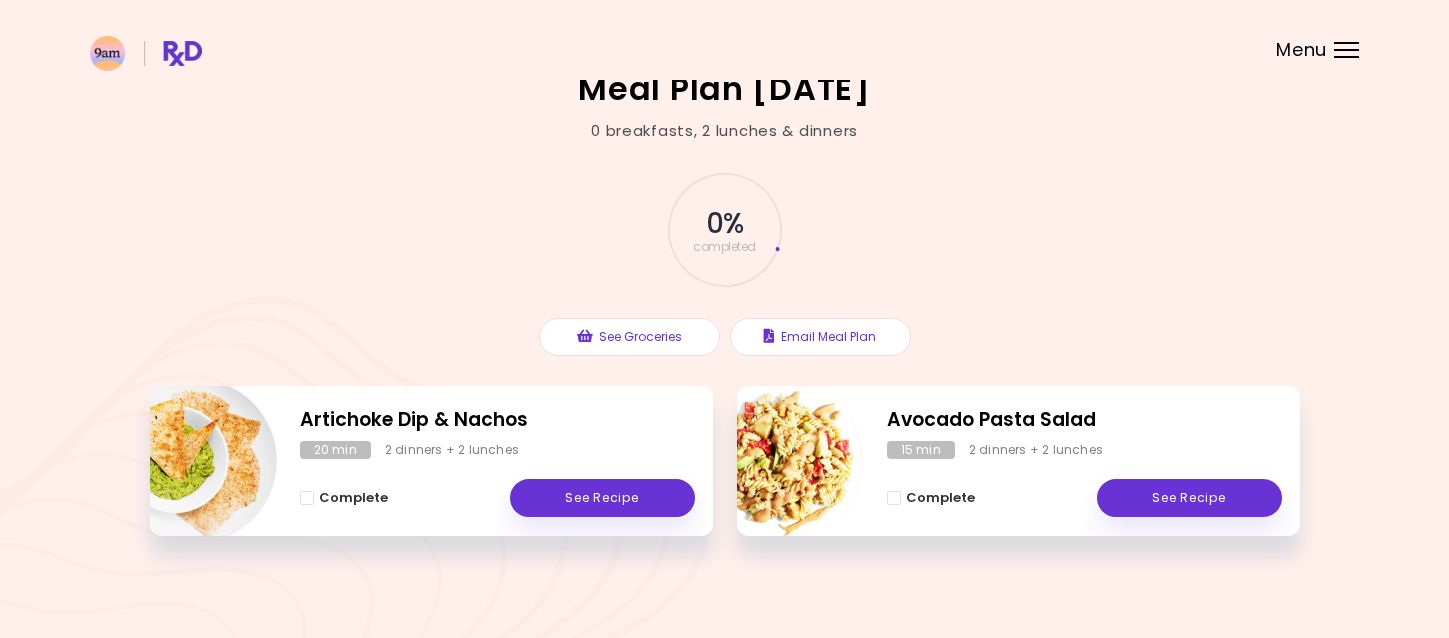 scroll, scrollTop: 19, scrollLeft: 0, axis: vertical 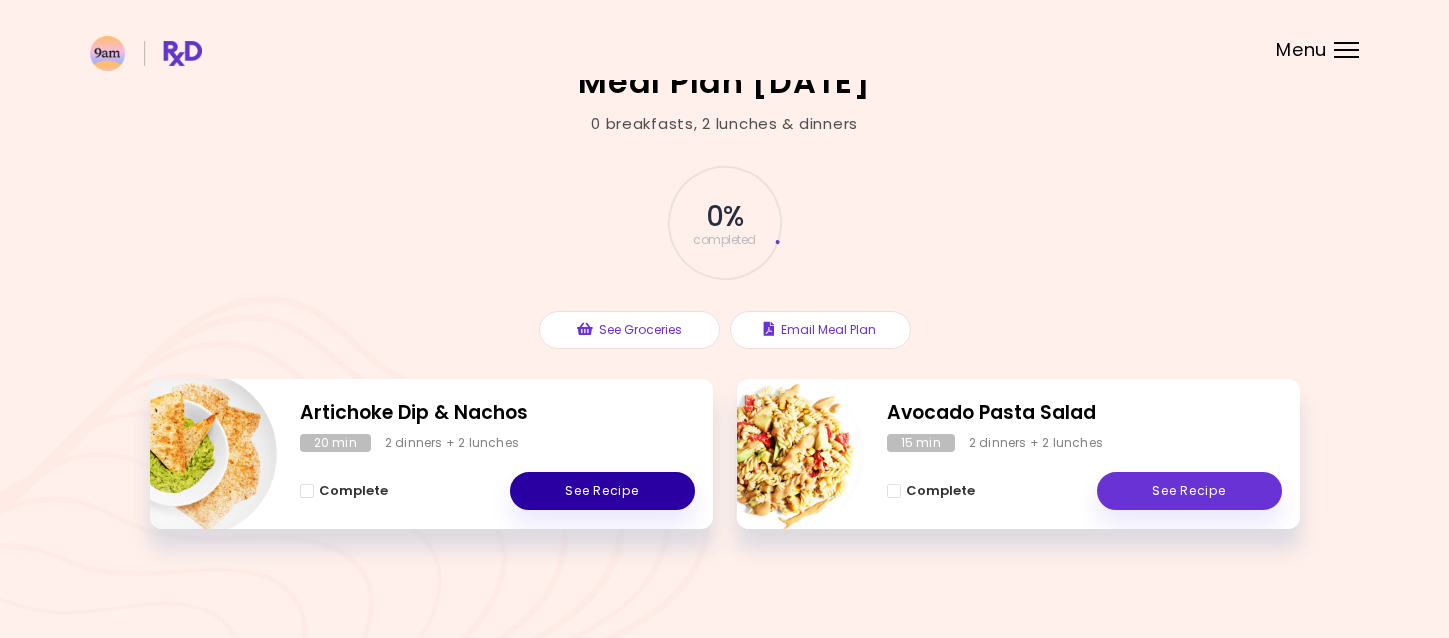 click on "See Recipe" at bounding box center (602, 491) 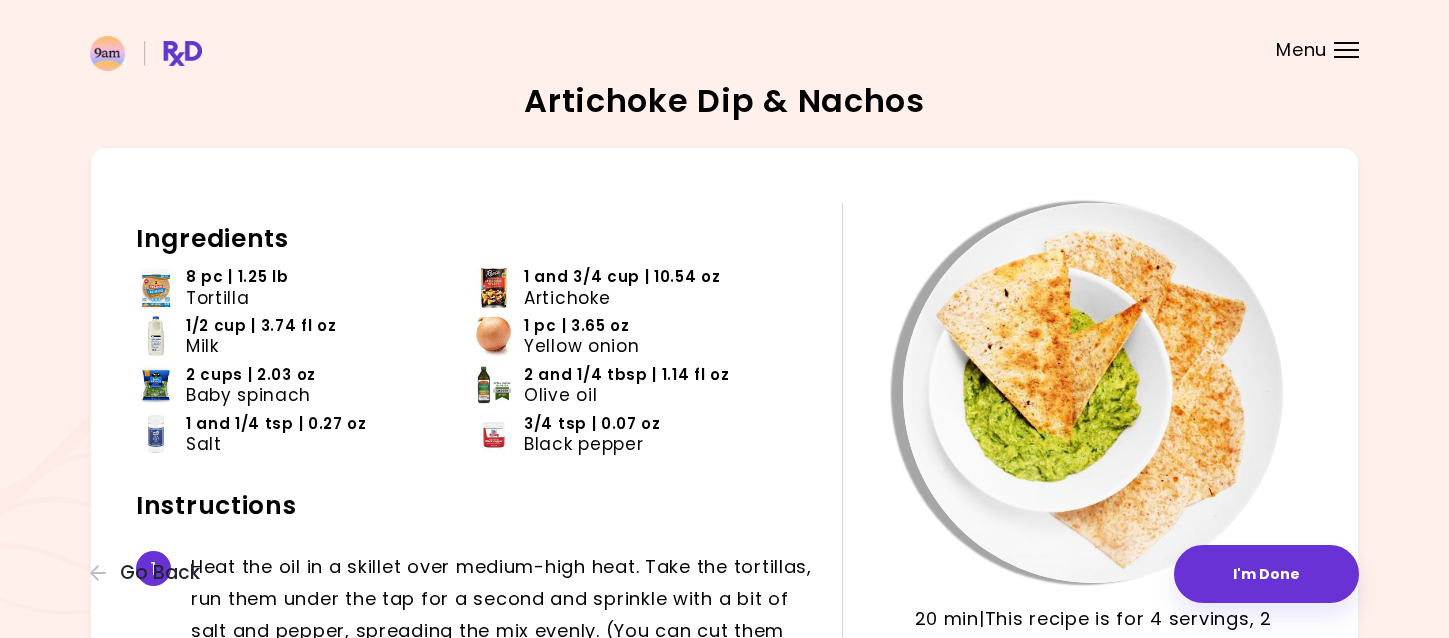 scroll, scrollTop: 100, scrollLeft: 0, axis: vertical 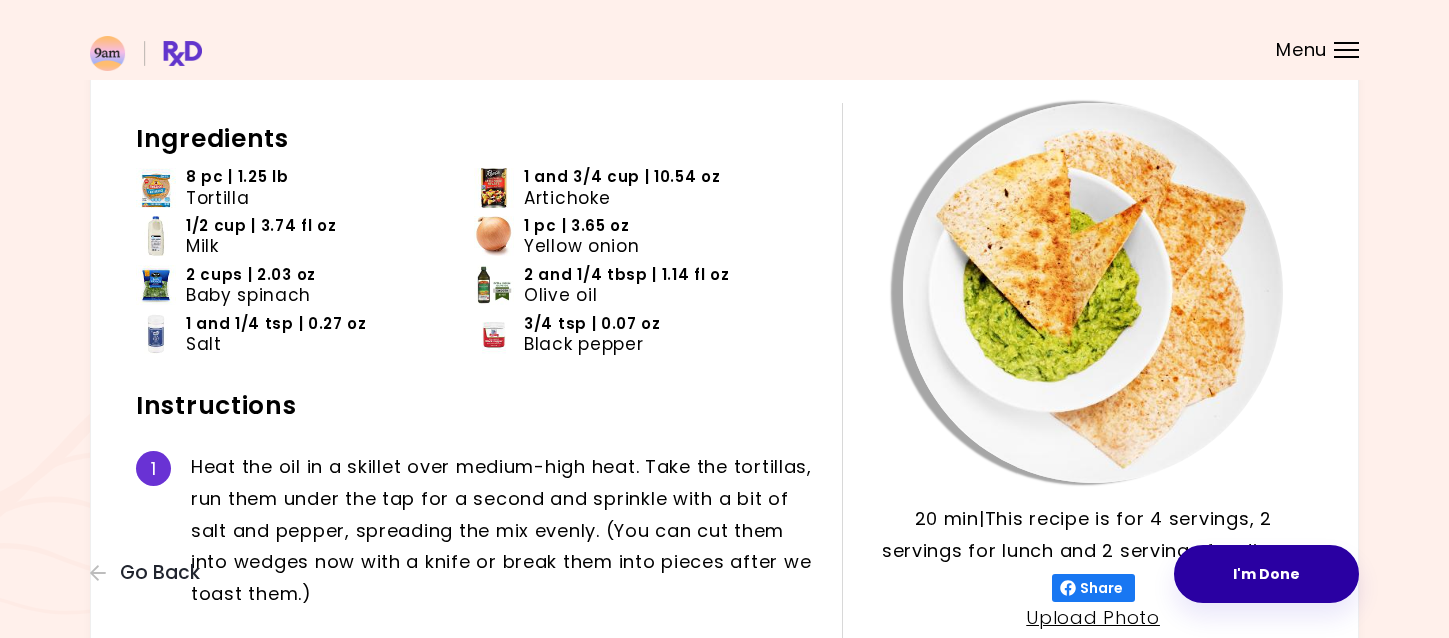 click on "I'm Done" at bounding box center [1266, 574] 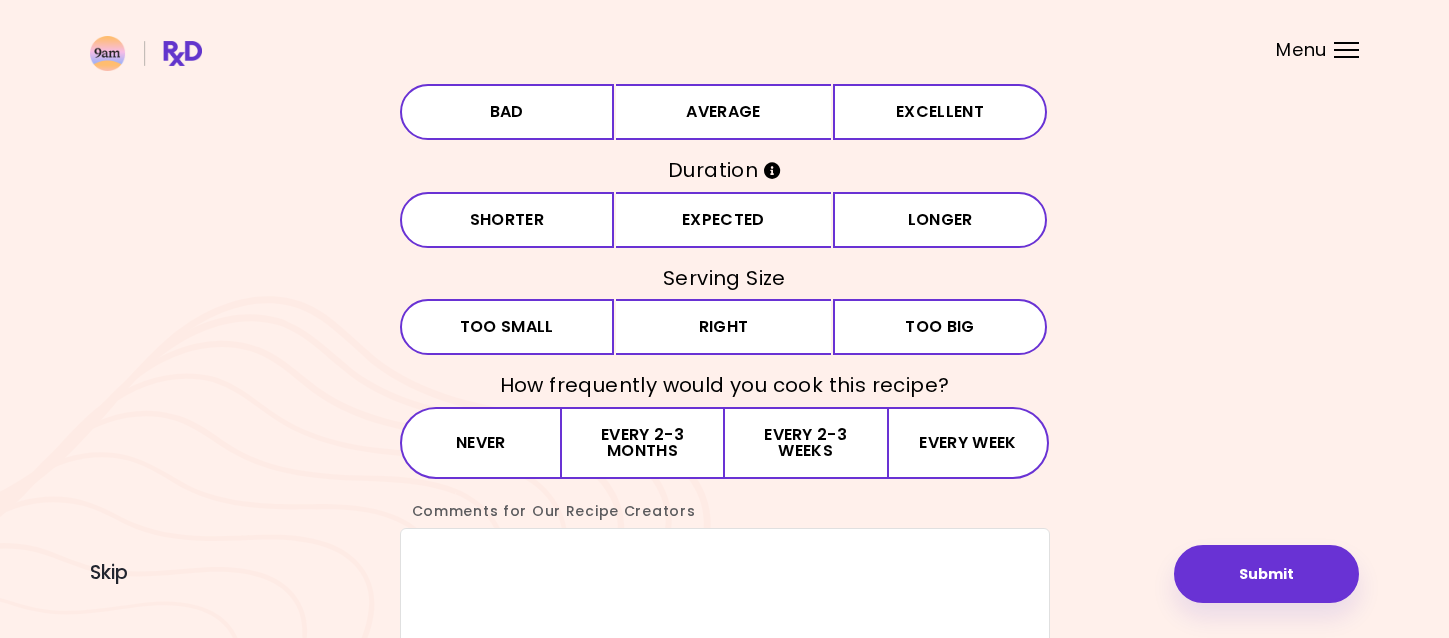 scroll, scrollTop: 0, scrollLeft: 0, axis: both 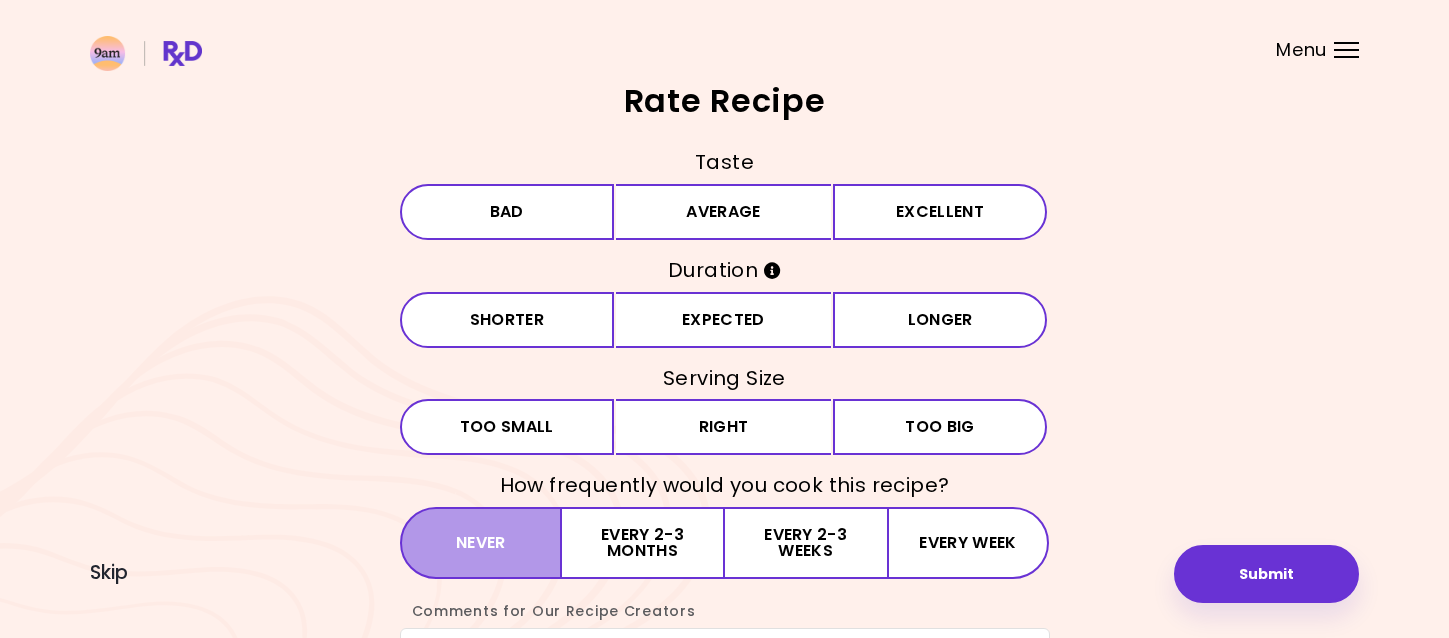click on "Never" at bounding box center [481, 543] 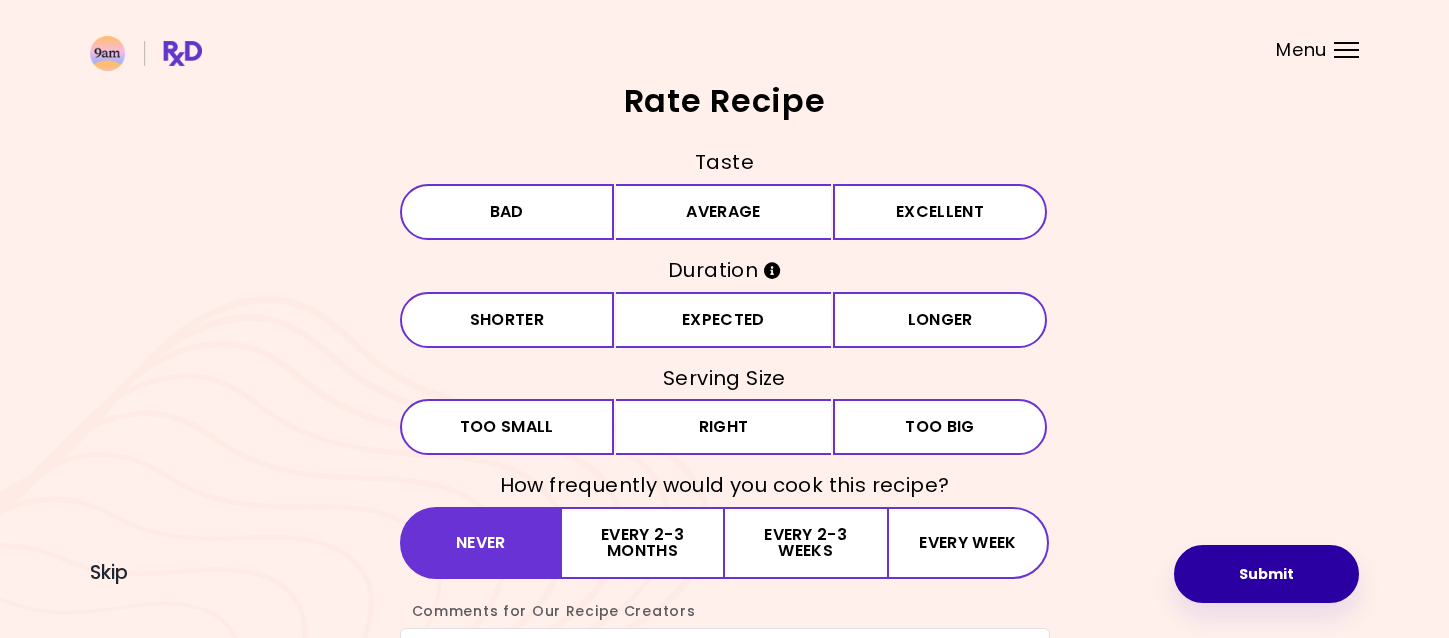 click on "Submit" at bounding box center [1266, 574] 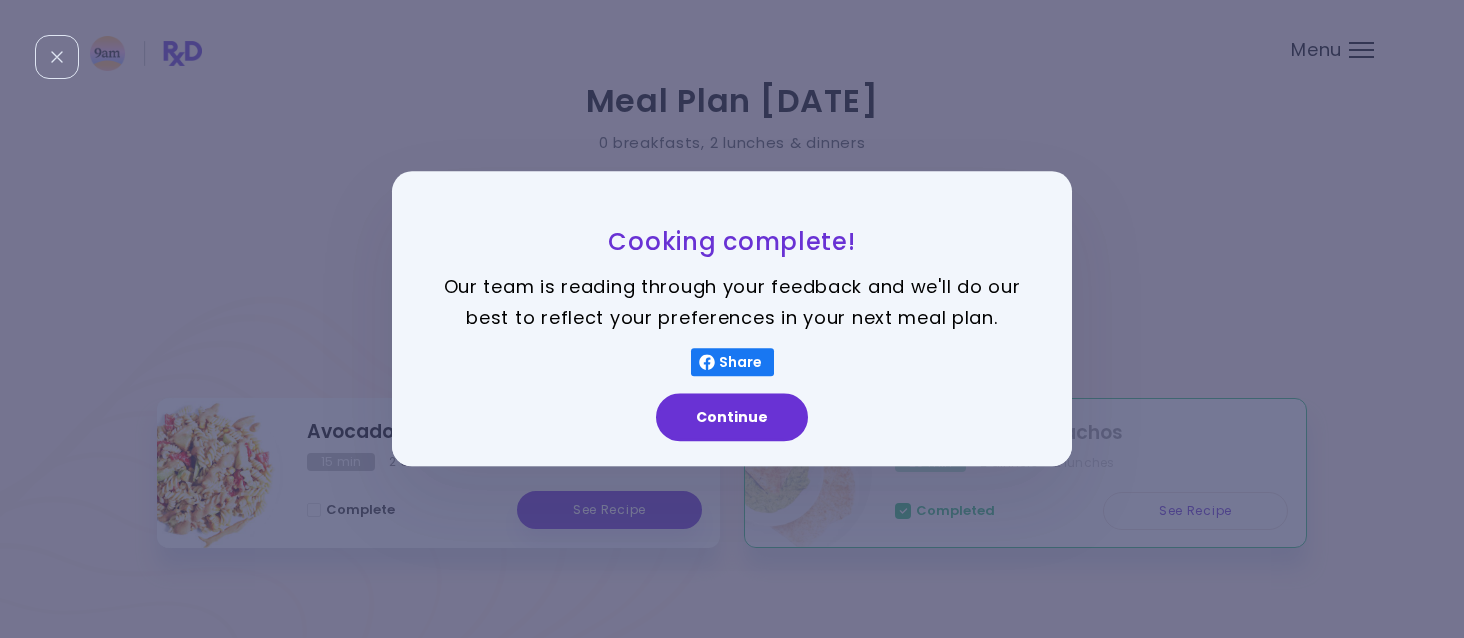 click on "Continue" at bounding box center [732, 418] 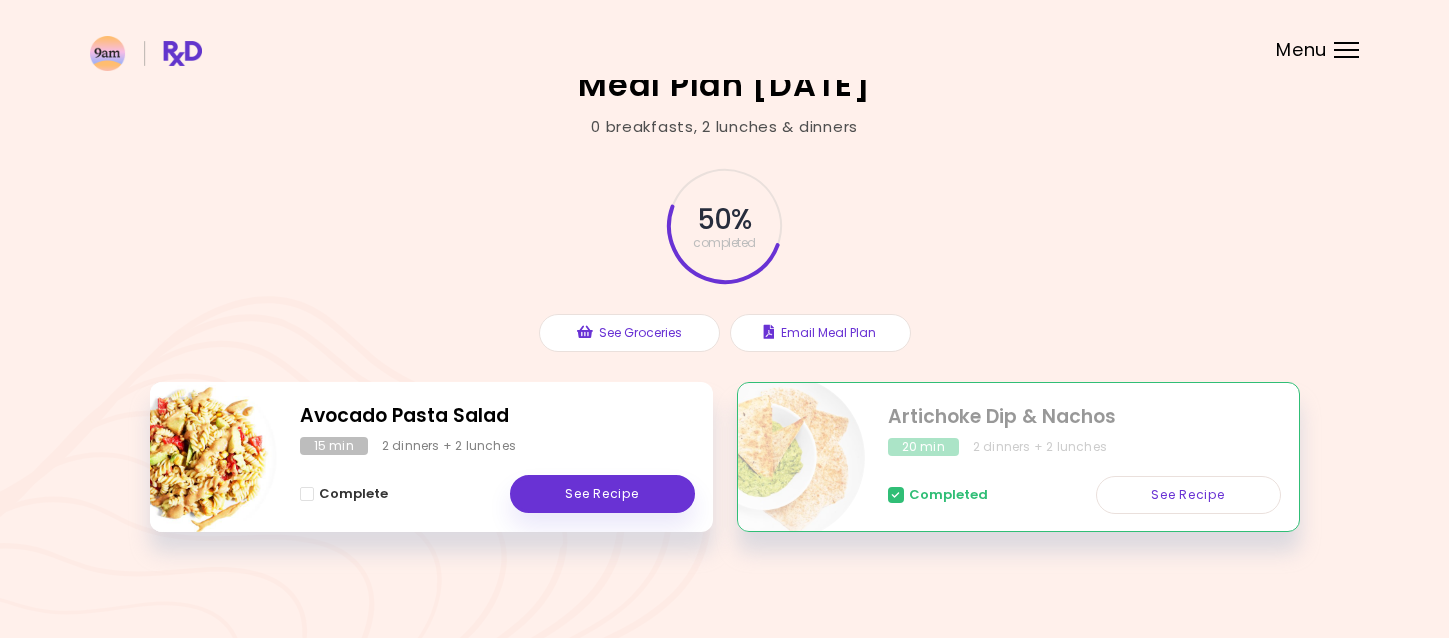 scroll, scrollTop: 19, scrollLeft: 0, axis: vertical 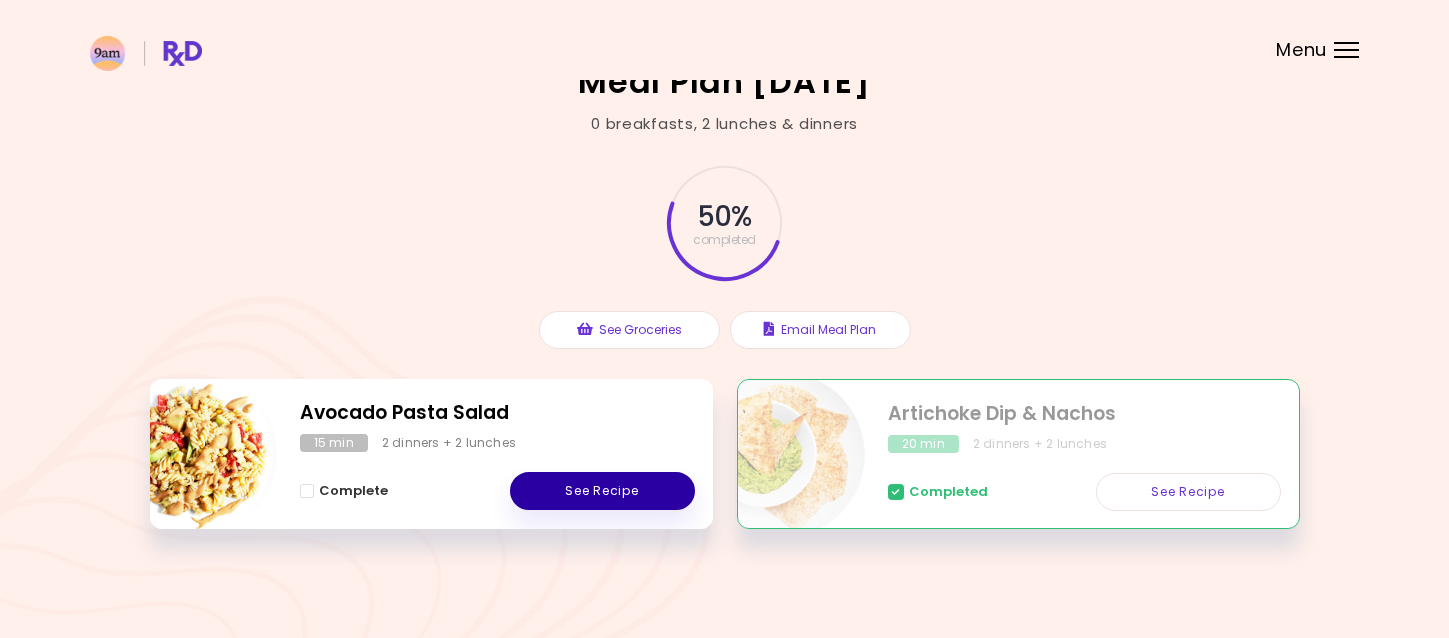 click on "See Recipe" at bounding box center [602, 491] 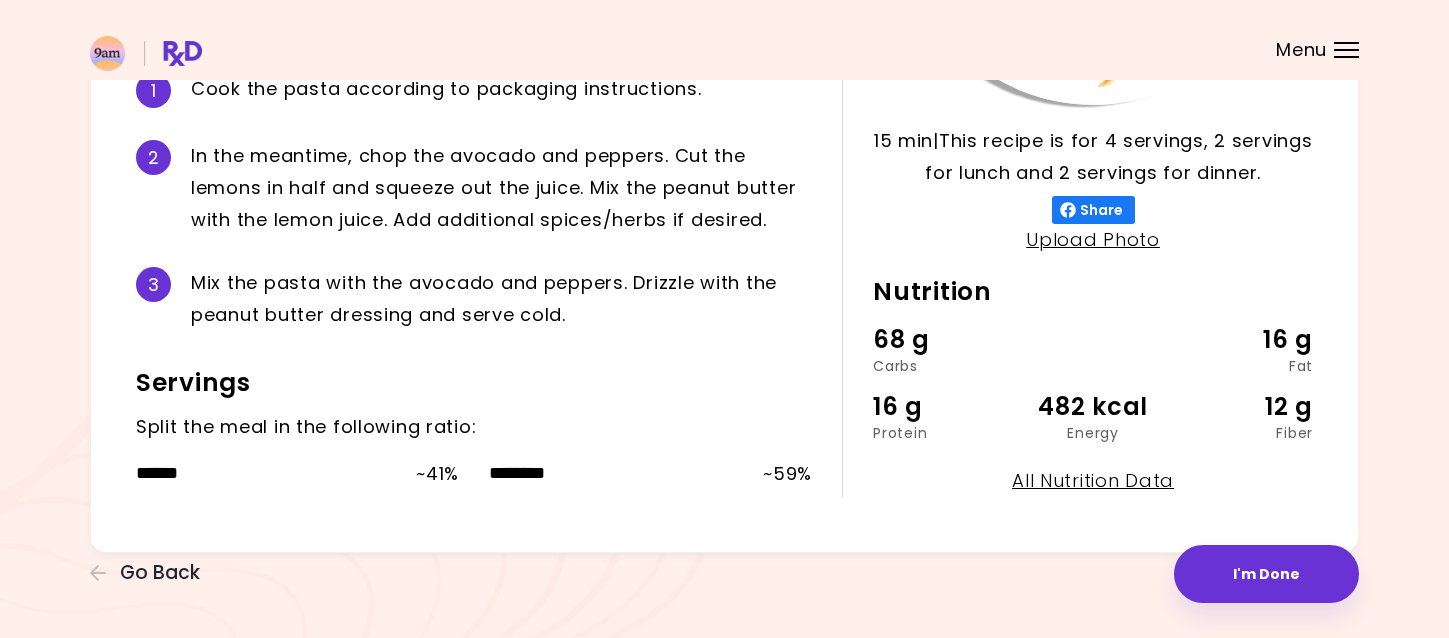 scroll, scrollTop: 533, scrollLeft: 0, axis: vertical 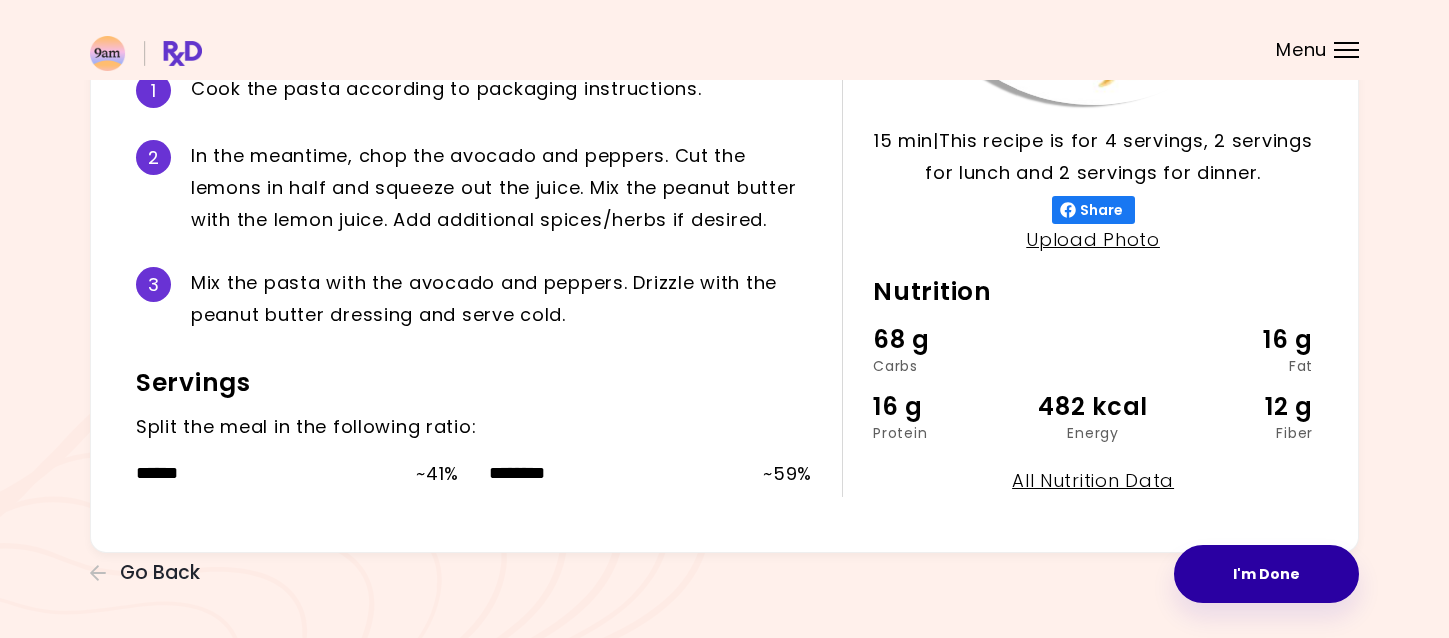 click on "I'm Done" at bounding box center [1266, 574] 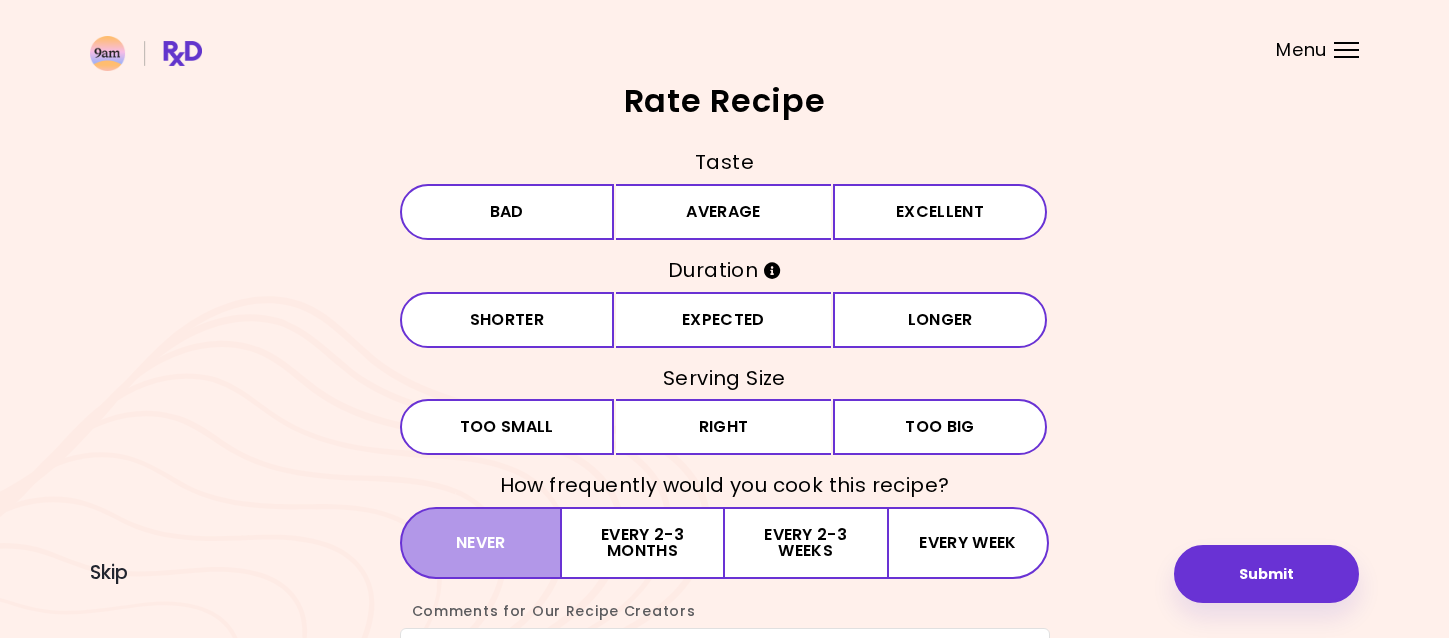 click on "Never" at bounding box center (481, 543) 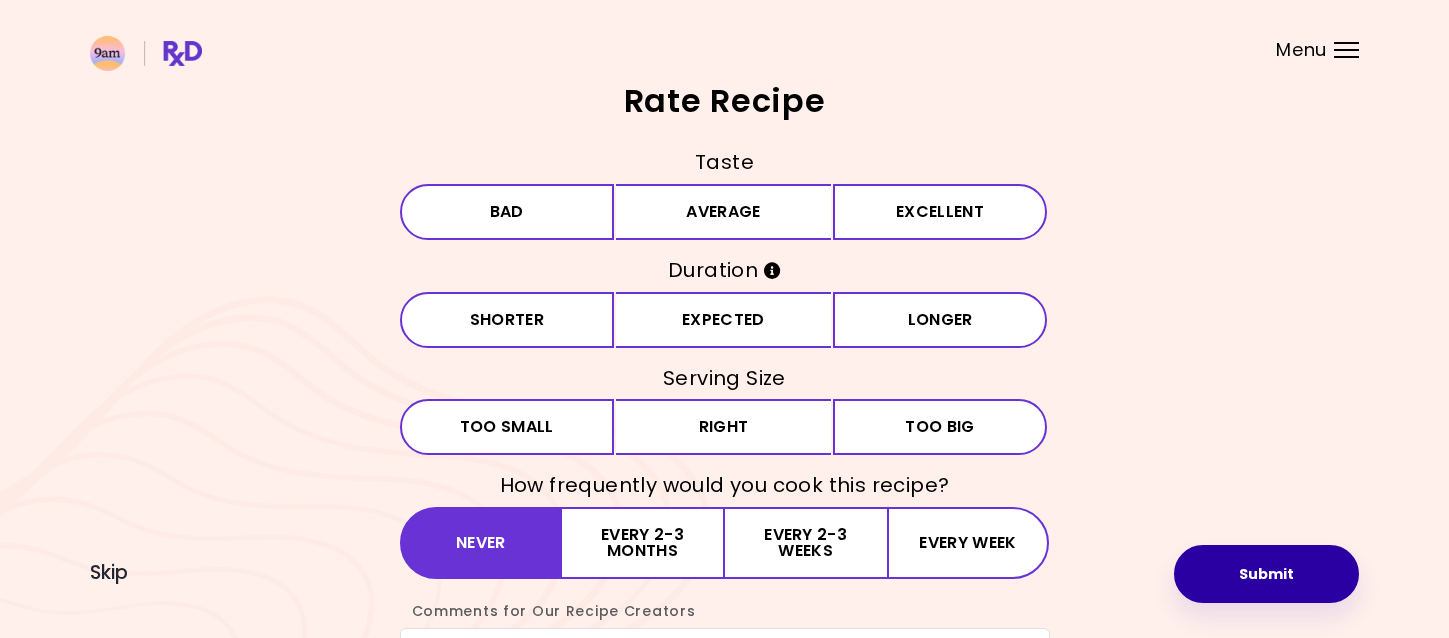 click on "Submit" at bounding box center [1266, 574] 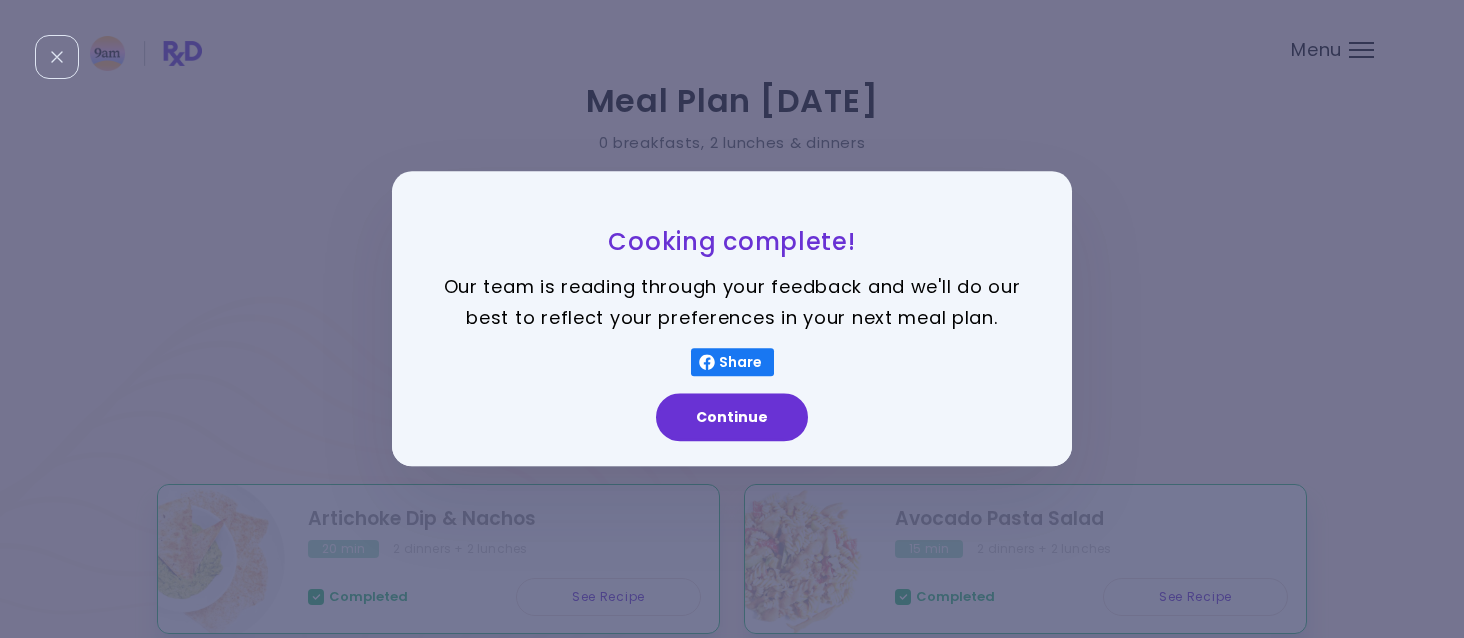 click on "Continue" at bounding box center [732, 418] 